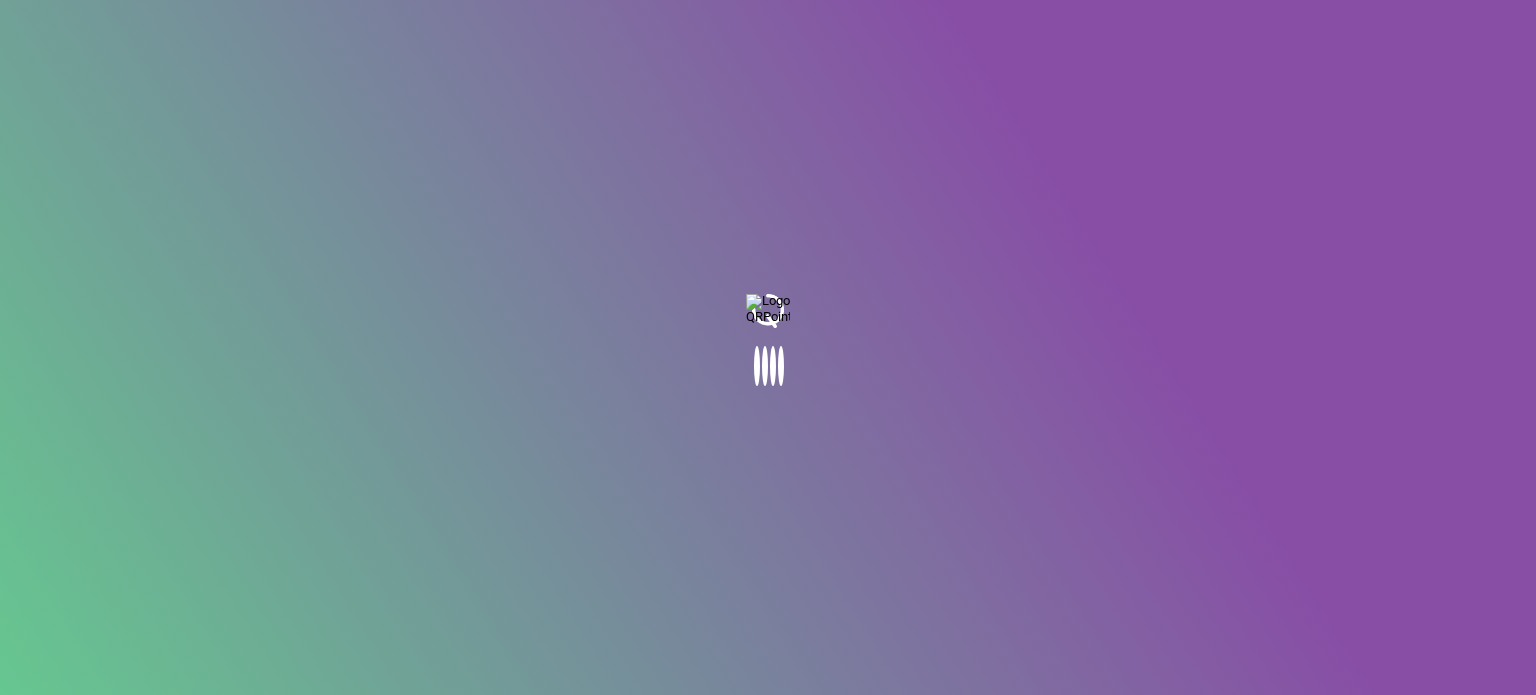 scroll, scrollTop: 0, scrollLeft: 0, axis: both 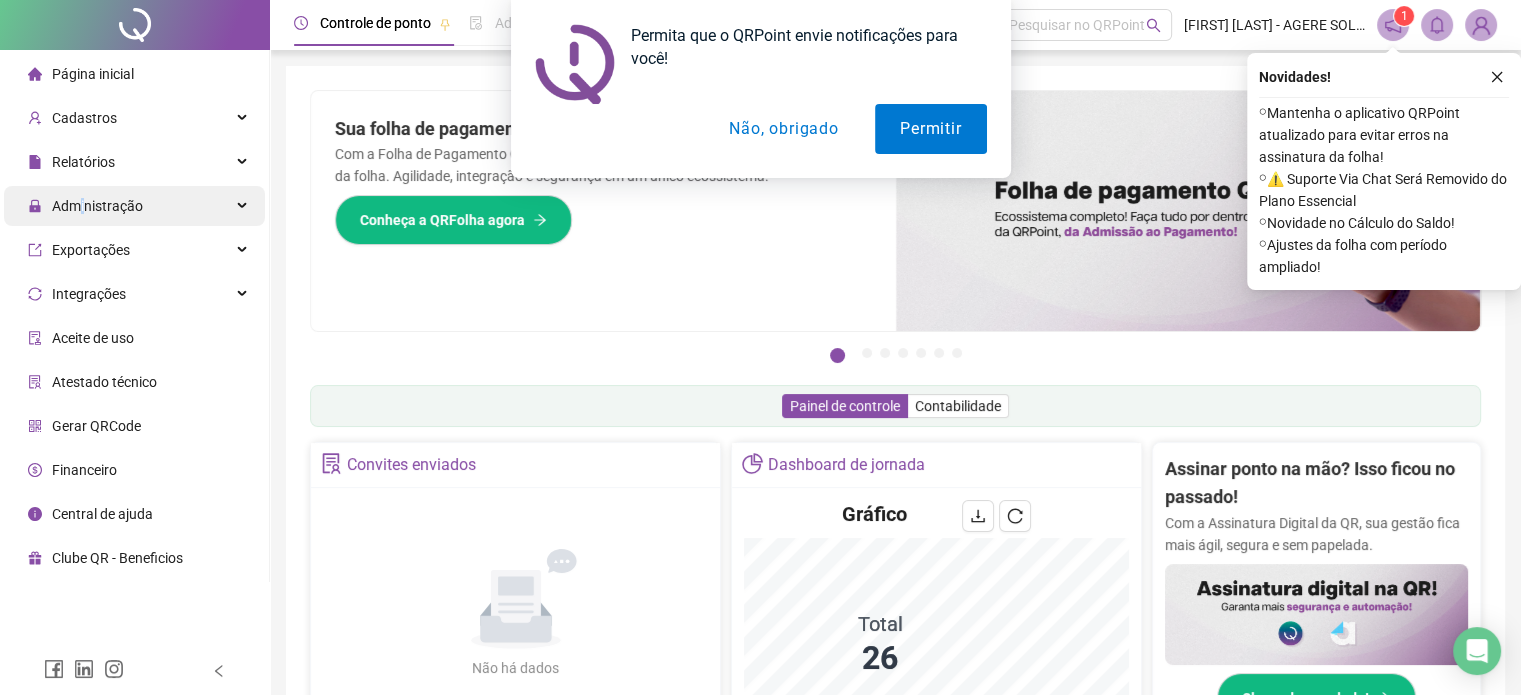 click on "Administração" at bounding box center [97, 206] 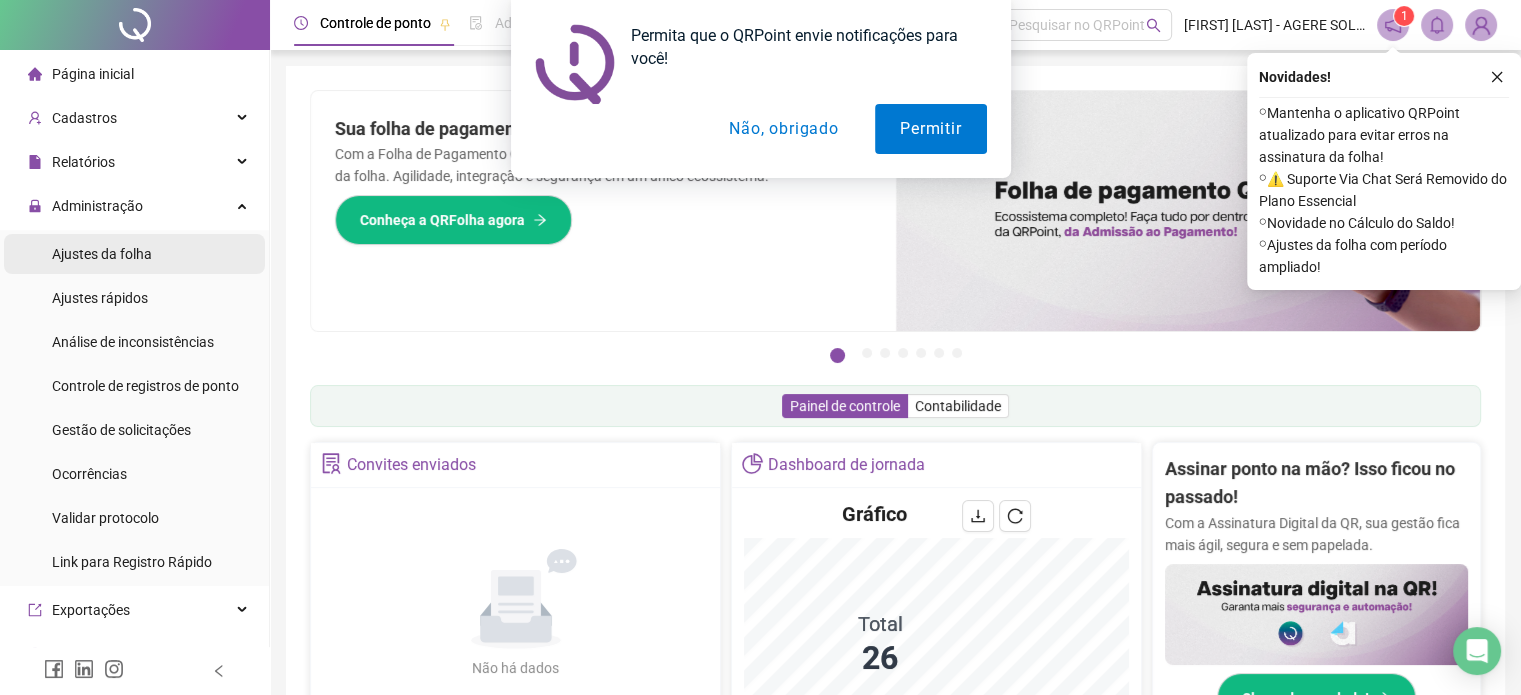 click on "Ajustes da folha" at bounding box center [102, 254] 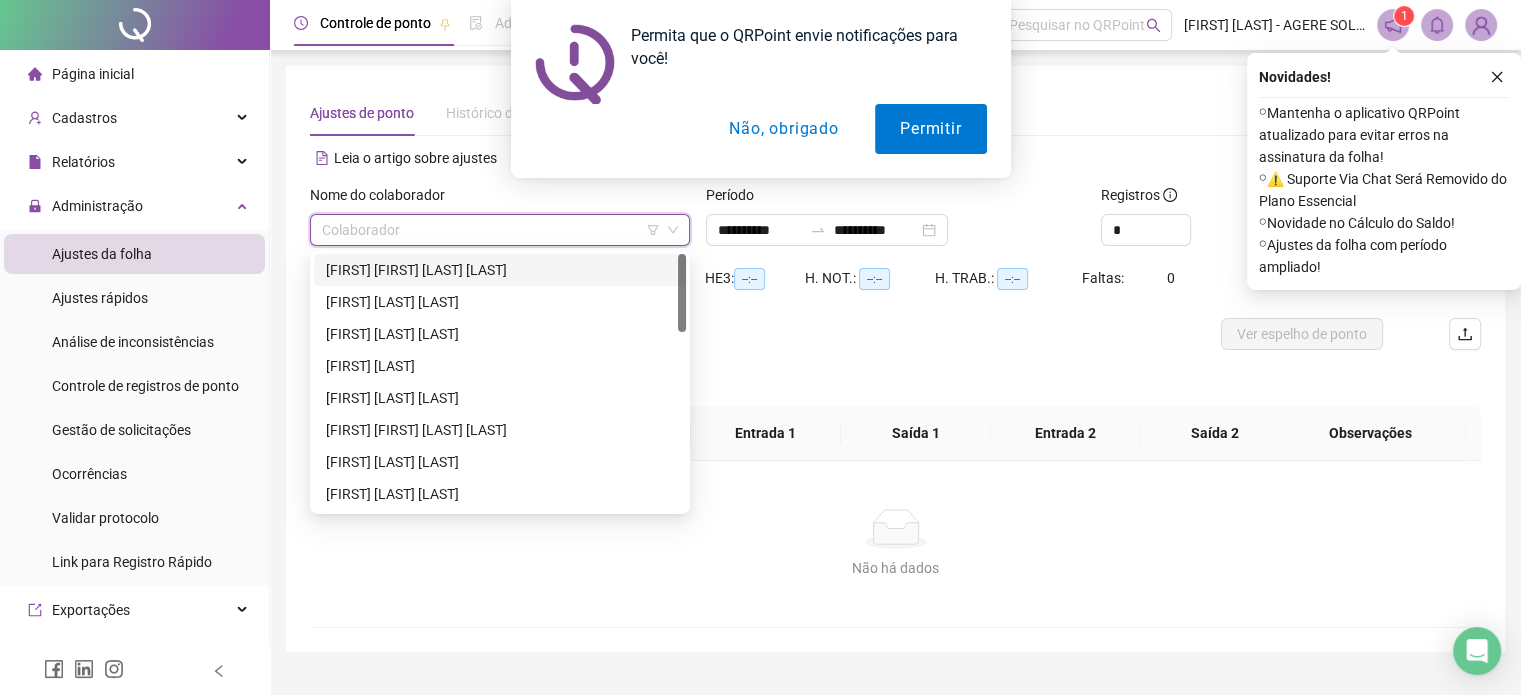 click at bounding box center [491, 230] 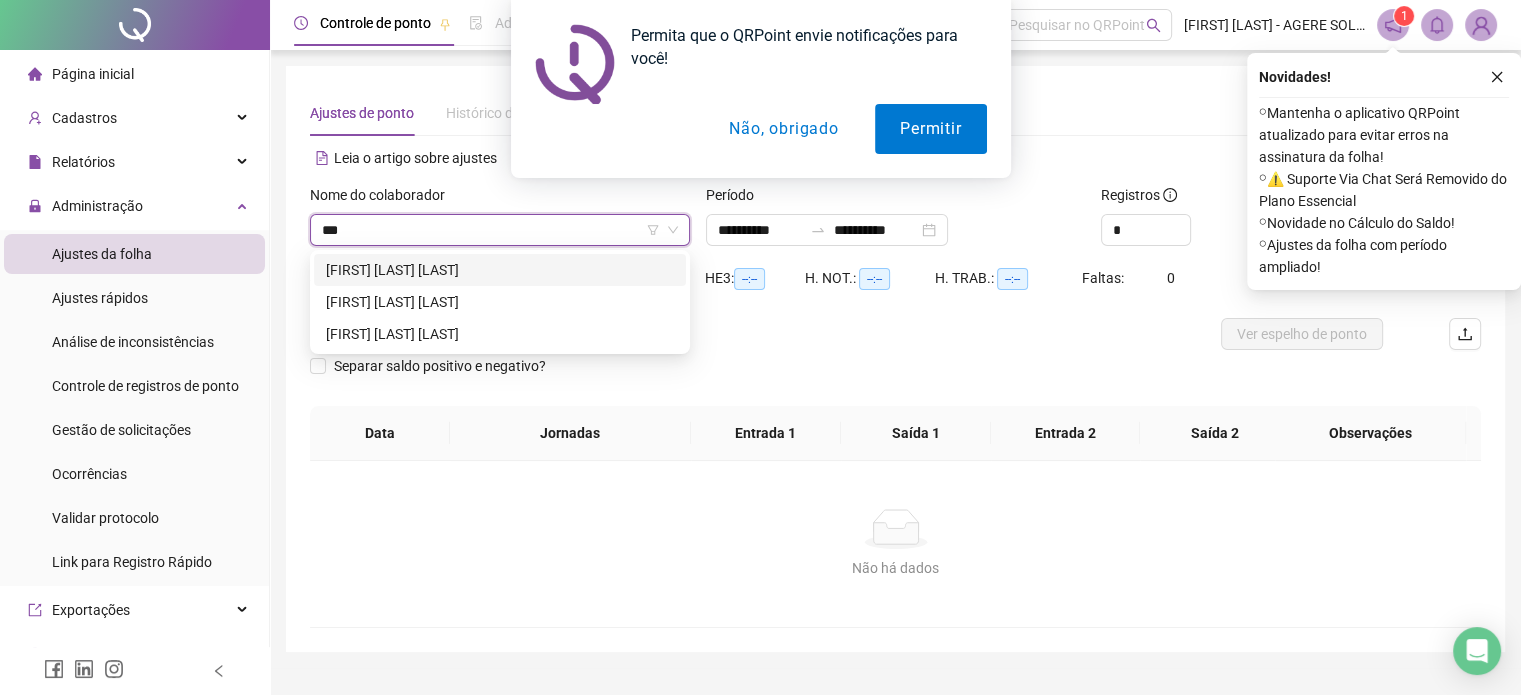 type on "****" 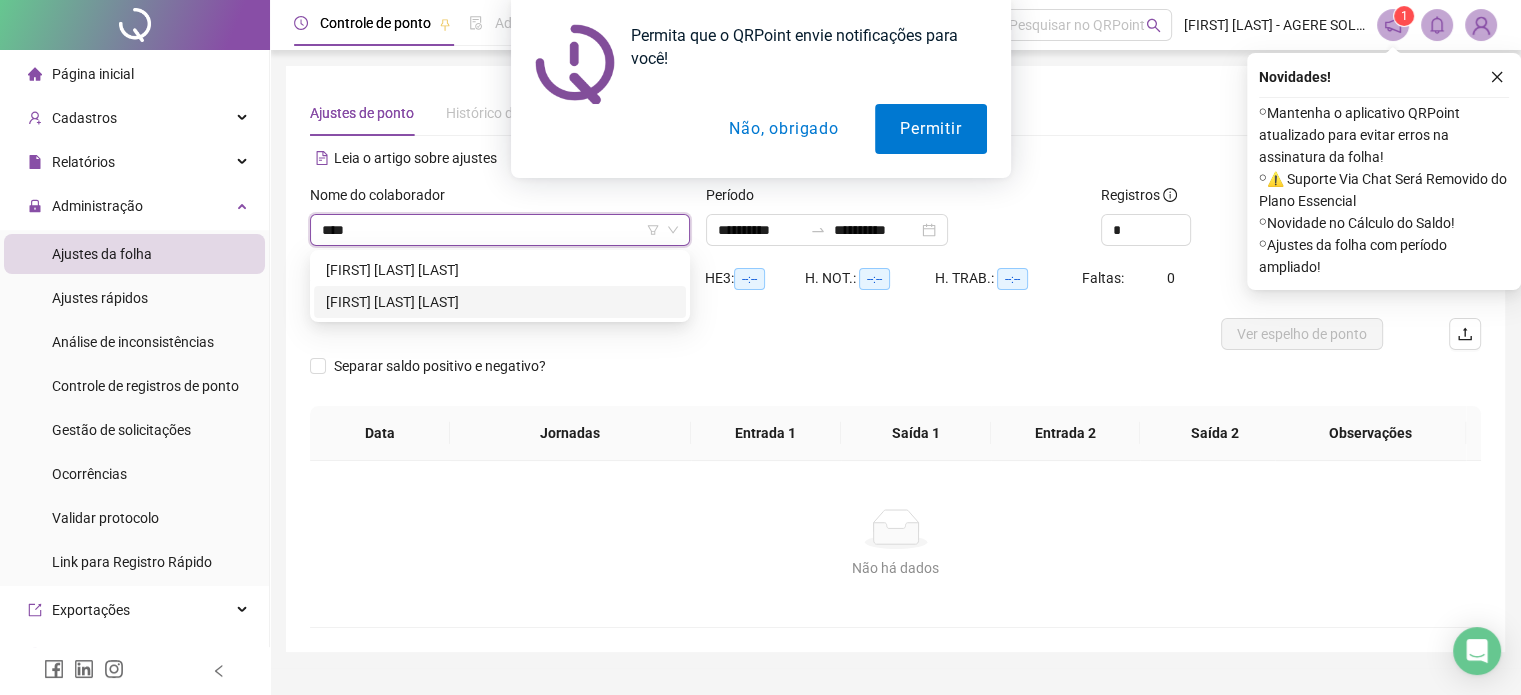 click on "[FIRST] [LAST] [LAST]" at bounding box center (500, 302) 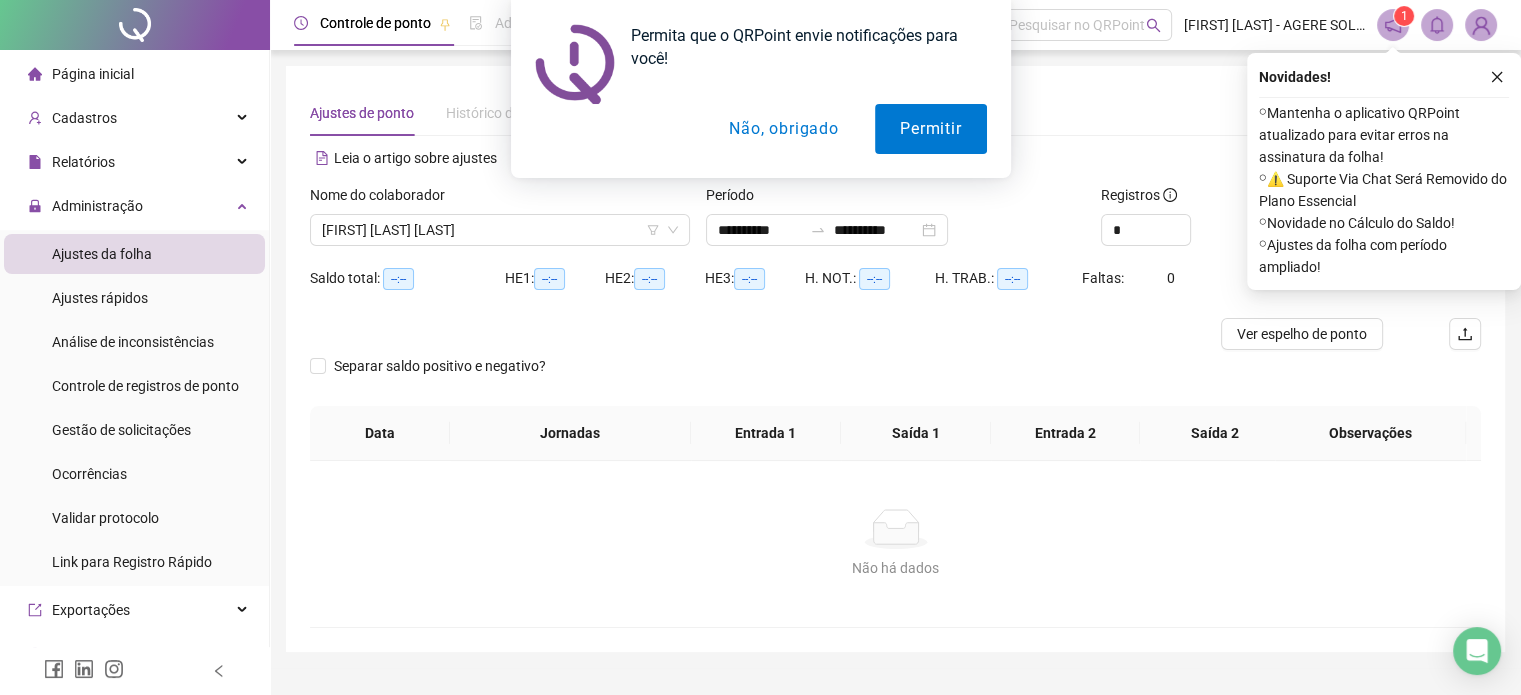 click on "Permita que o QRPoint envie notificações para você! Permitir Não, obrigado" at bounding box center [760, 89] 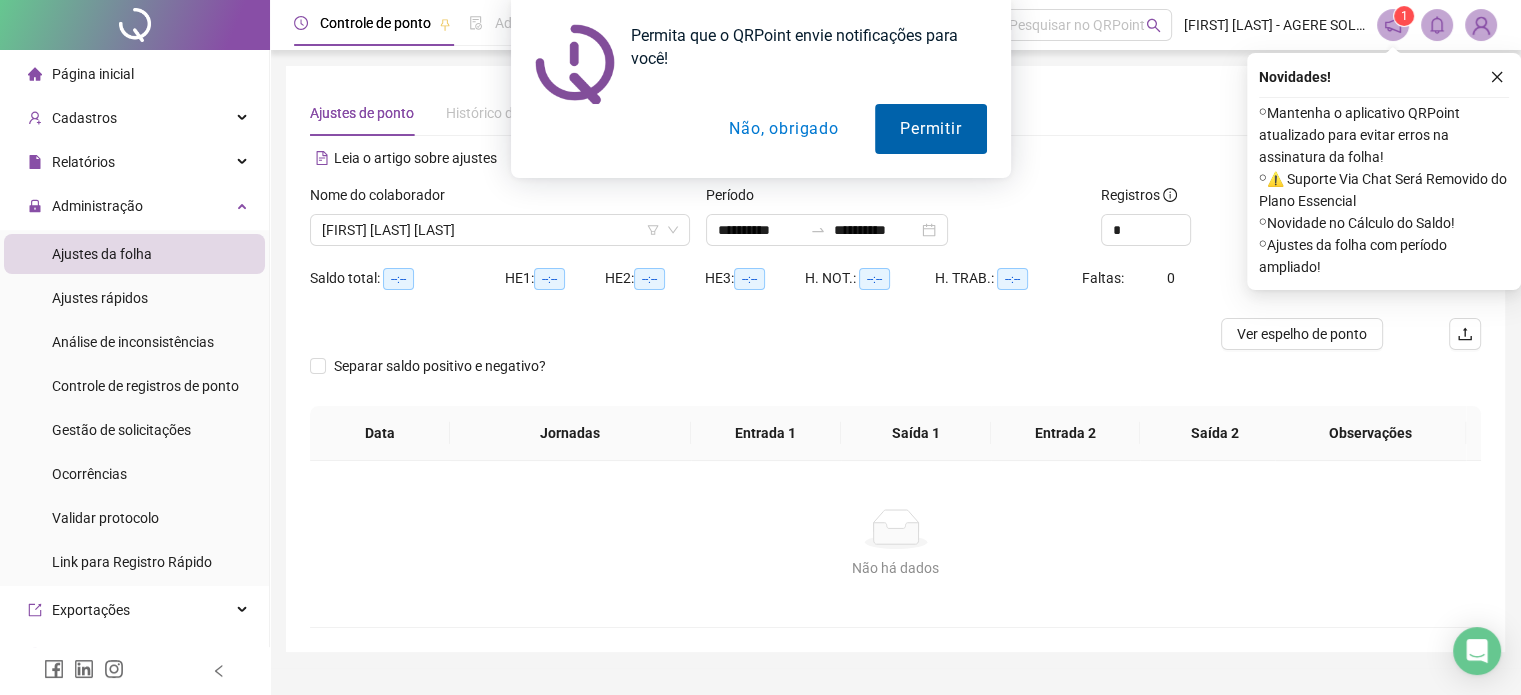 click on "Permitir" at bounding box center [930, 129] 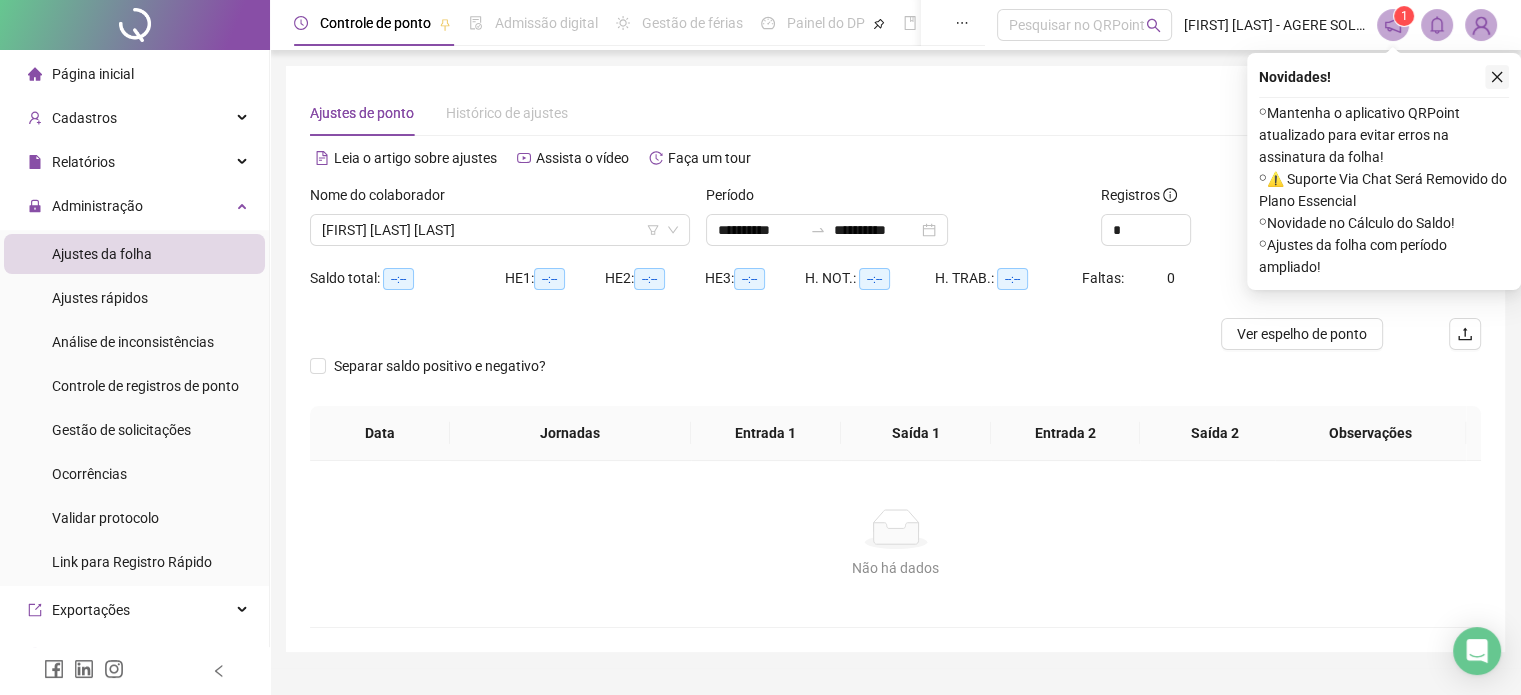 click 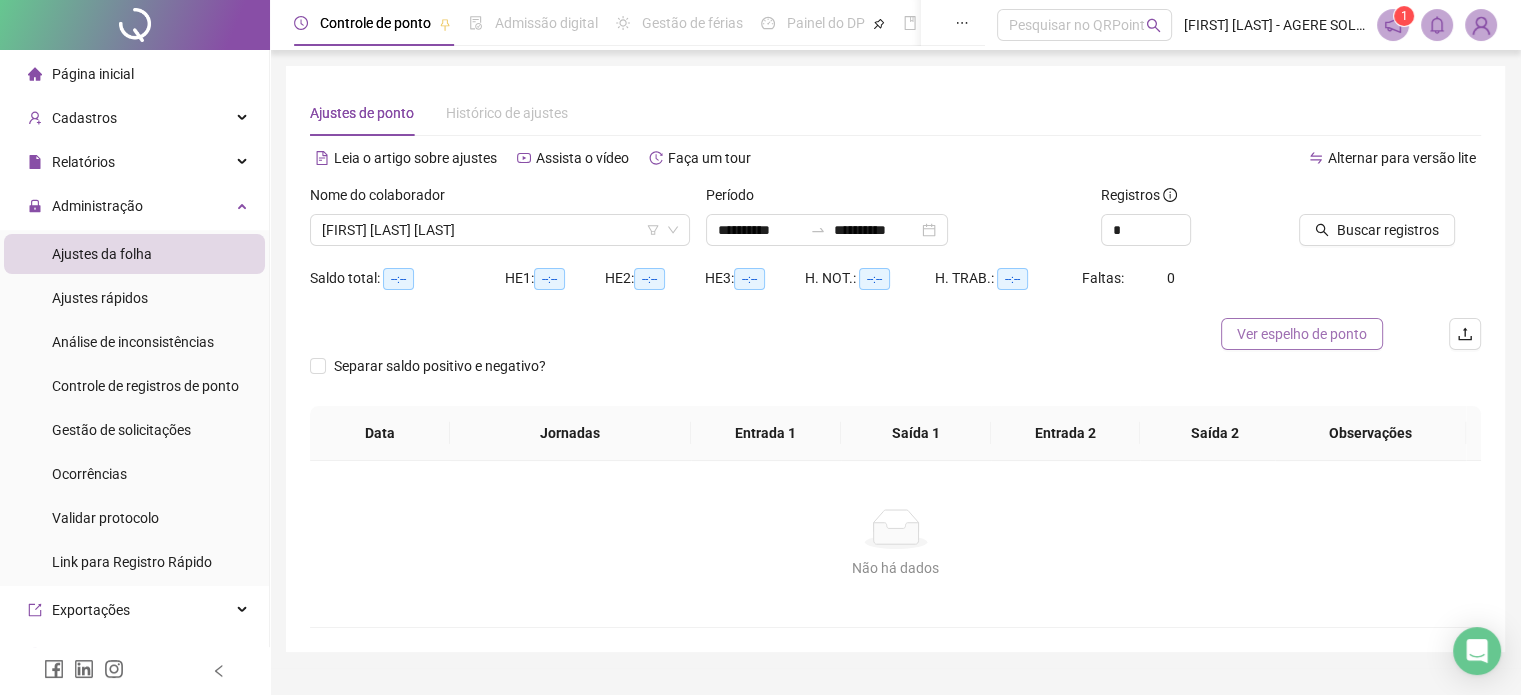 click on "Ver espelho de ponto" at bounding box center [1302, 334] 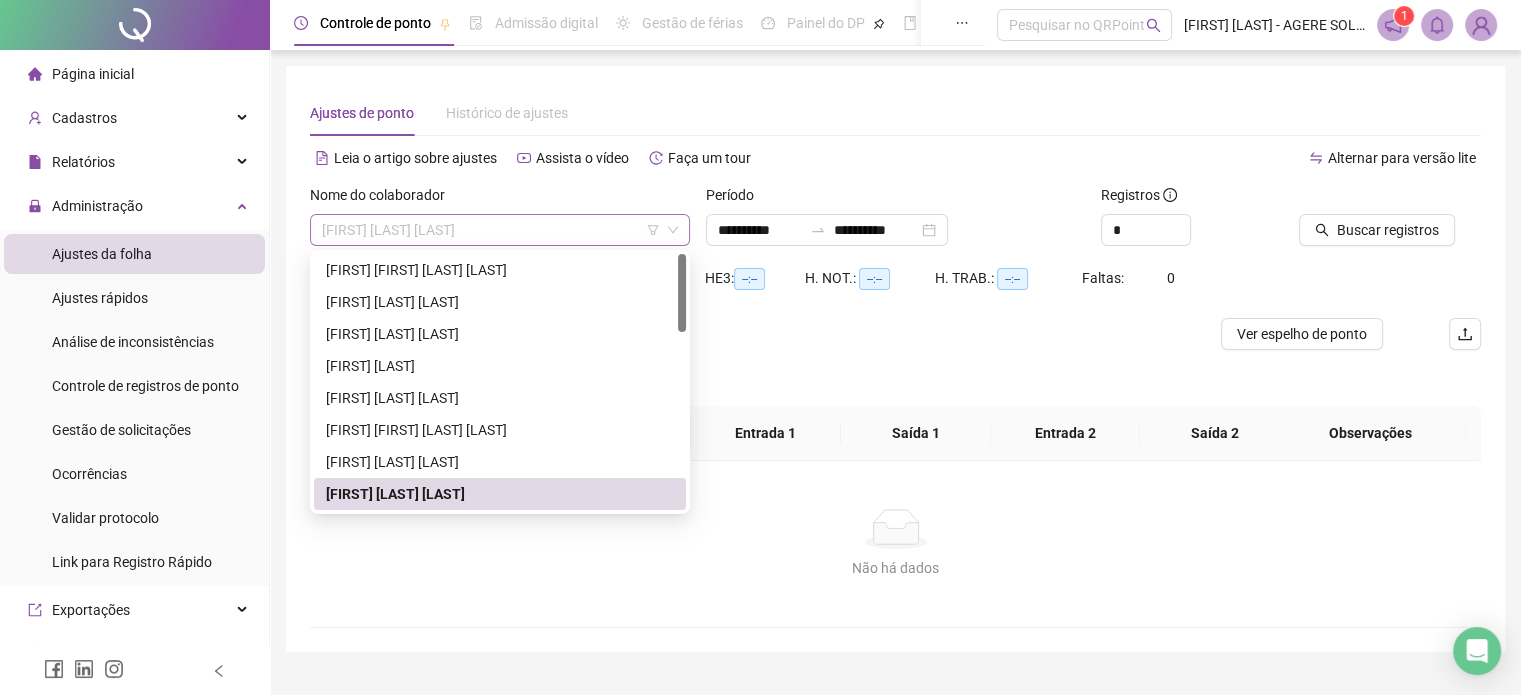 click on "[FIRST] [LAST] [LAST]" at bounding box center [500, 230] 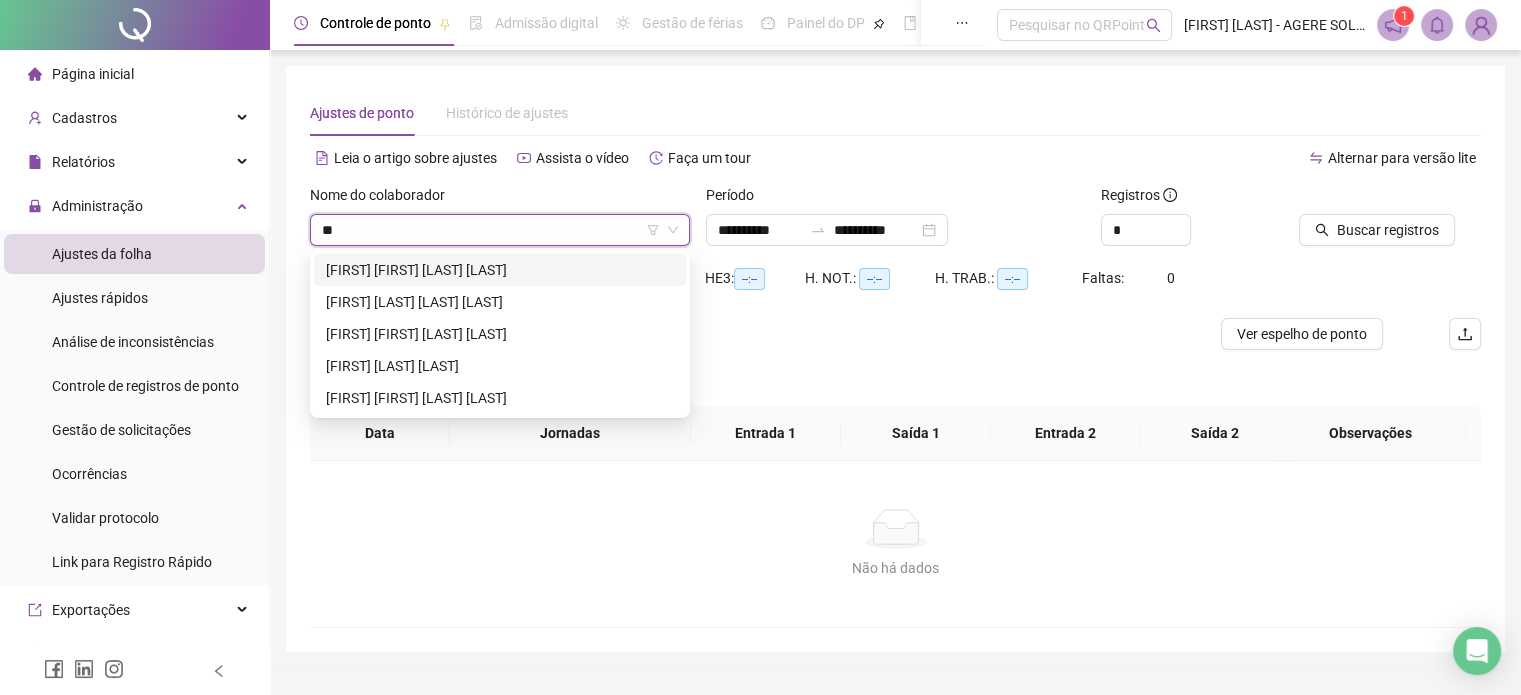 type on "***" 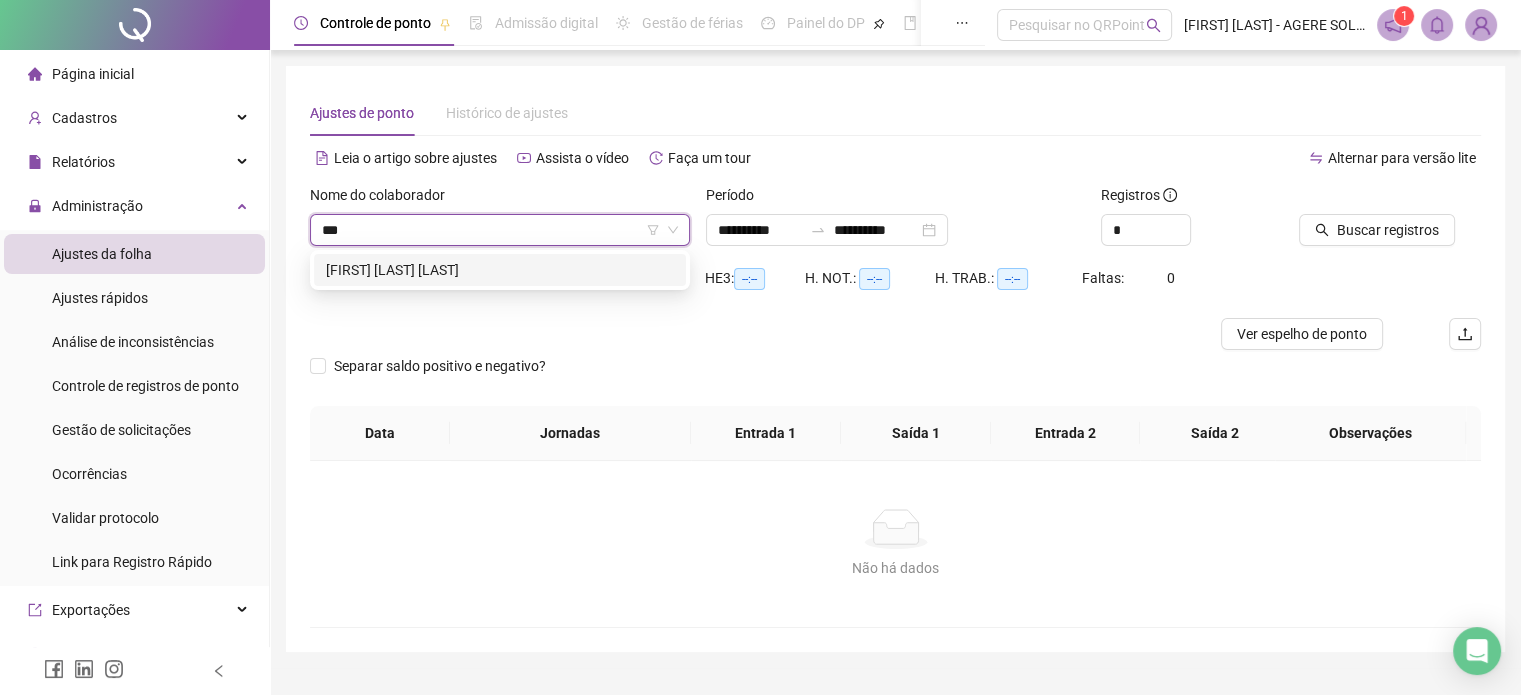 click on "[FIRST] [LAST] [LAST]" at bounding box center (500, 270) 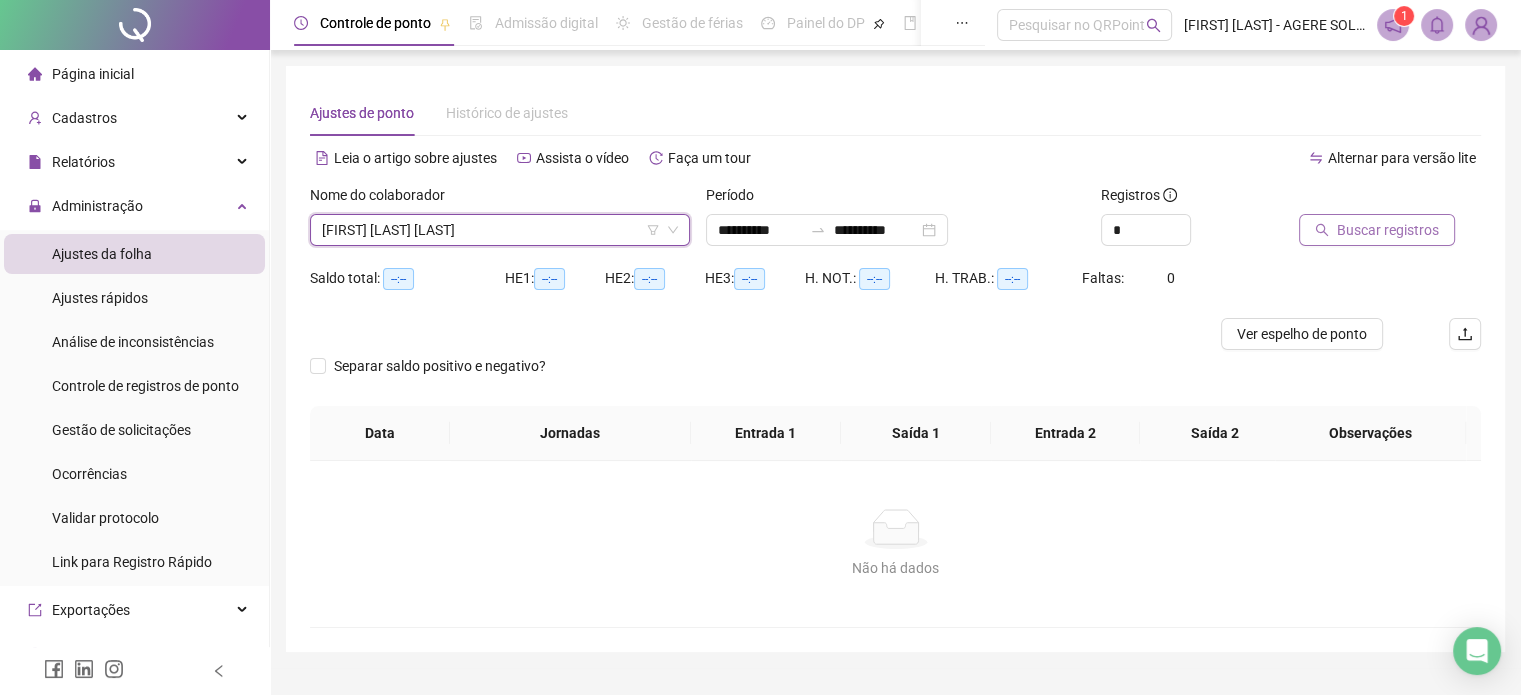 click on "Buscar registros" at bounding box center [1377, 230] 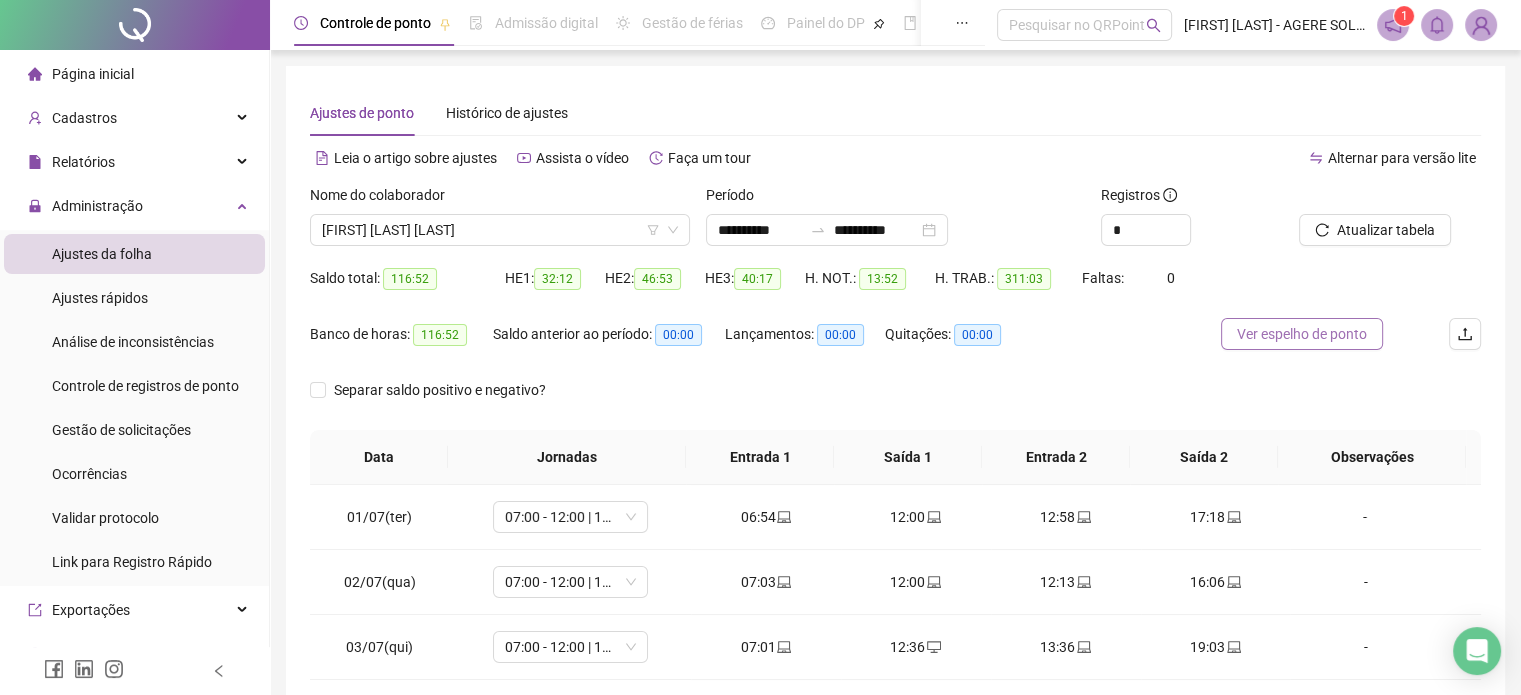 click on "Ver espelho de ponto" at bounding box center [1302, 334] 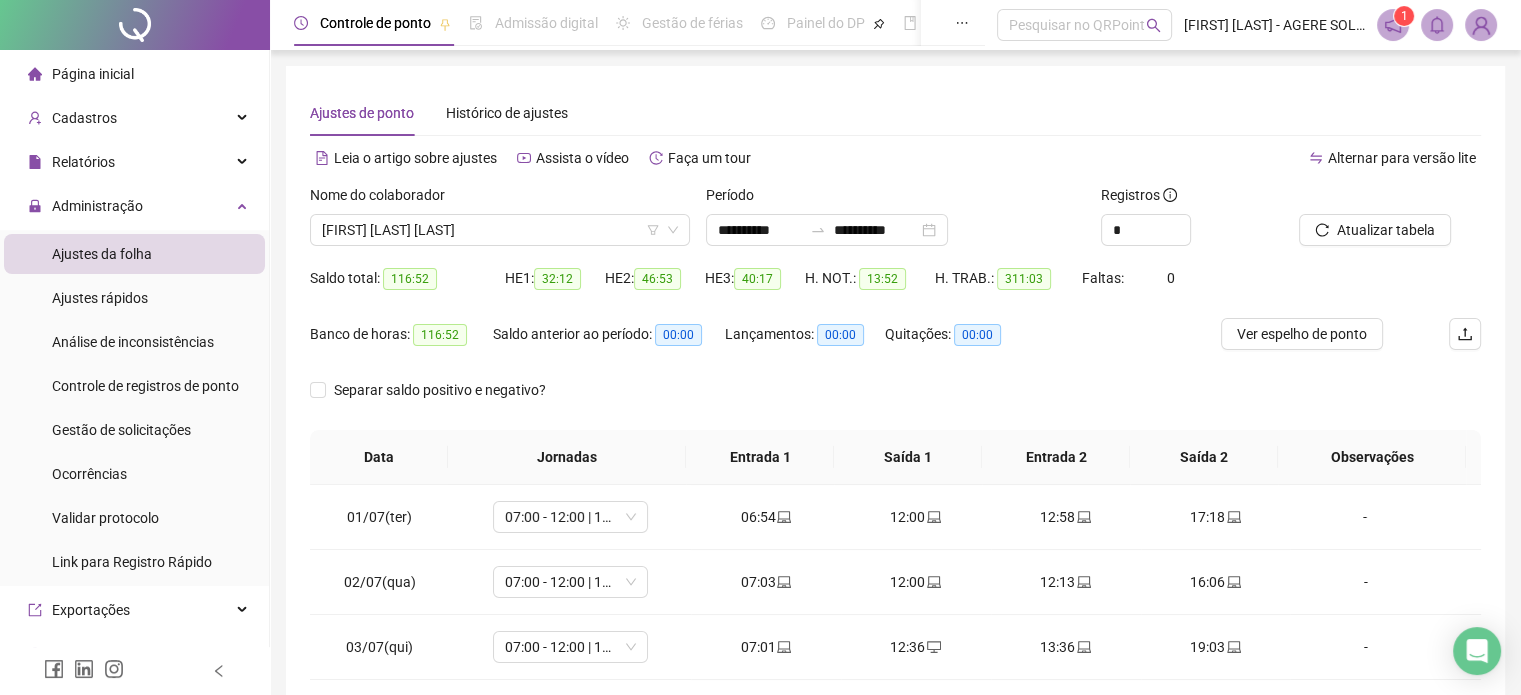 click on "Ajustes da folha" at bounding box center (102, 254) 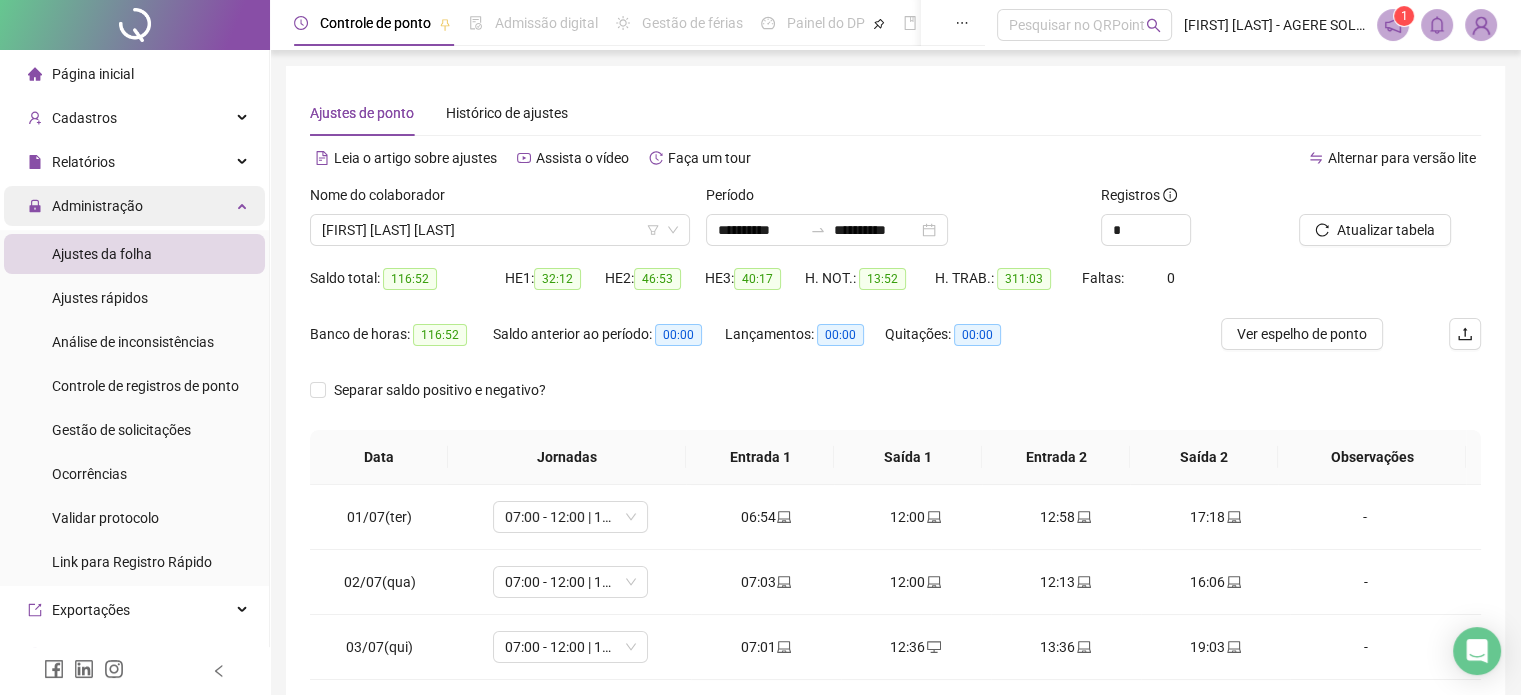 click on "Administração" at bounding box center [97, 206] 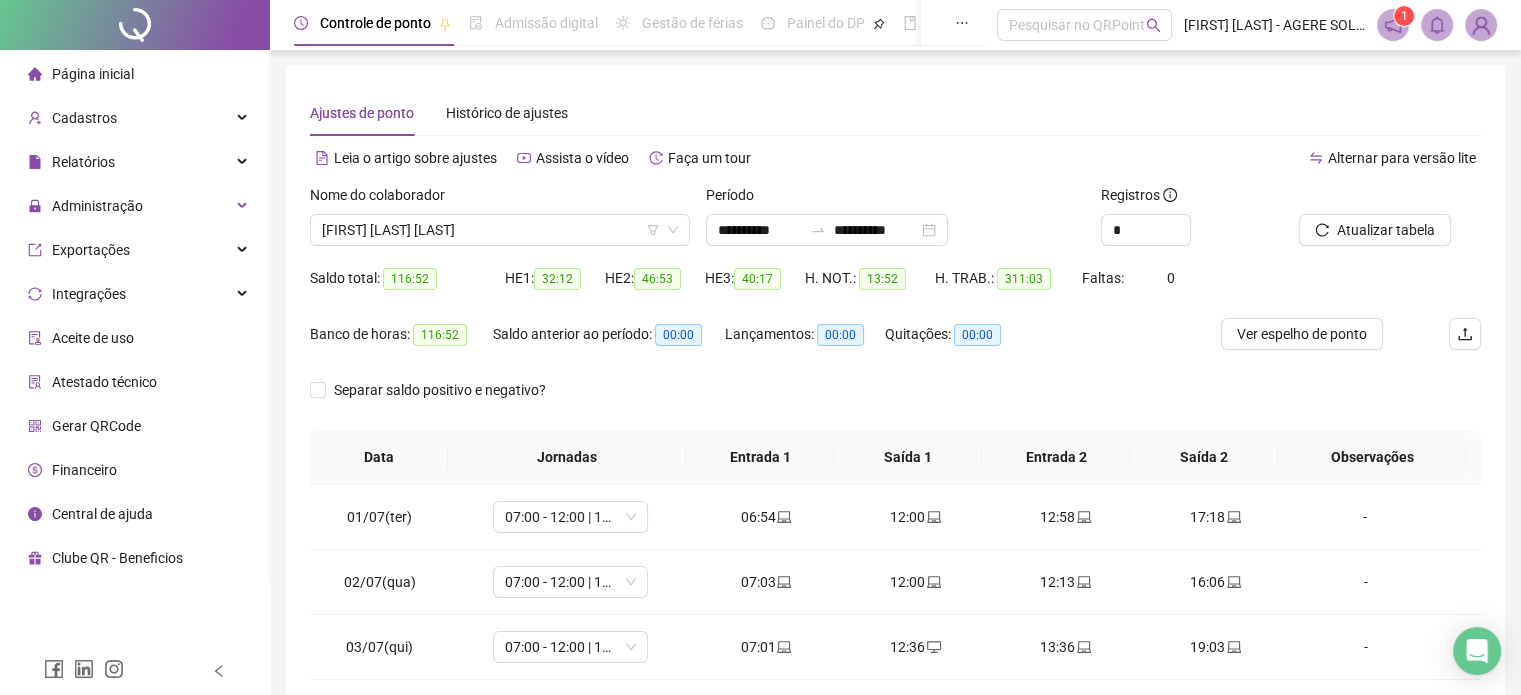 click on "Página inicial Cadastros Relatórios Administração Ajustes da folha Ajustes rápidos Análise de inconsistências Controle de registros de ponto Gestão de solicitações Ocorrências Validar protocolo Link para Registro Rápido Exportações Integrações Aceite de uso Atestado técnico Gerar QRCode Financeiro Central de ajuda Clube QR - Beneficios" at bounding box center [135, 316] 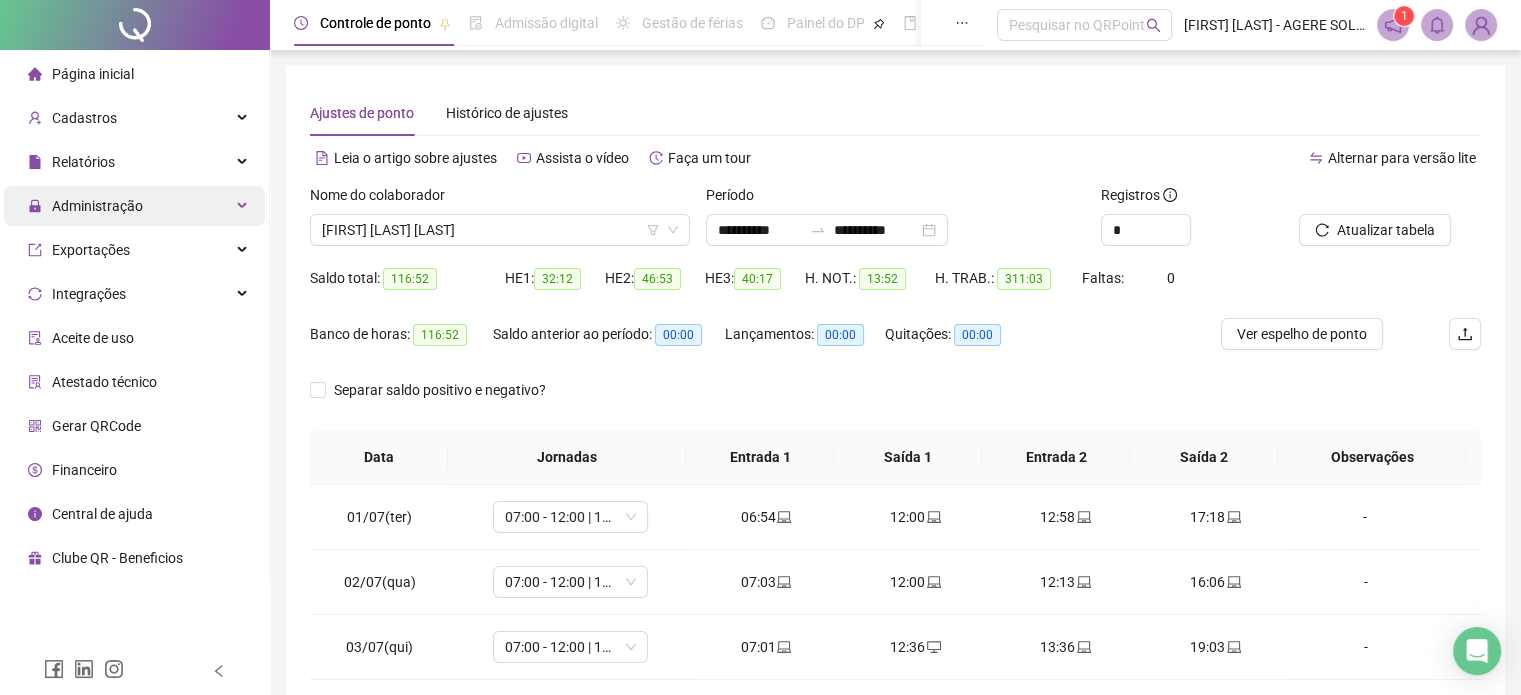 click on "Administração" at bounding box center [97, 206] 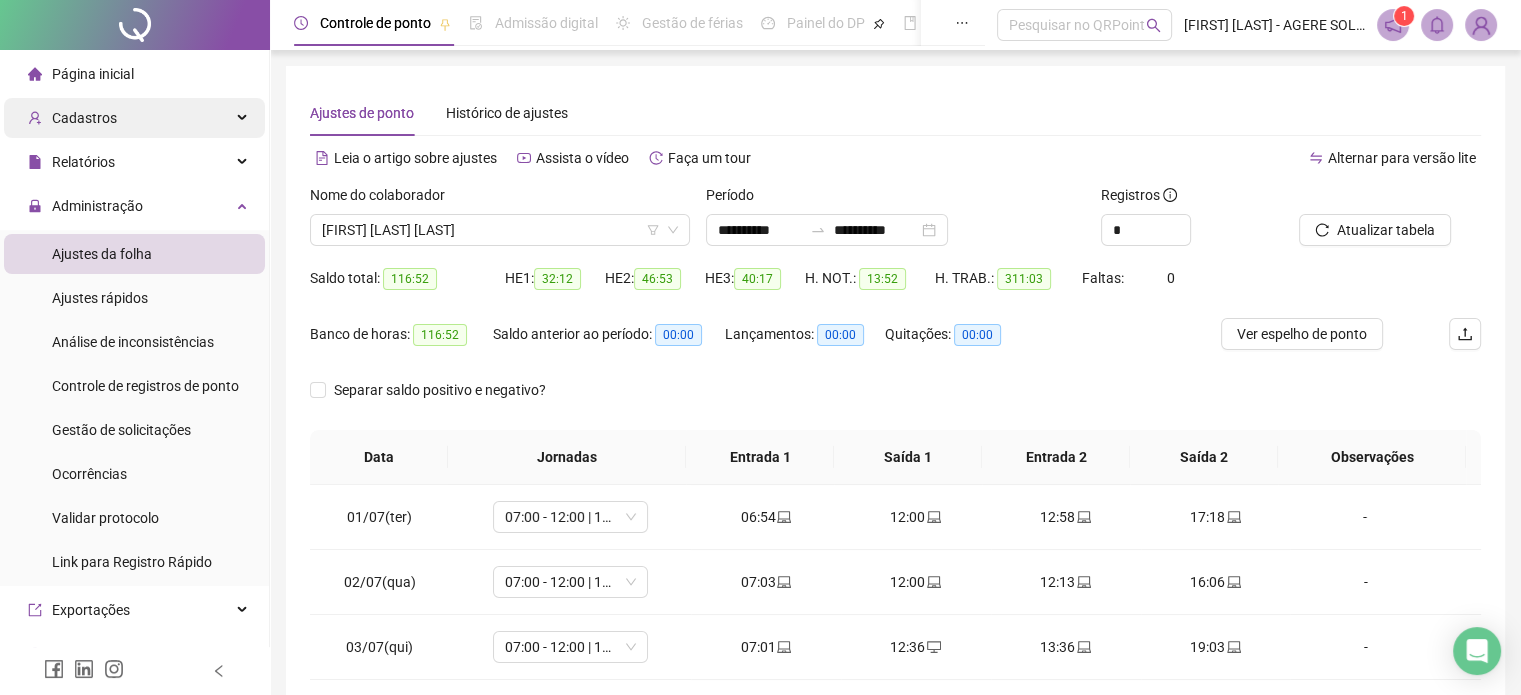 click on "Cadastros" at bounding box center [84, 118] 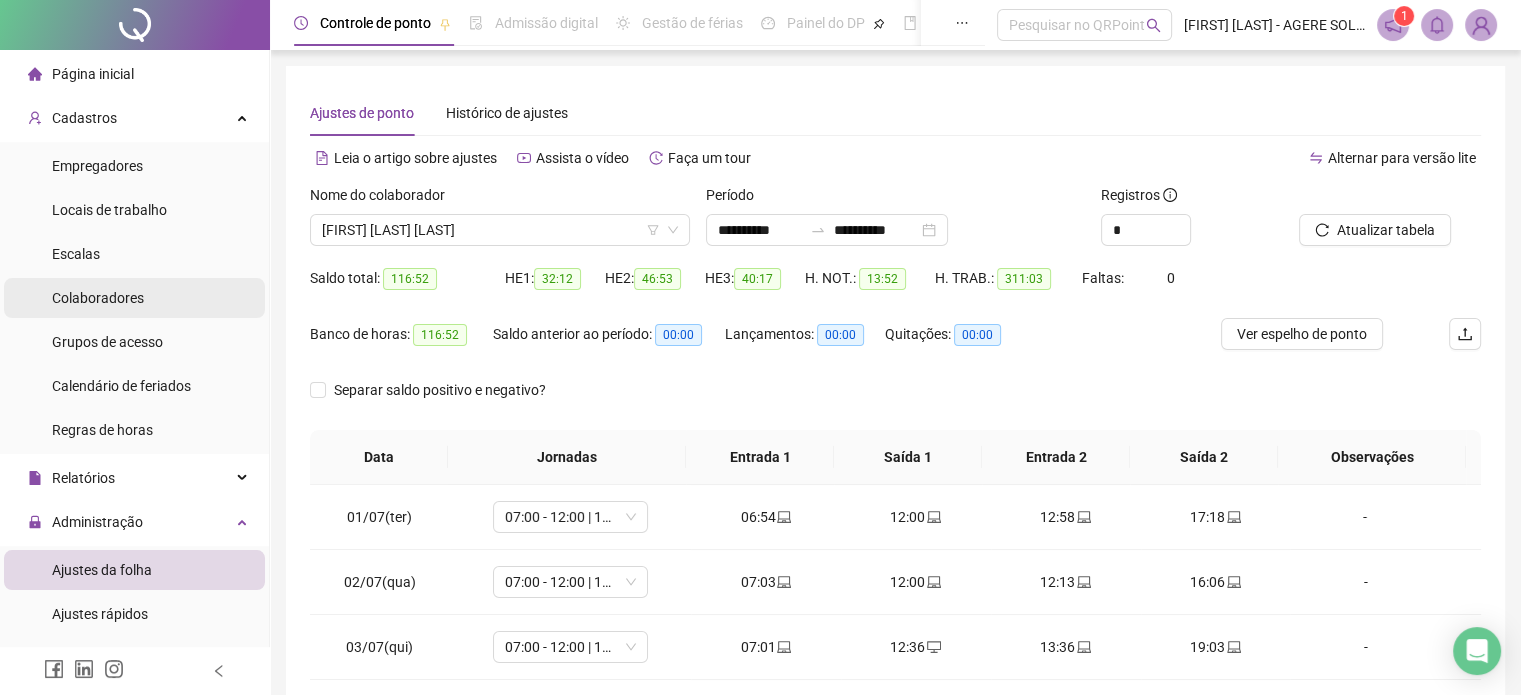 click on "Colaboradores" at bounding box center (98, 298) 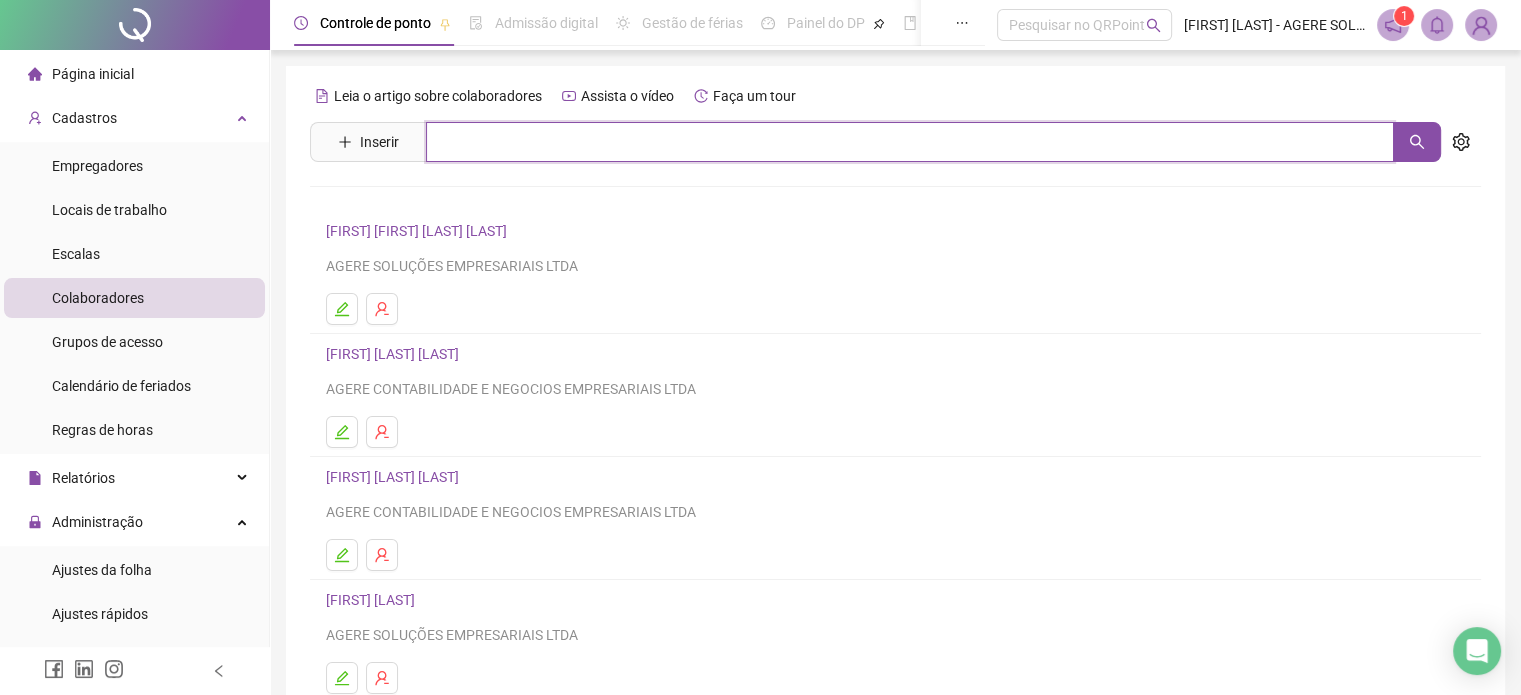 click at bounding box center [910, 142] 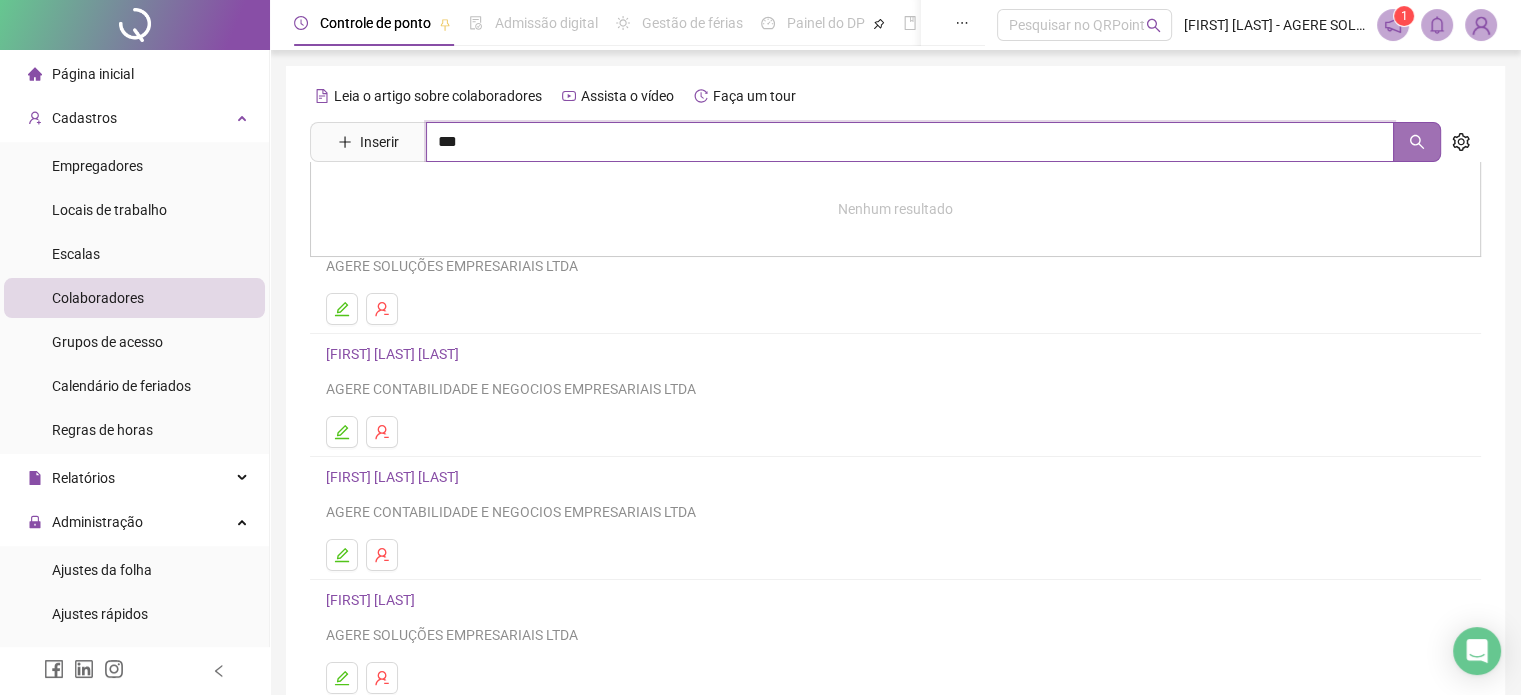 click at bounding box center [1417, 142] 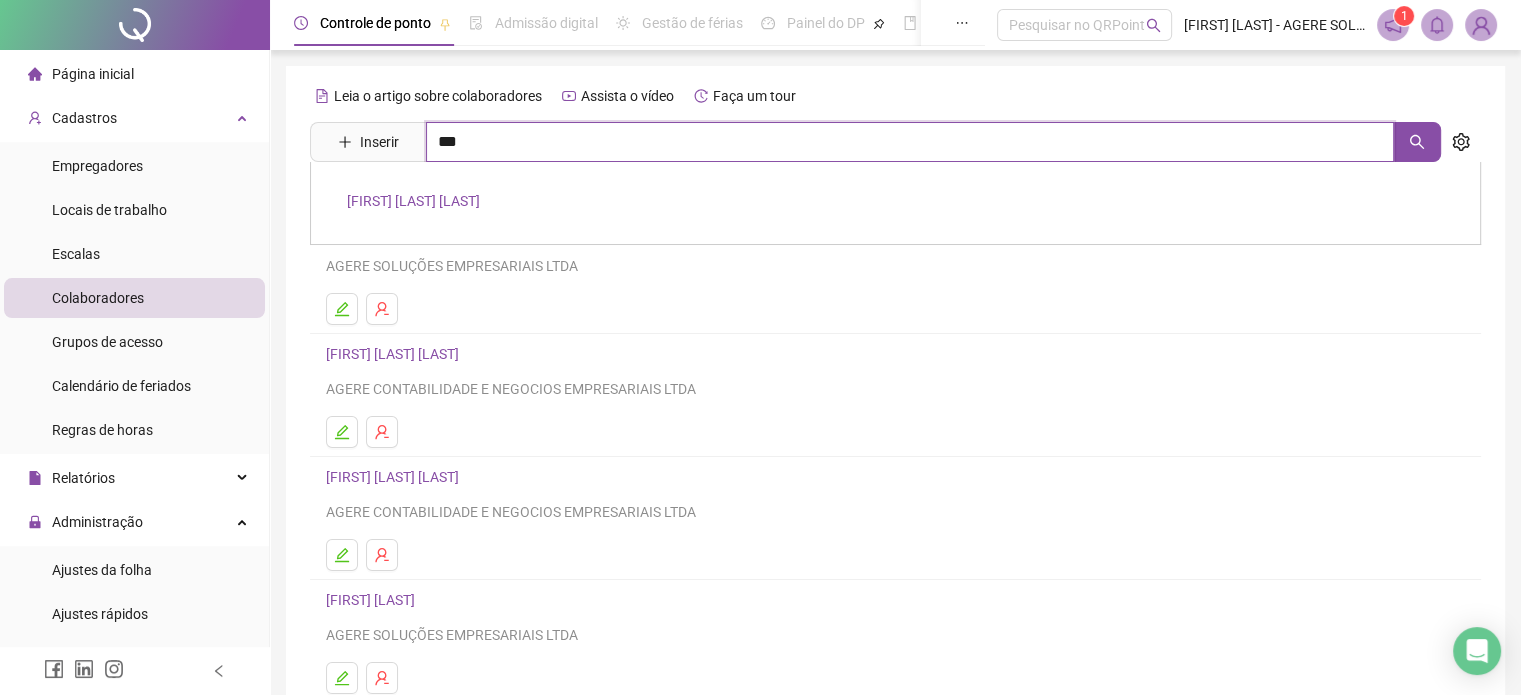 type on "***" 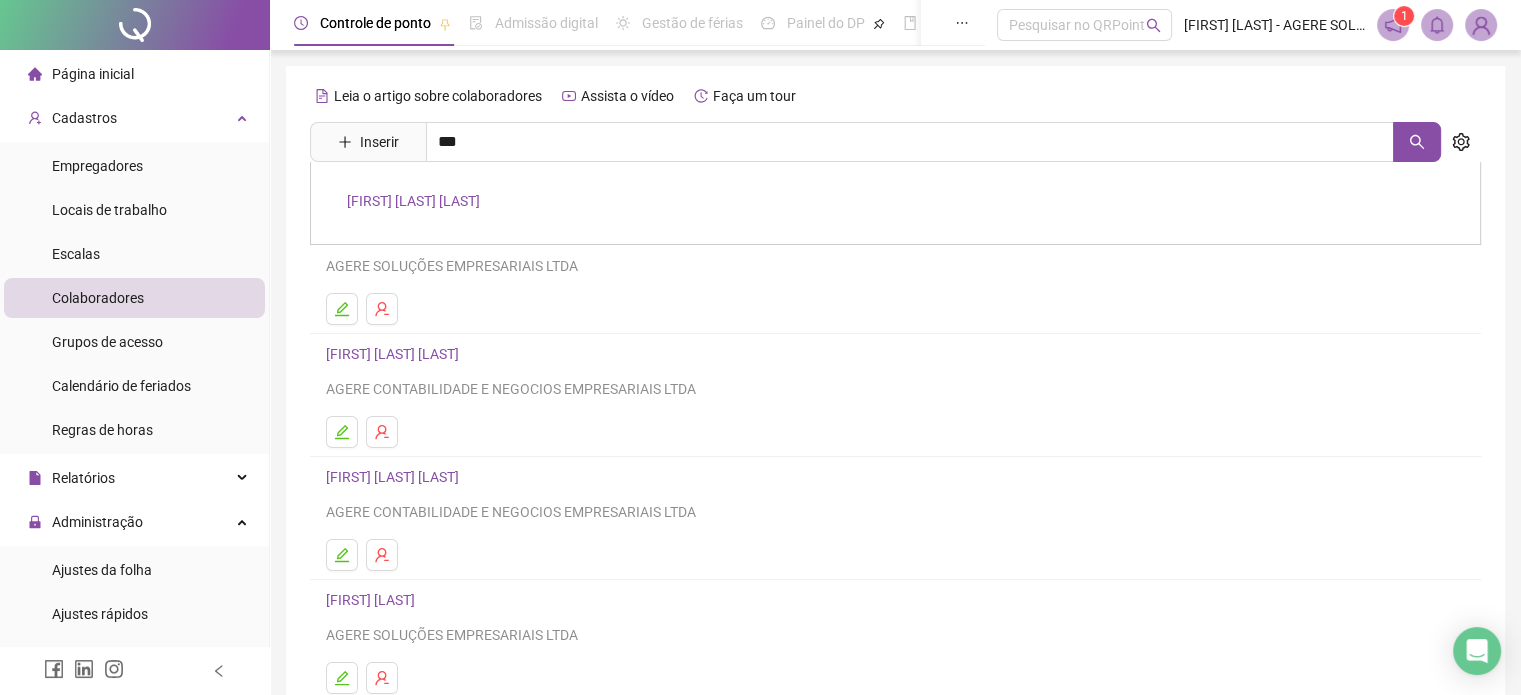 click on "[FIRST] [LAST] [LAST]" at bounding box center [413, 201] 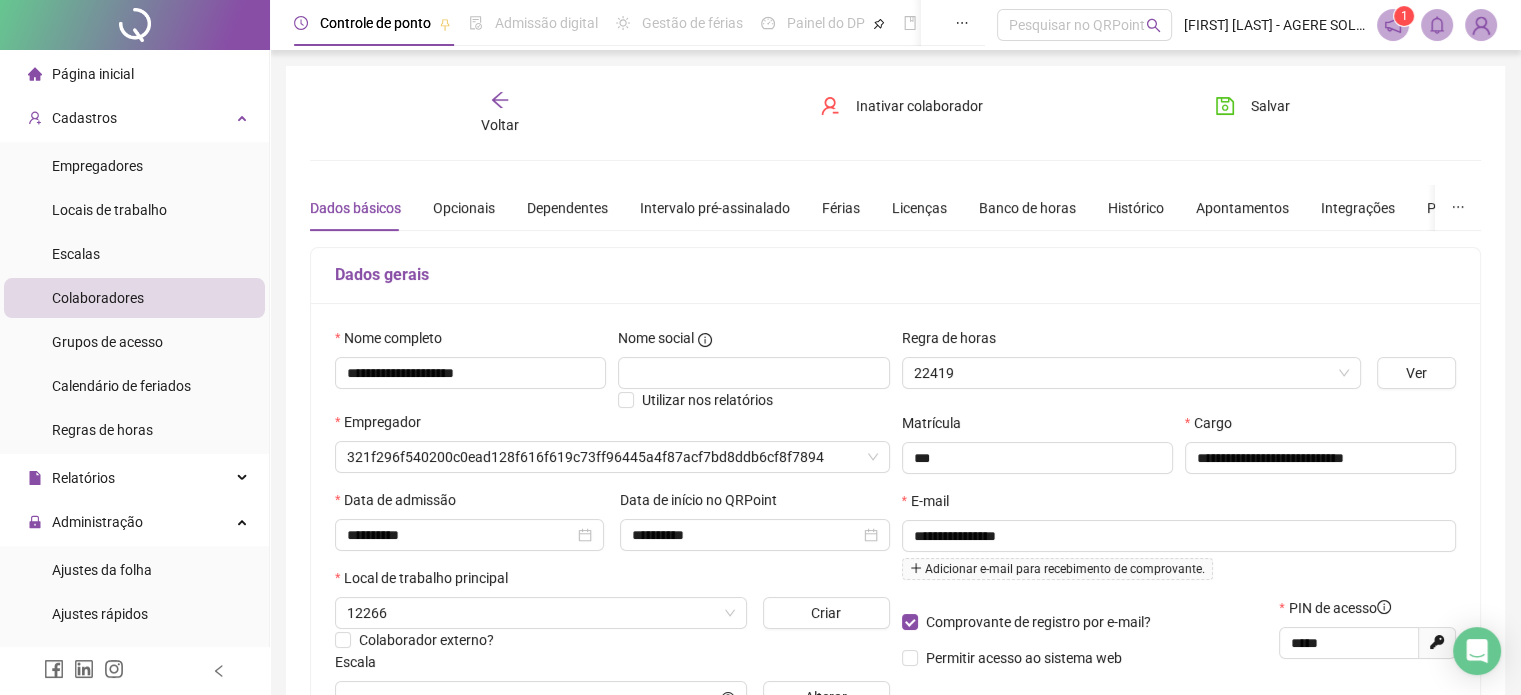 type on "**********" 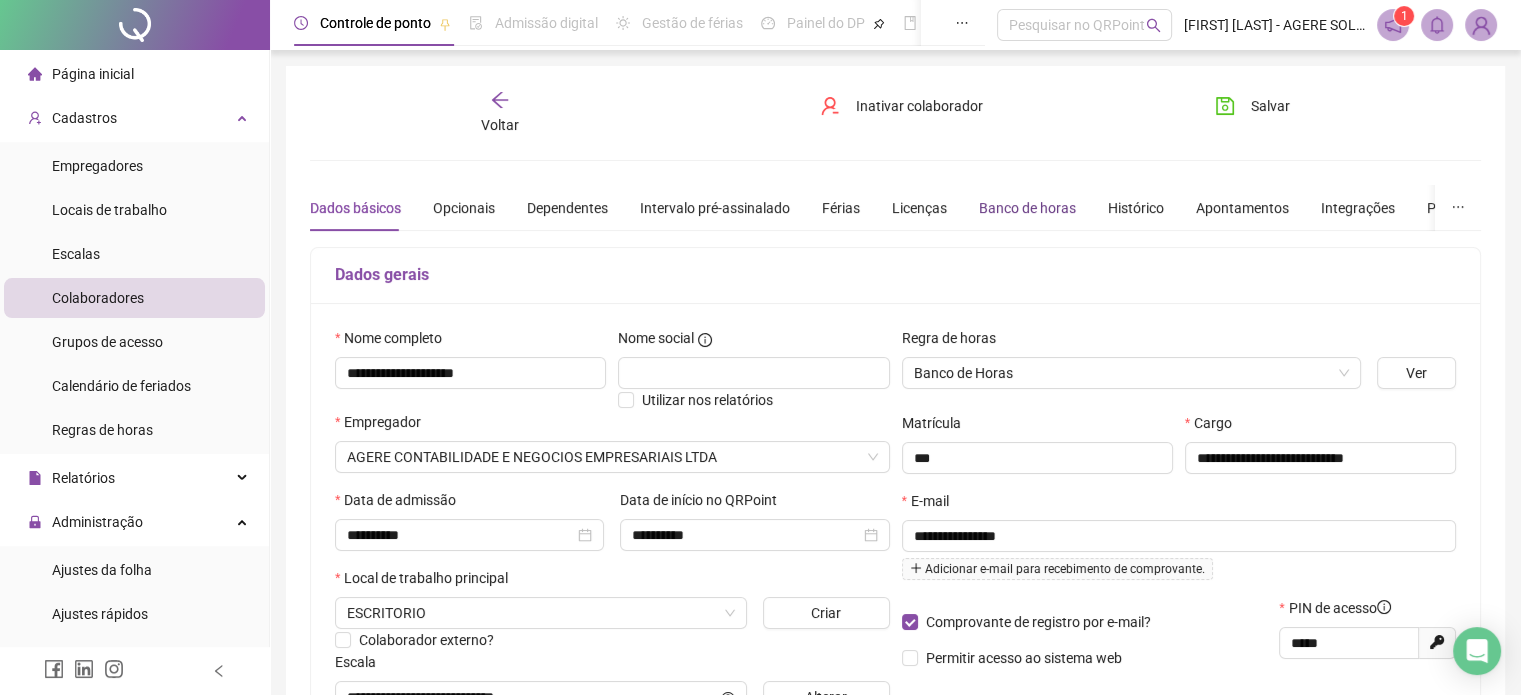 click on "Banco de horas" at bounding box center (1027, 208) 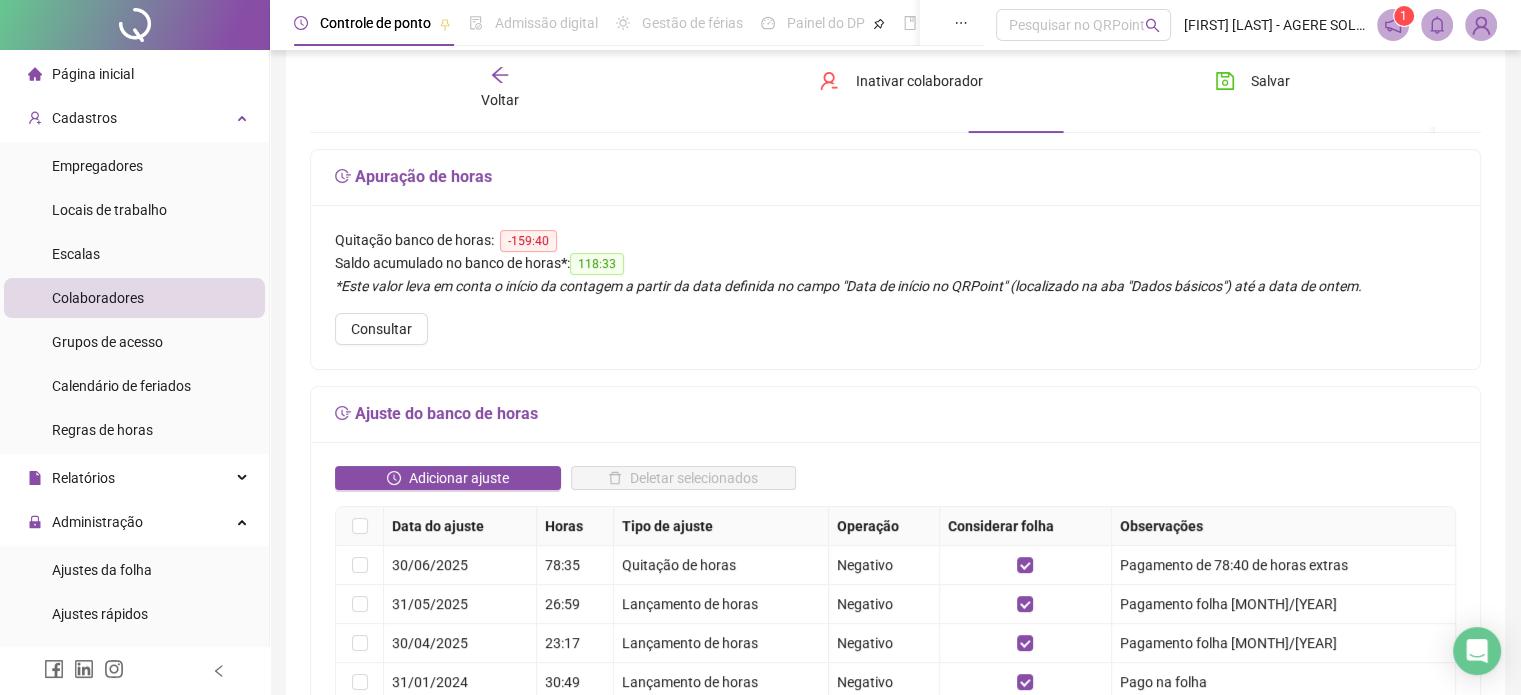 scroll, scrollTop: 100, scrollLeft: 0, axis: vertical 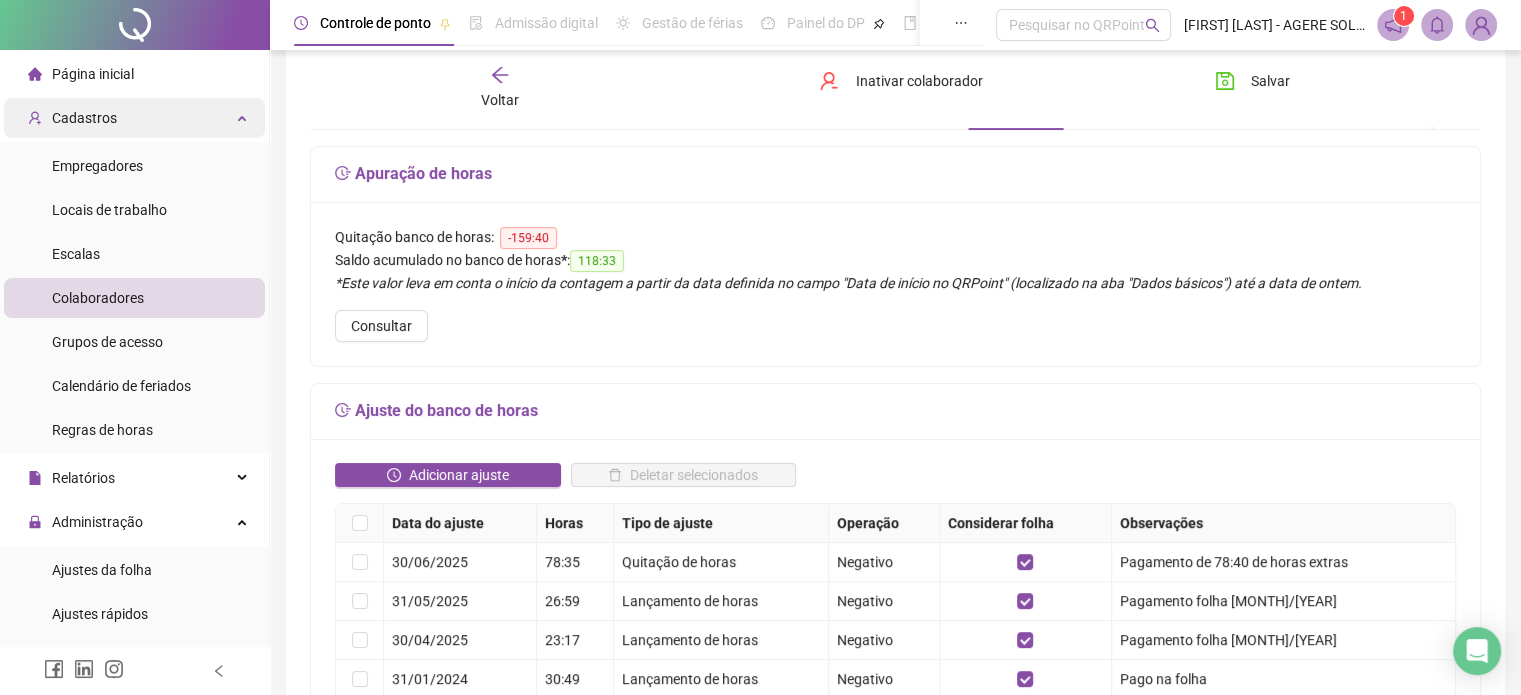 click on "Cadastros" at bounding box center (84, 118) 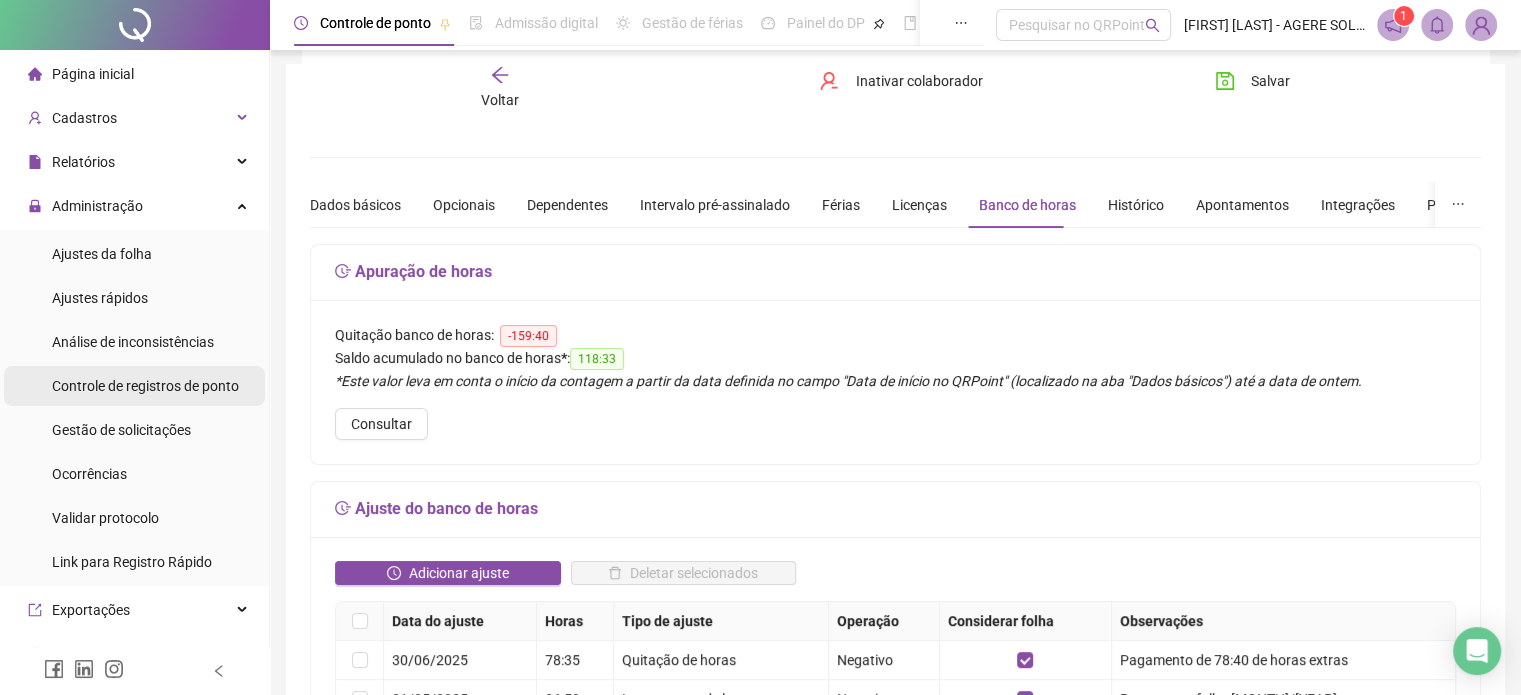 scroll, scrollTop: 0, scrollLeft: 0, axis: both 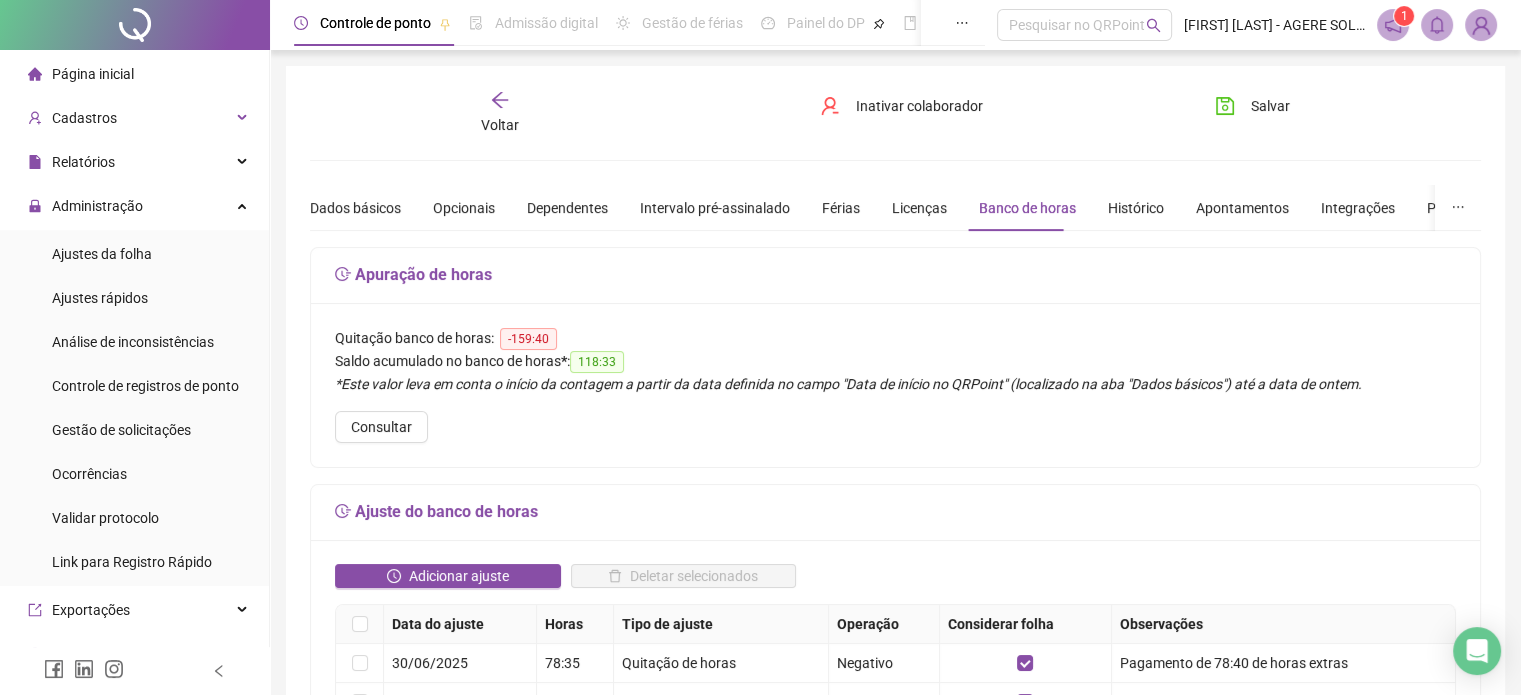 click 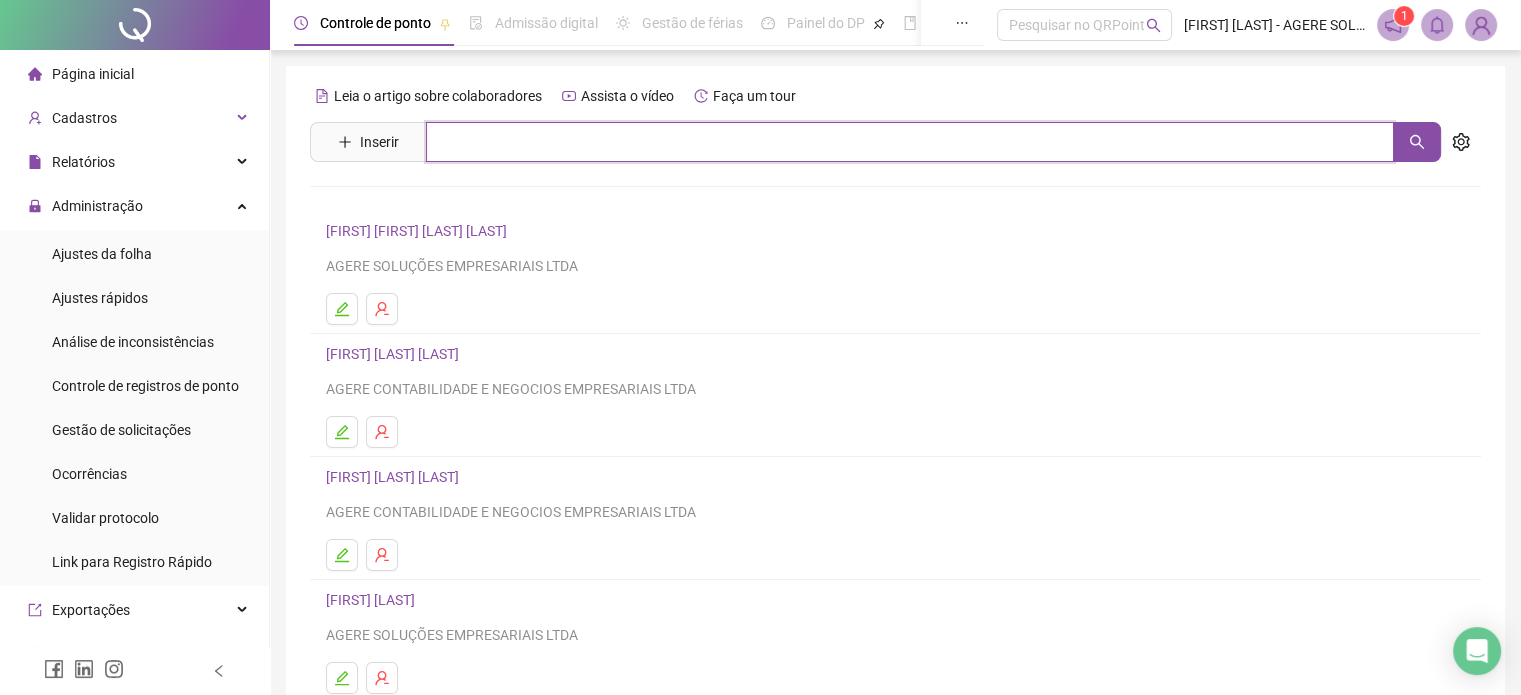 click at bounding box center (910, 142) 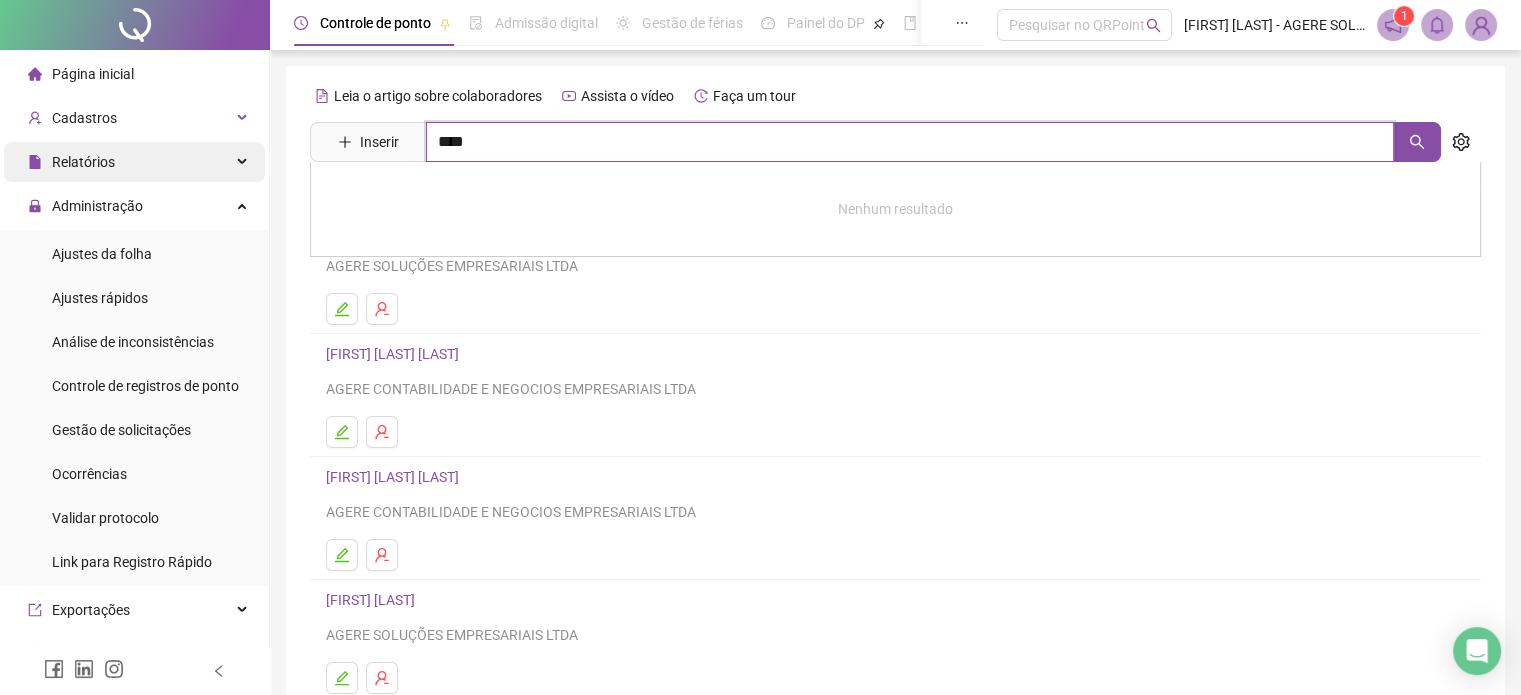type on "****" 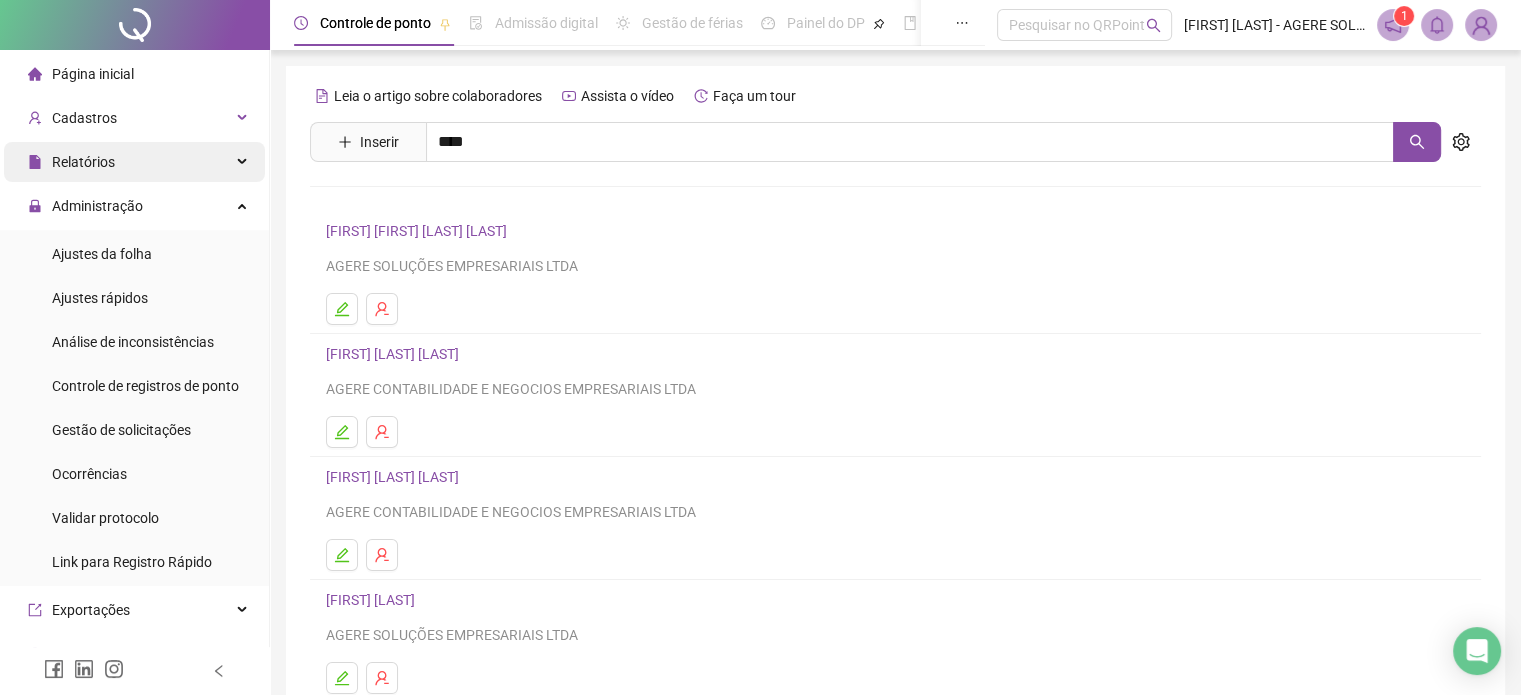 click on "Relatórios" at bounding box center [134, 162] 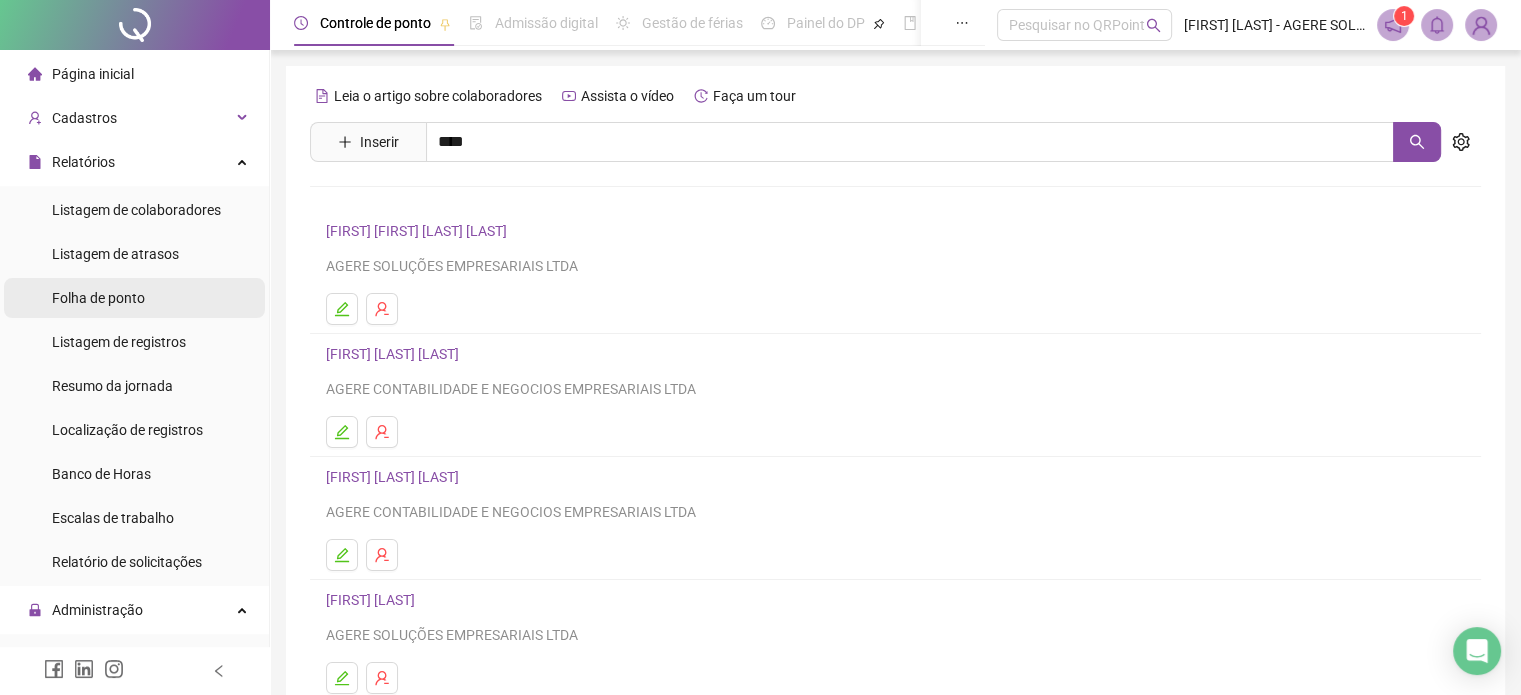 click on "Folha de ponto" at bounding box center [98, 298] 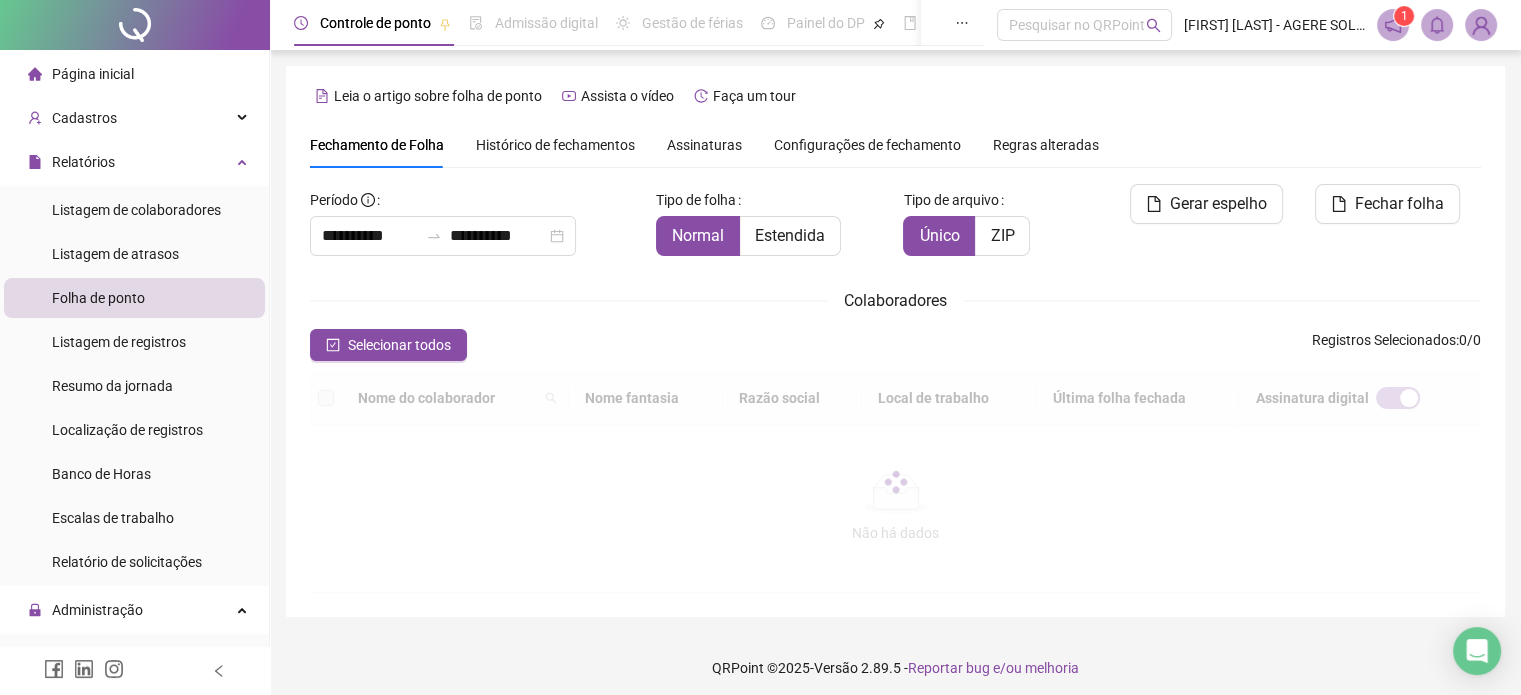 scroll, scrollTop: 61, scrollLeft: 0, axis: vertical 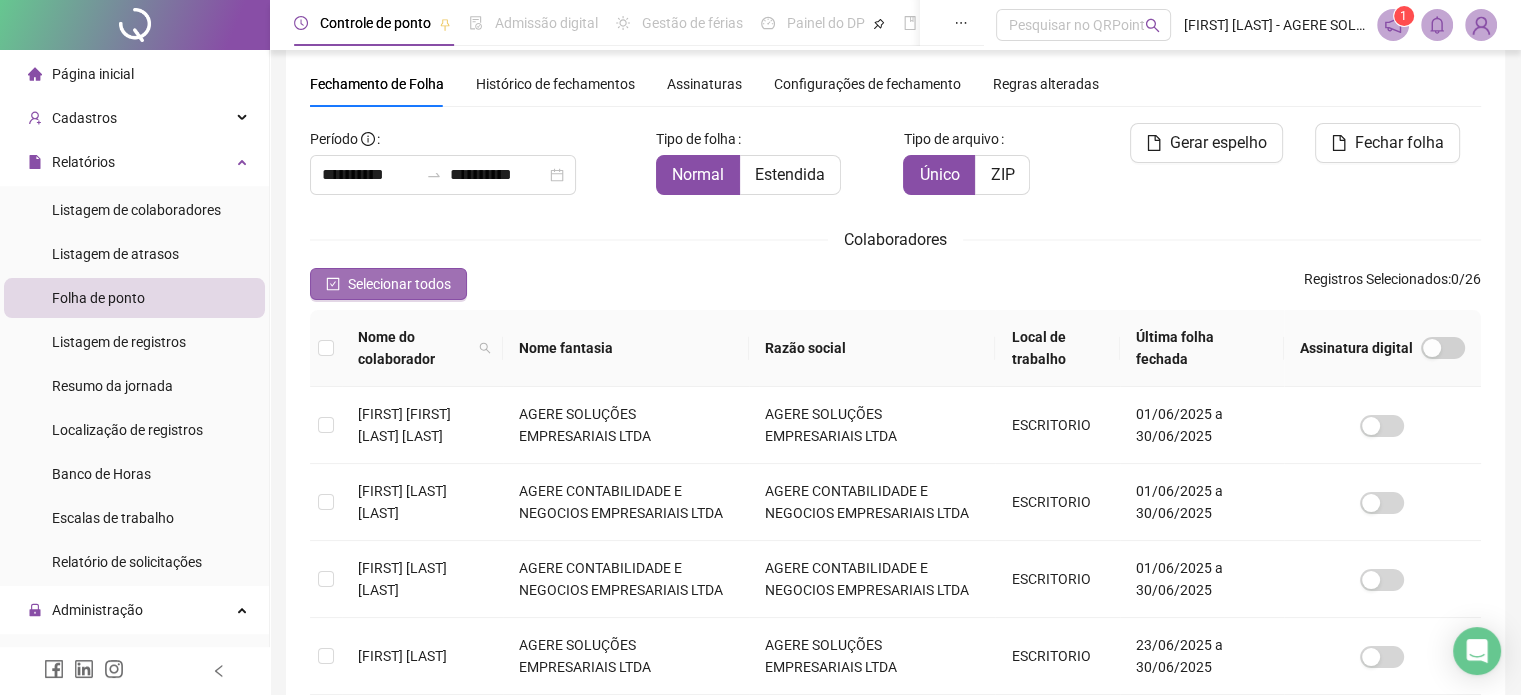 click on "Selecionar todos" at bounding box center [399, 284] 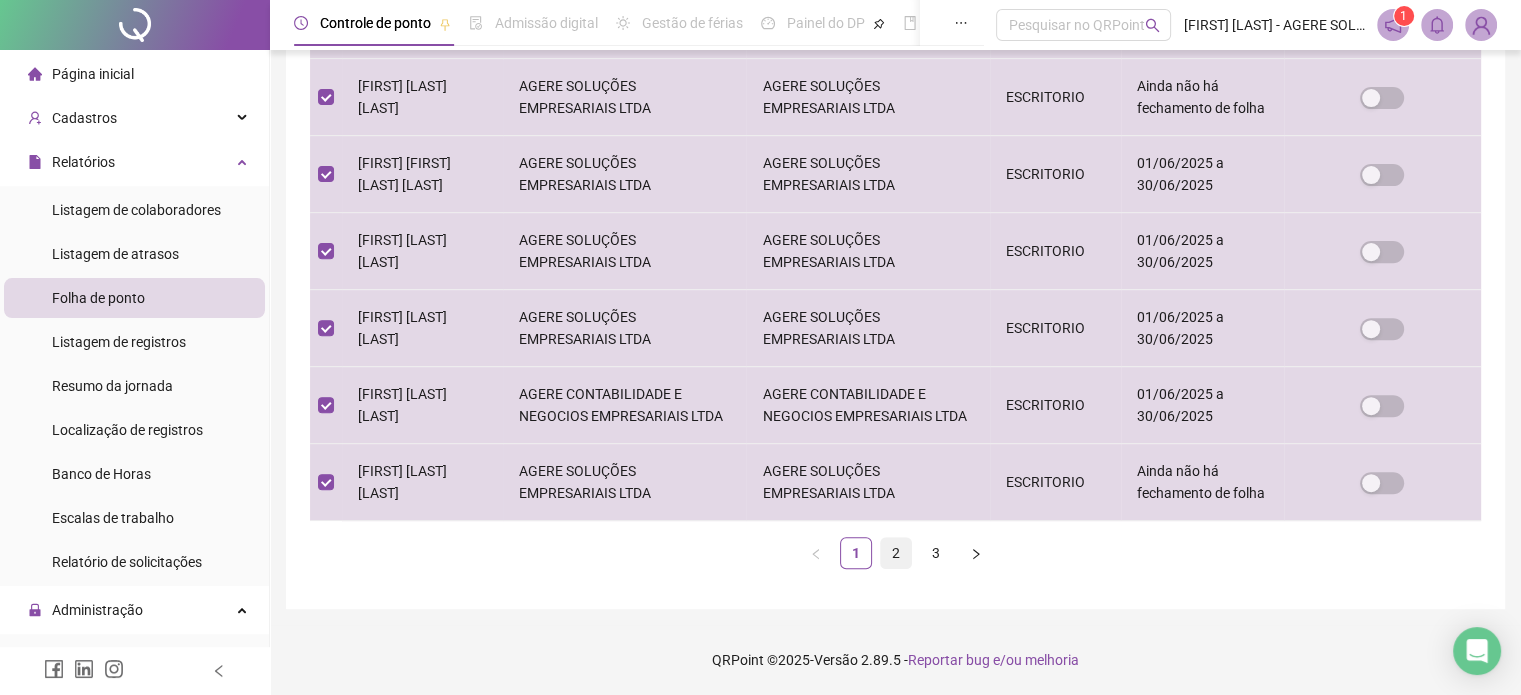 click on "2" at bounding box center [896, 553] 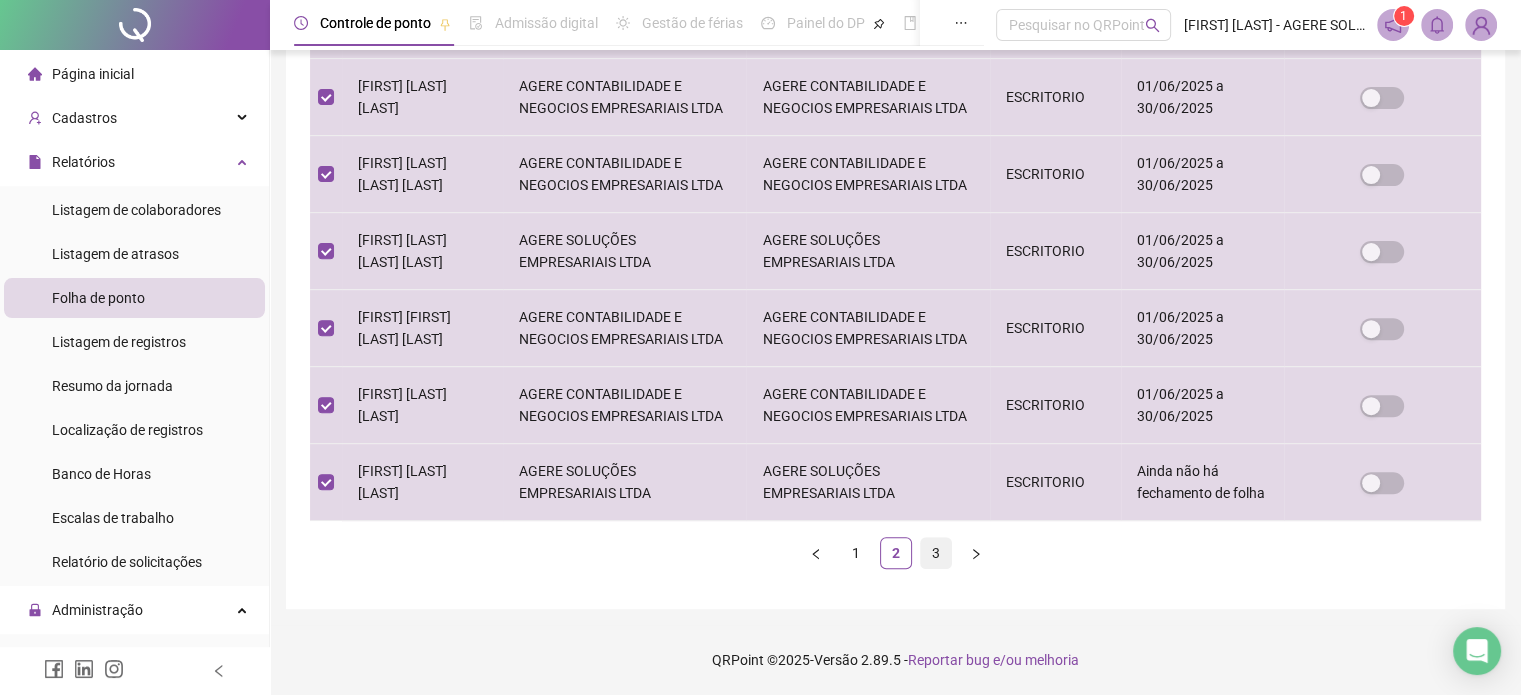 click on "3" at bounding box center (936, 553) 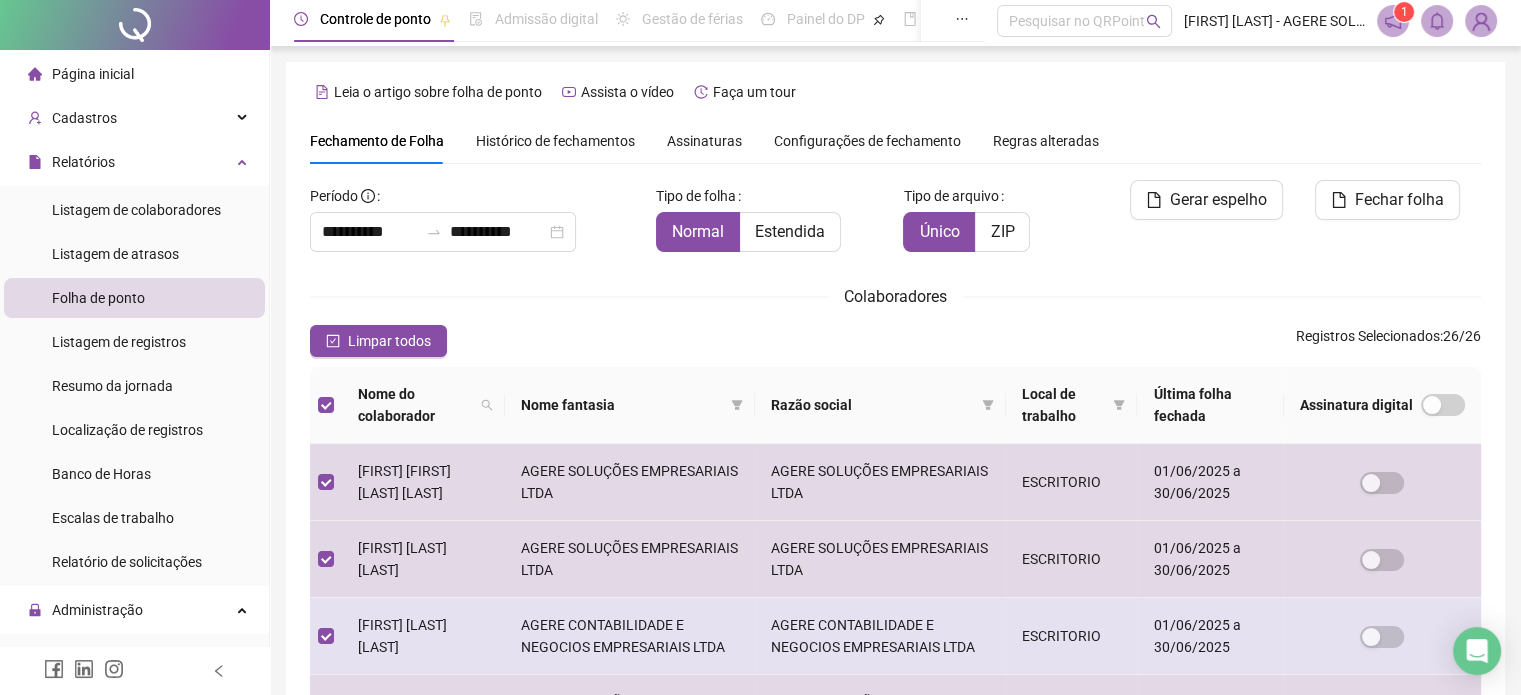 scroll, scrollTop: 0, scrollLeft: 0, axis: both 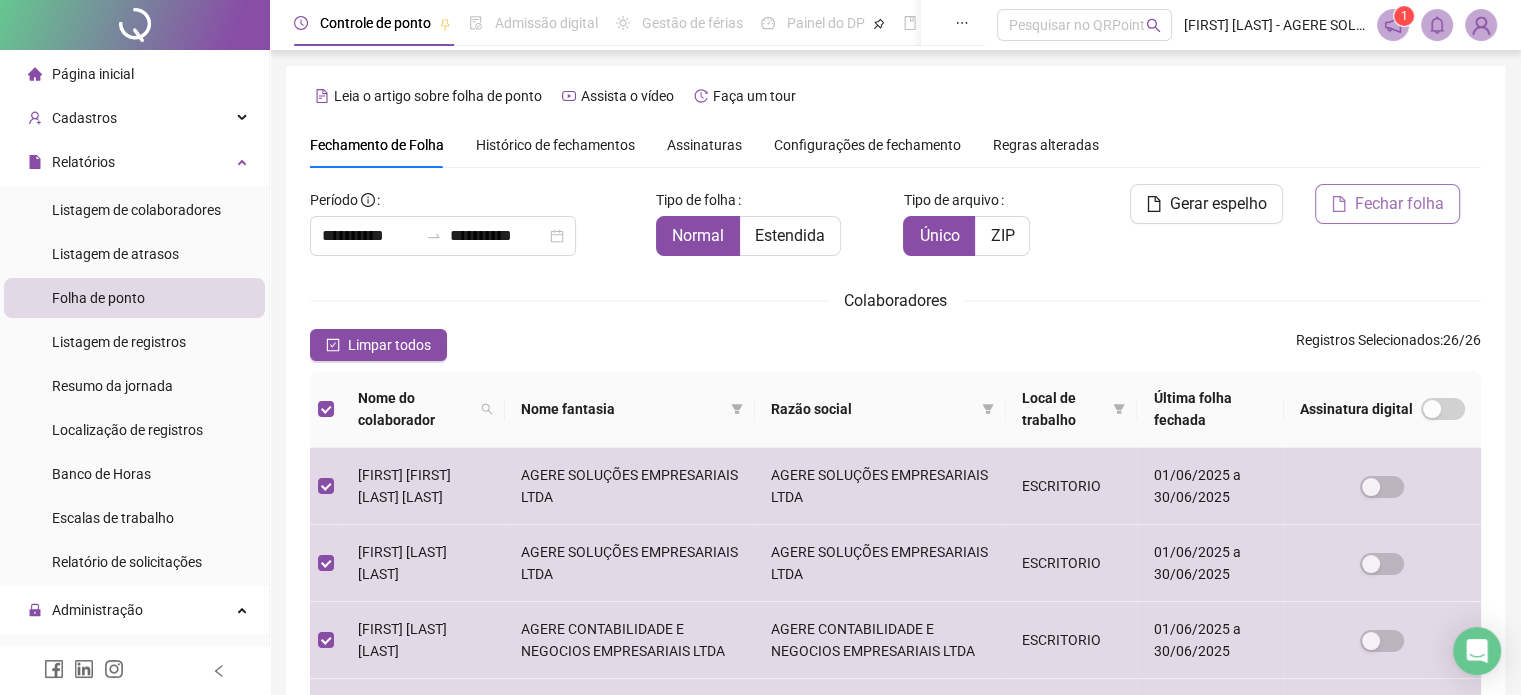 click on "Fechar folha" at bounding box center [1399, 204] 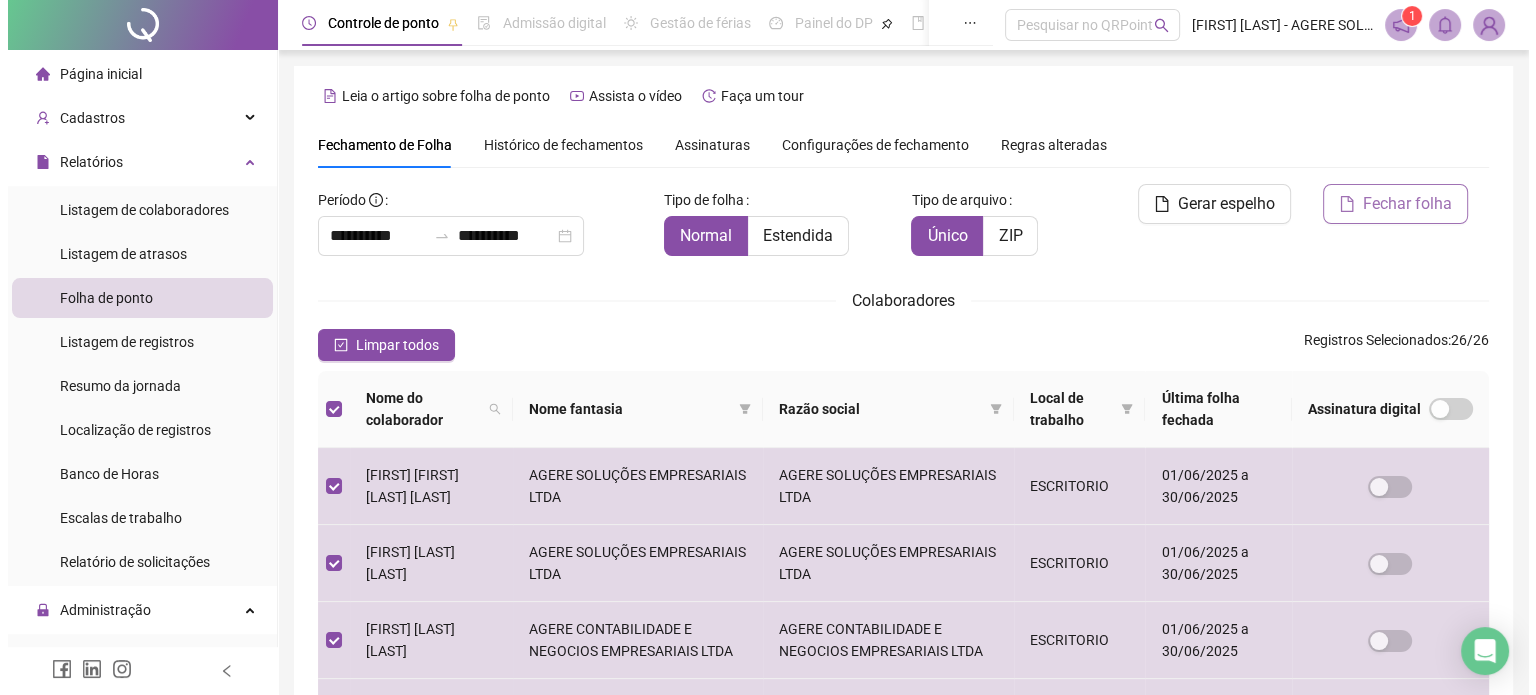 scroll, scrollTop: 61, scrollLeft: 0, axis: vertical 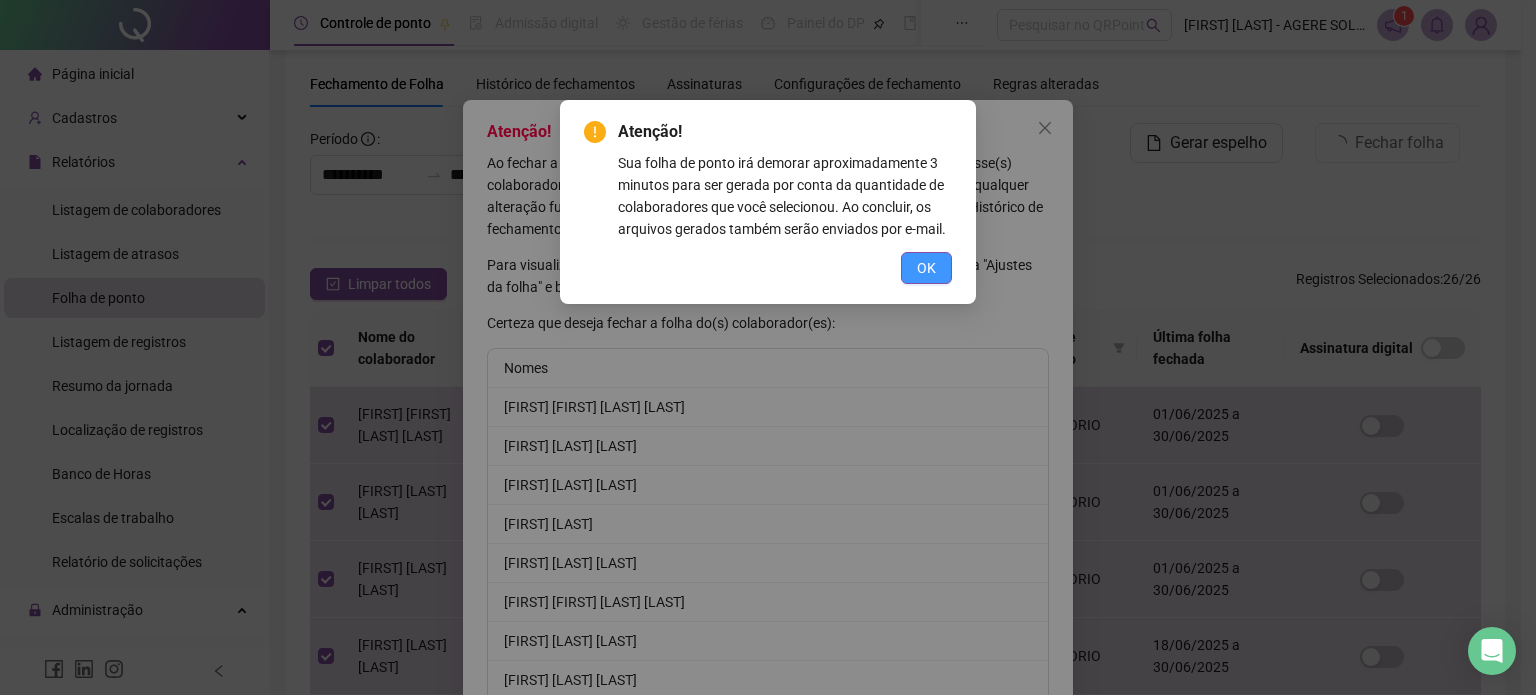 click on "OK" at bounding box center [926, 268] 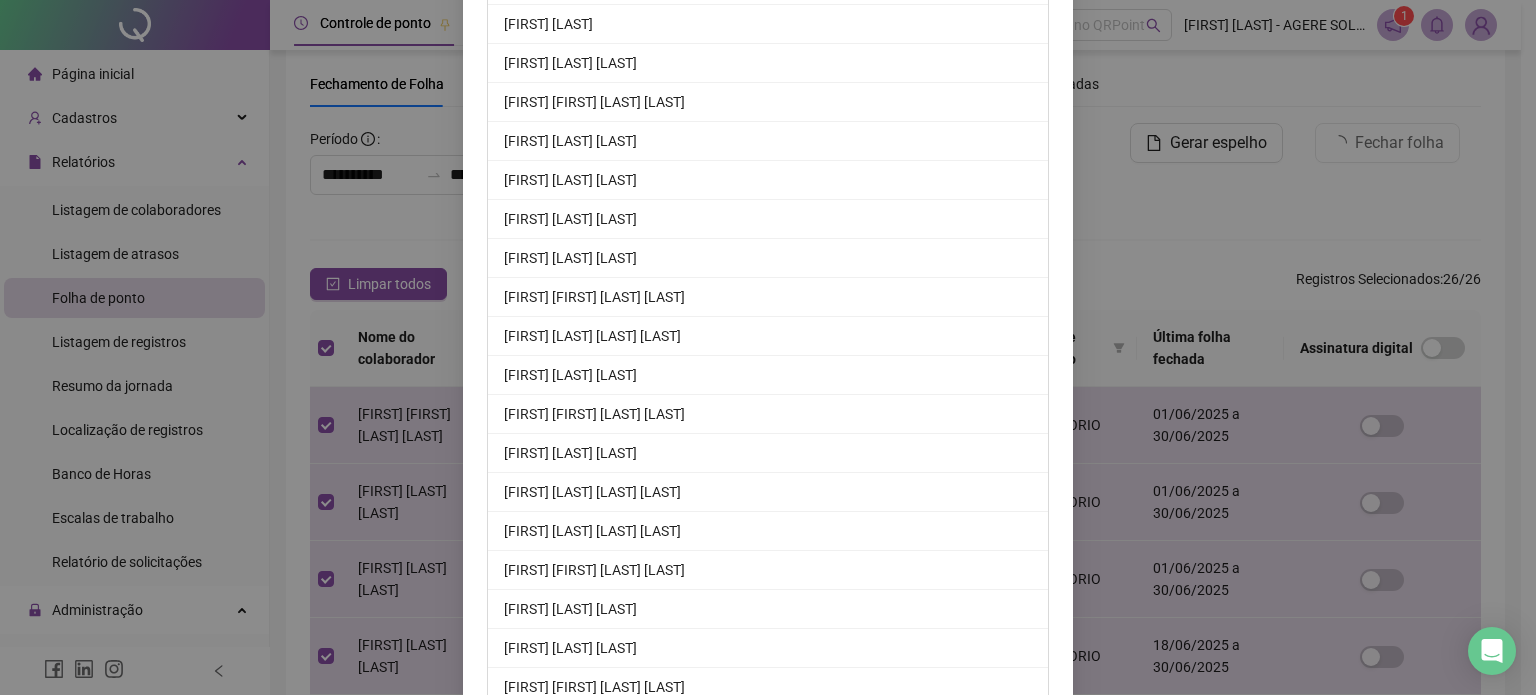 scroll, scrollTop: 789, scrollLeft: 0, axis: vertical 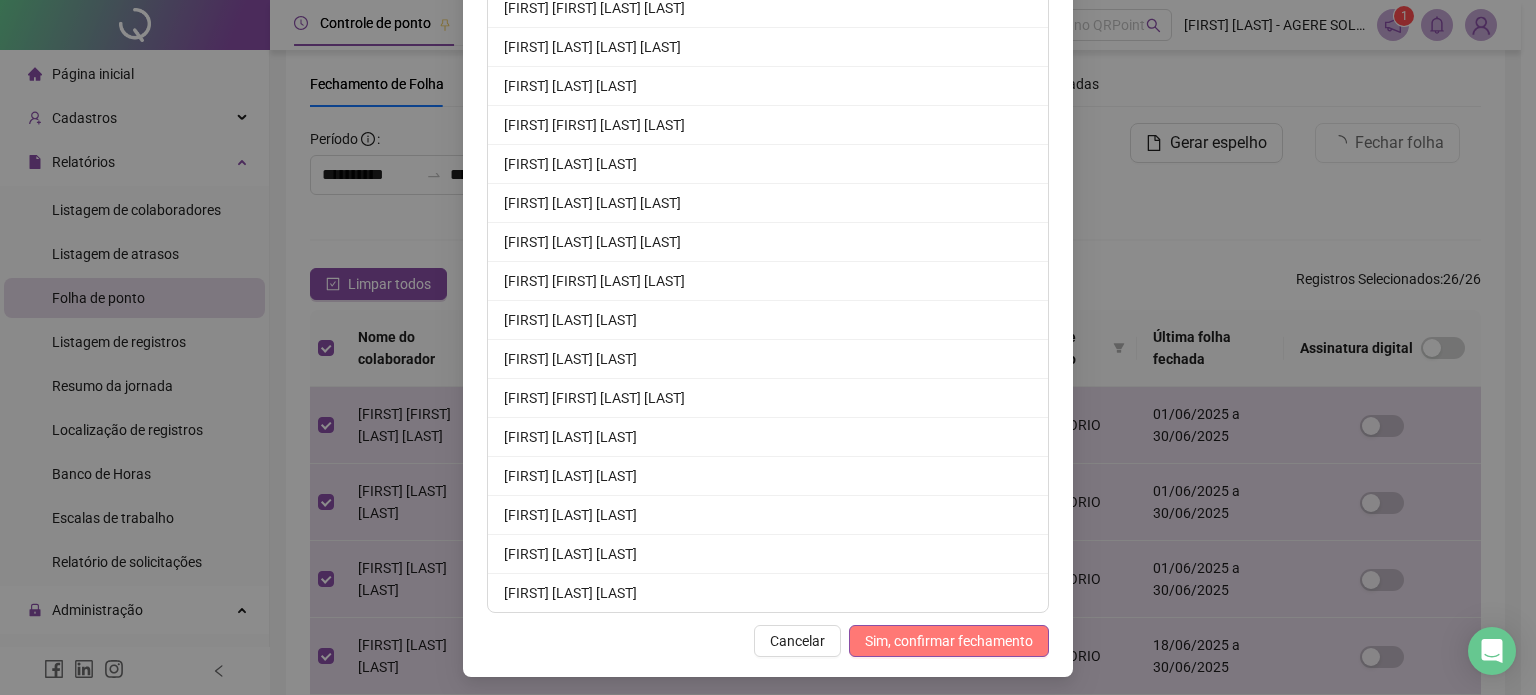 click on "Sim, confirmar fechamento" at bounding box center [949, 641] 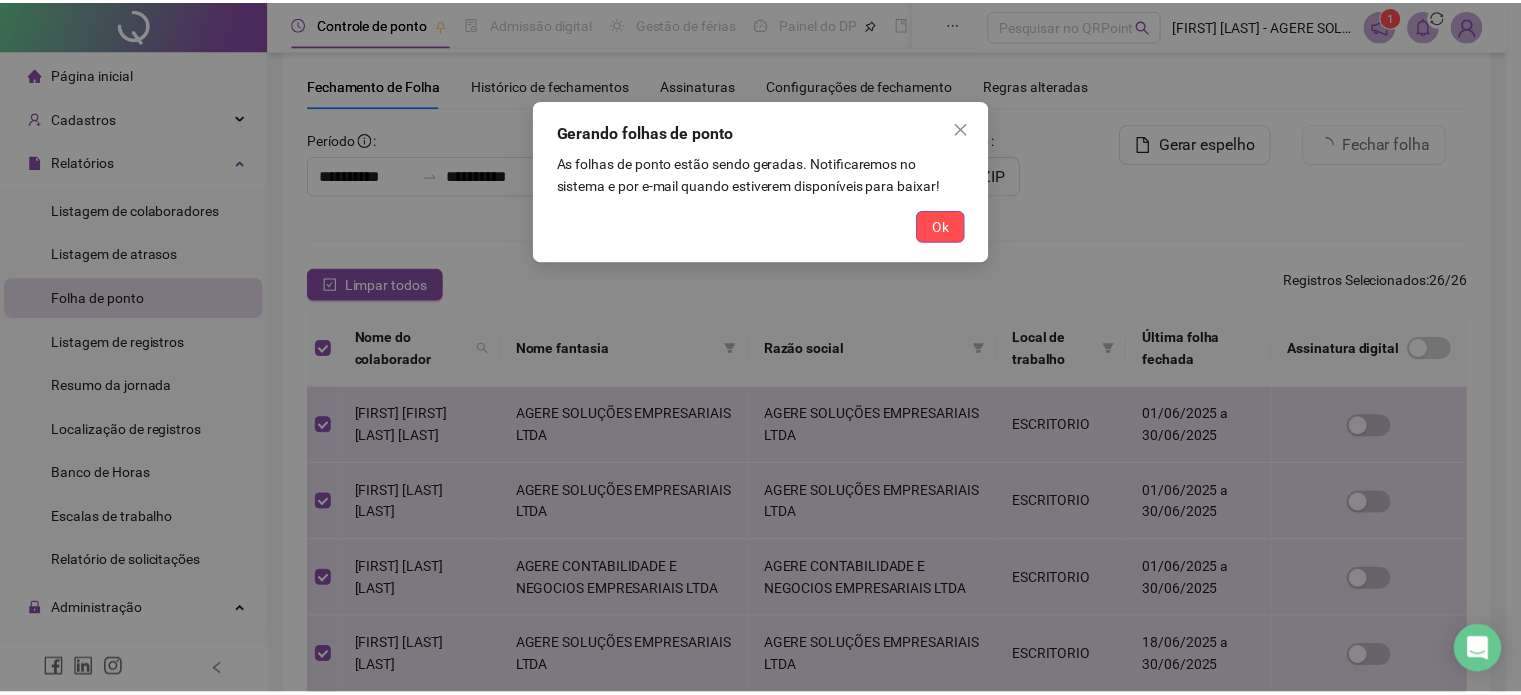 scroll, scrollTop: 690, scrollLeft: 0, axis: vertical 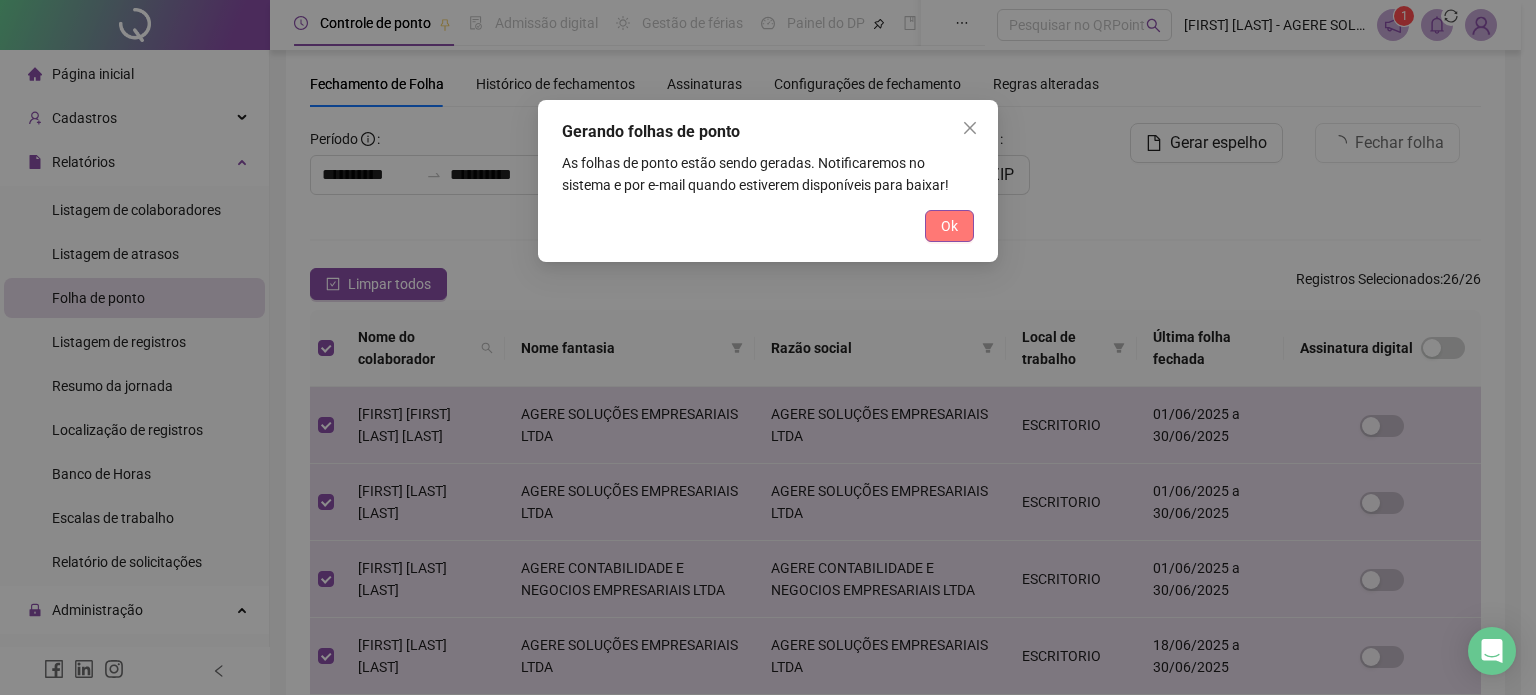 click on "Ok" at bounding box center [949, 226] 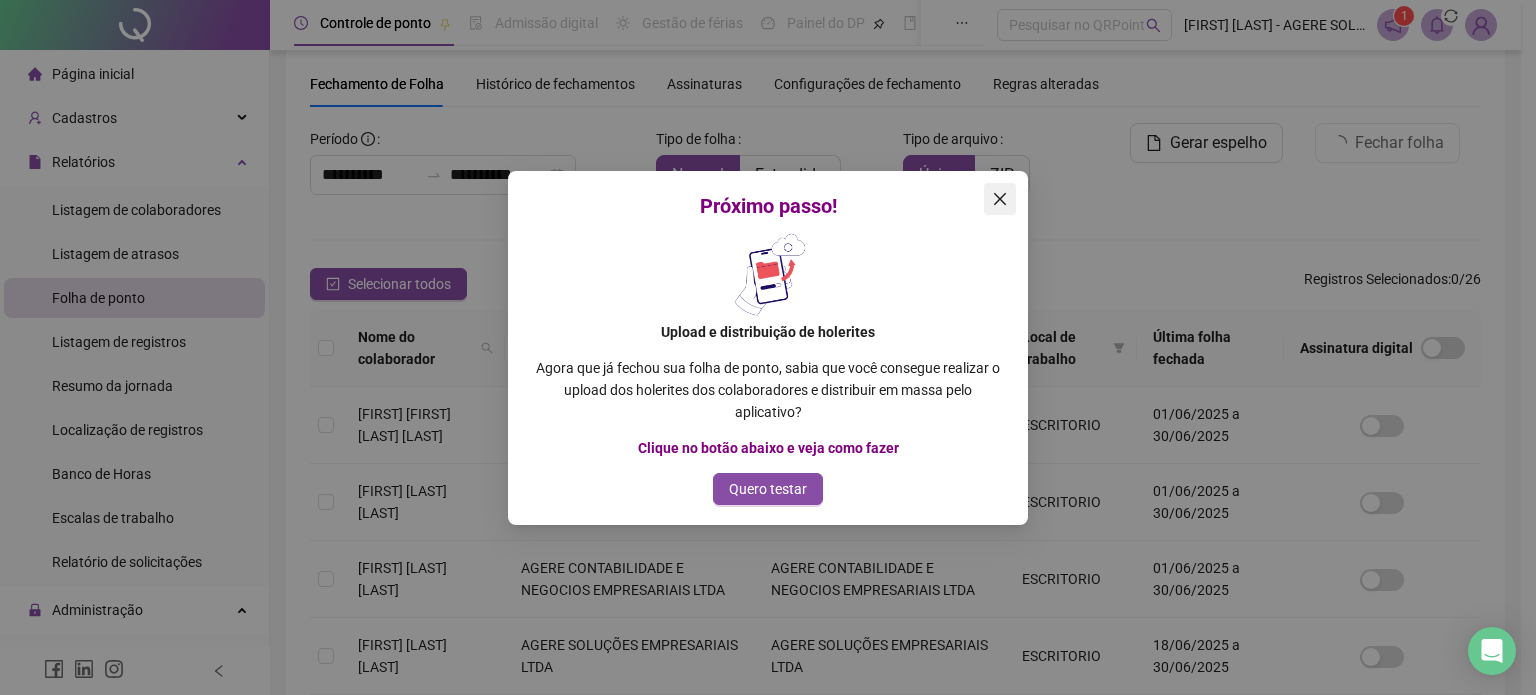 click 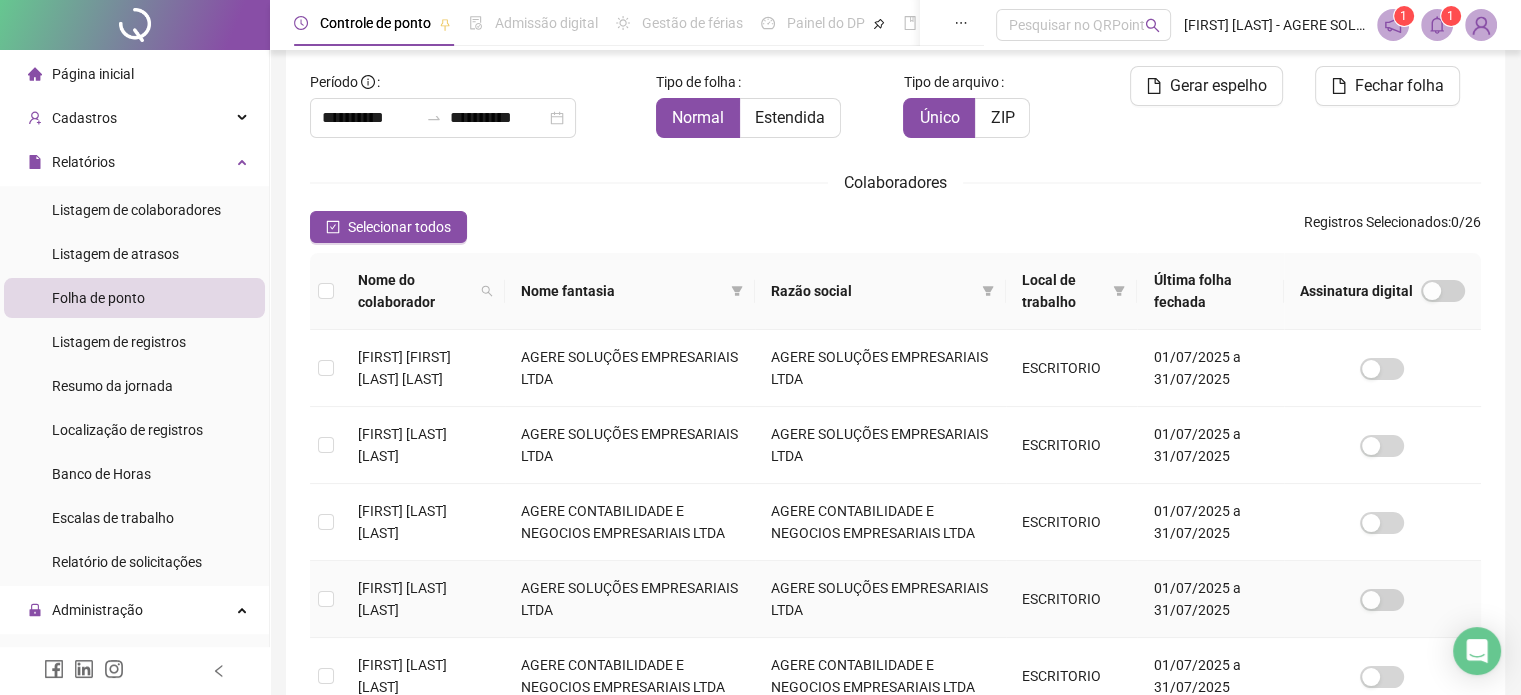 scroll, scrollTop: 0, scrollLeft: 0, axis: both 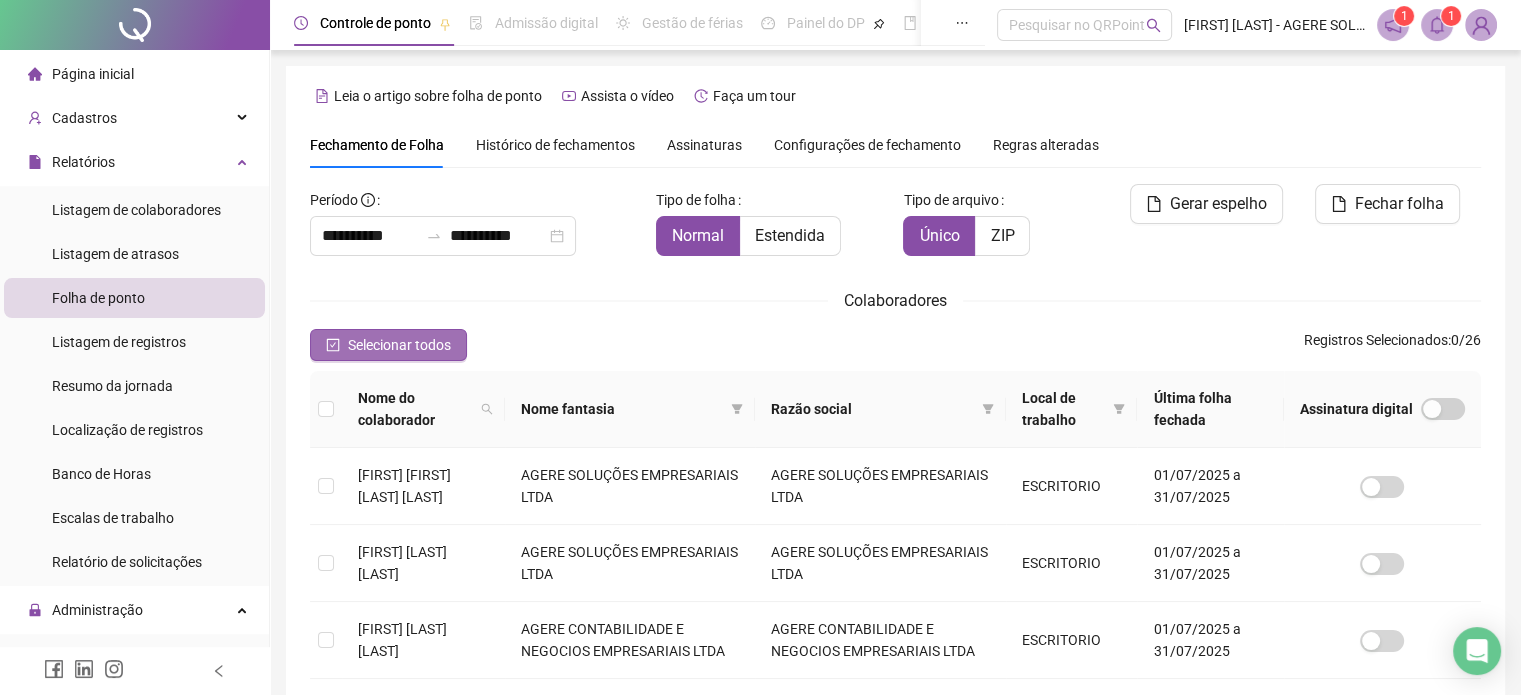 click on "Selecionar todos" at bounding box center (399, 345) 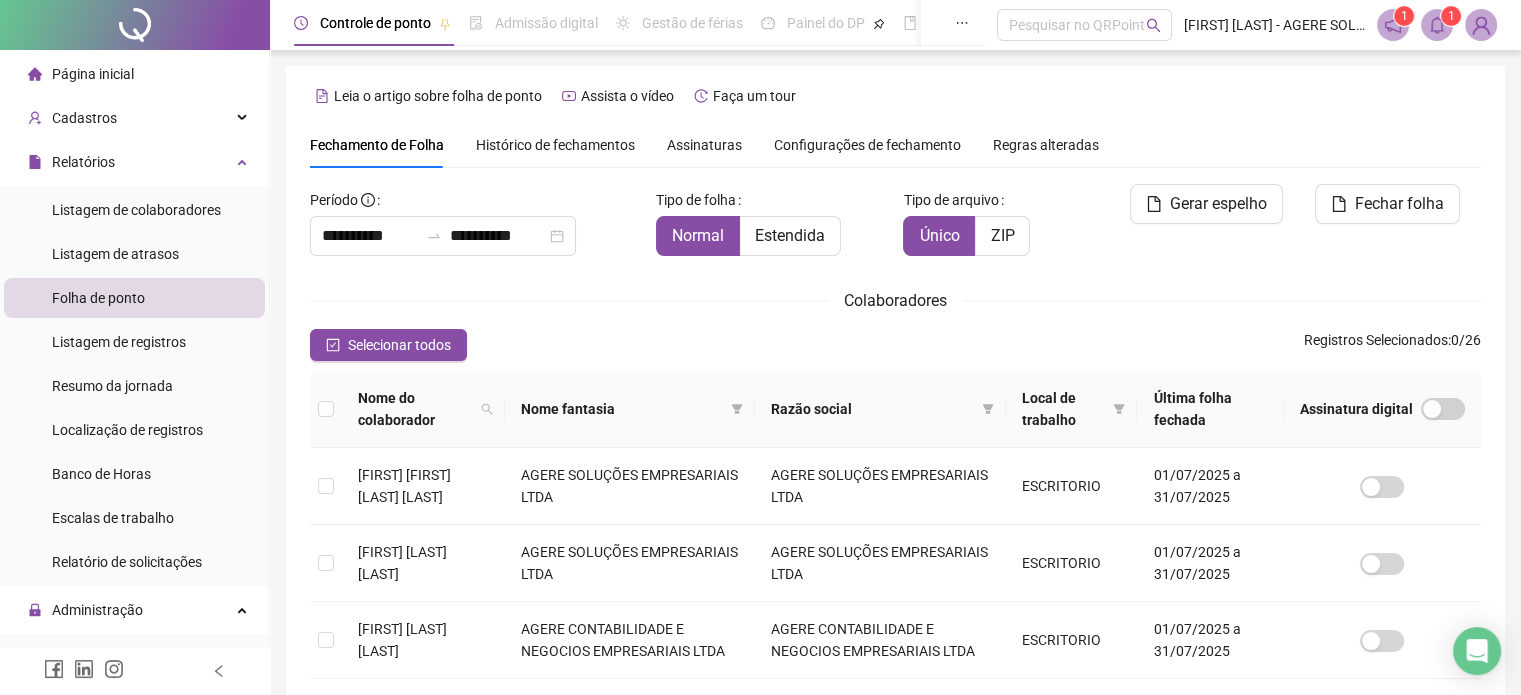 scroll, scrollTop: 61, scrollLeft: 0, axis: vertical 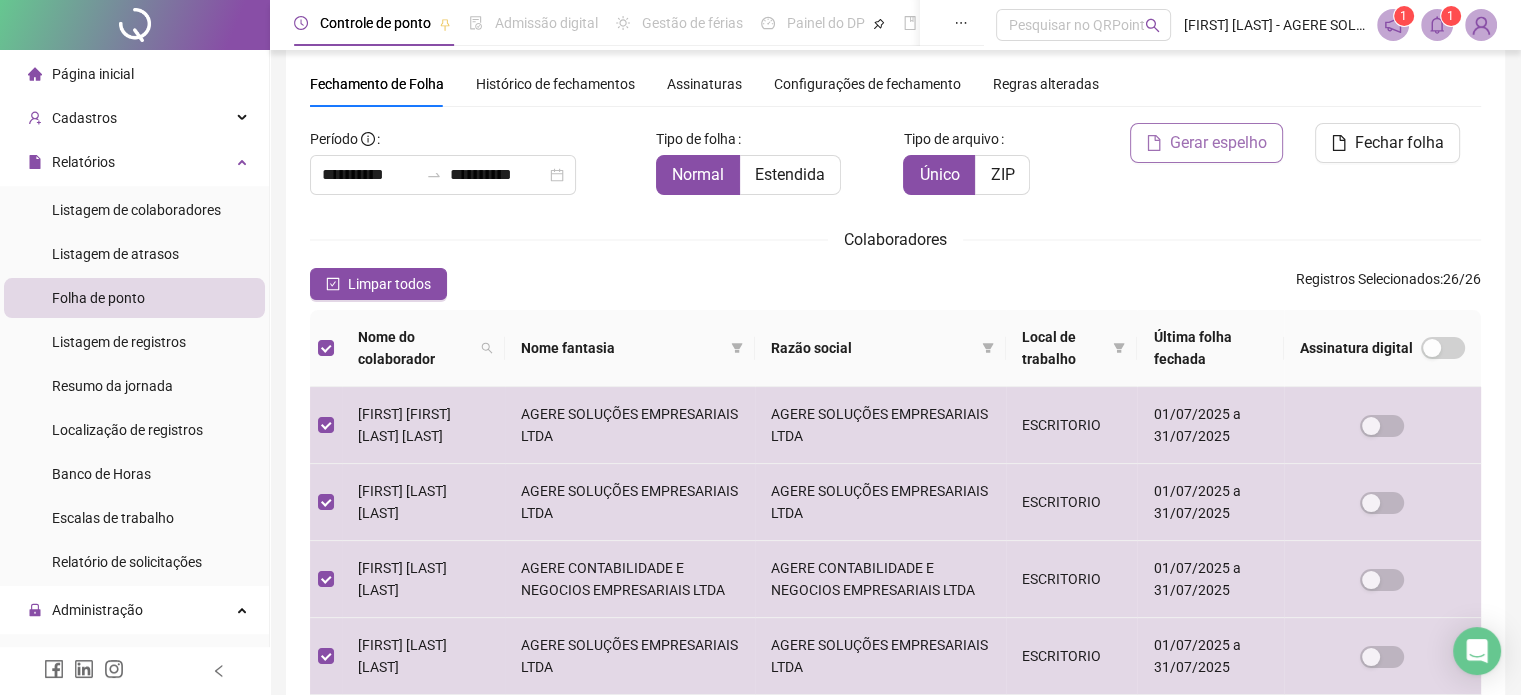 click on "Gerar espelho" at bounding box center [1218, 143] 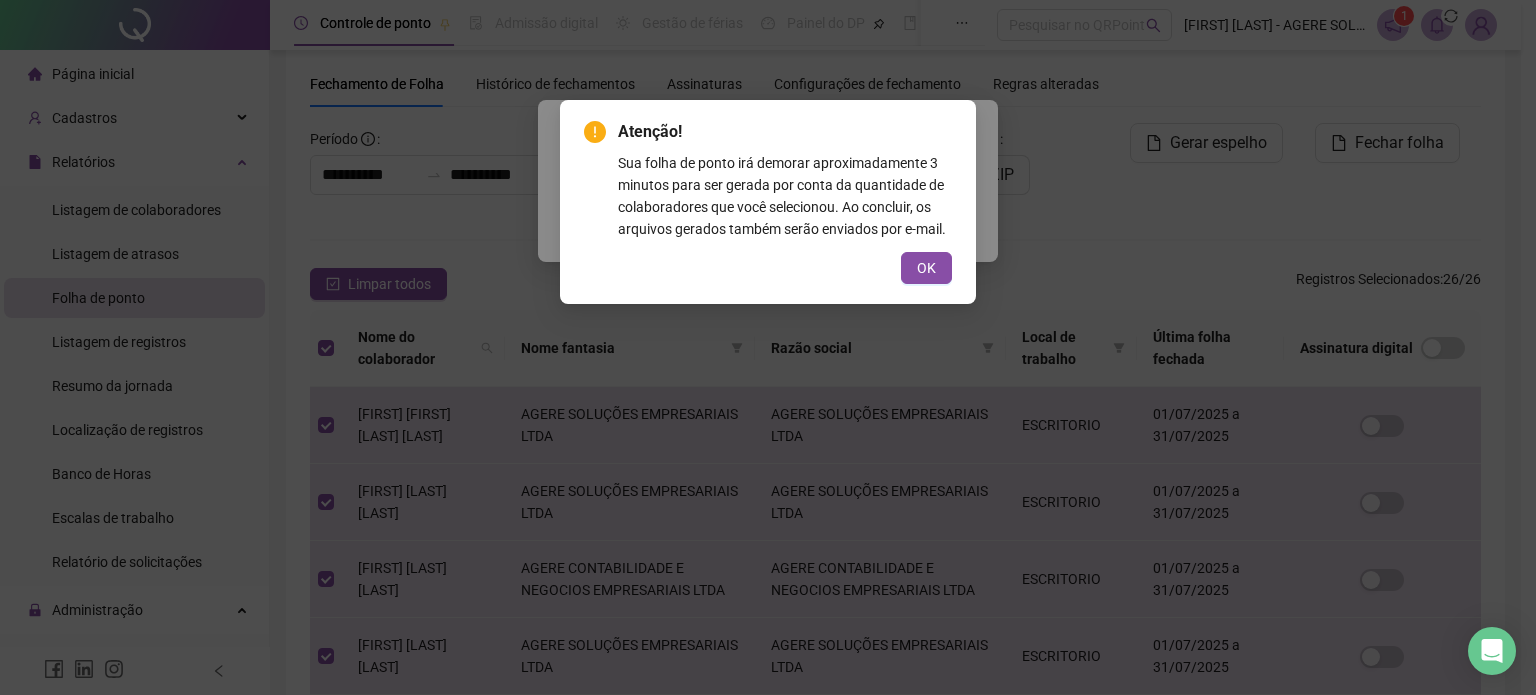 click on "OK" at bounding box center (926, 268) 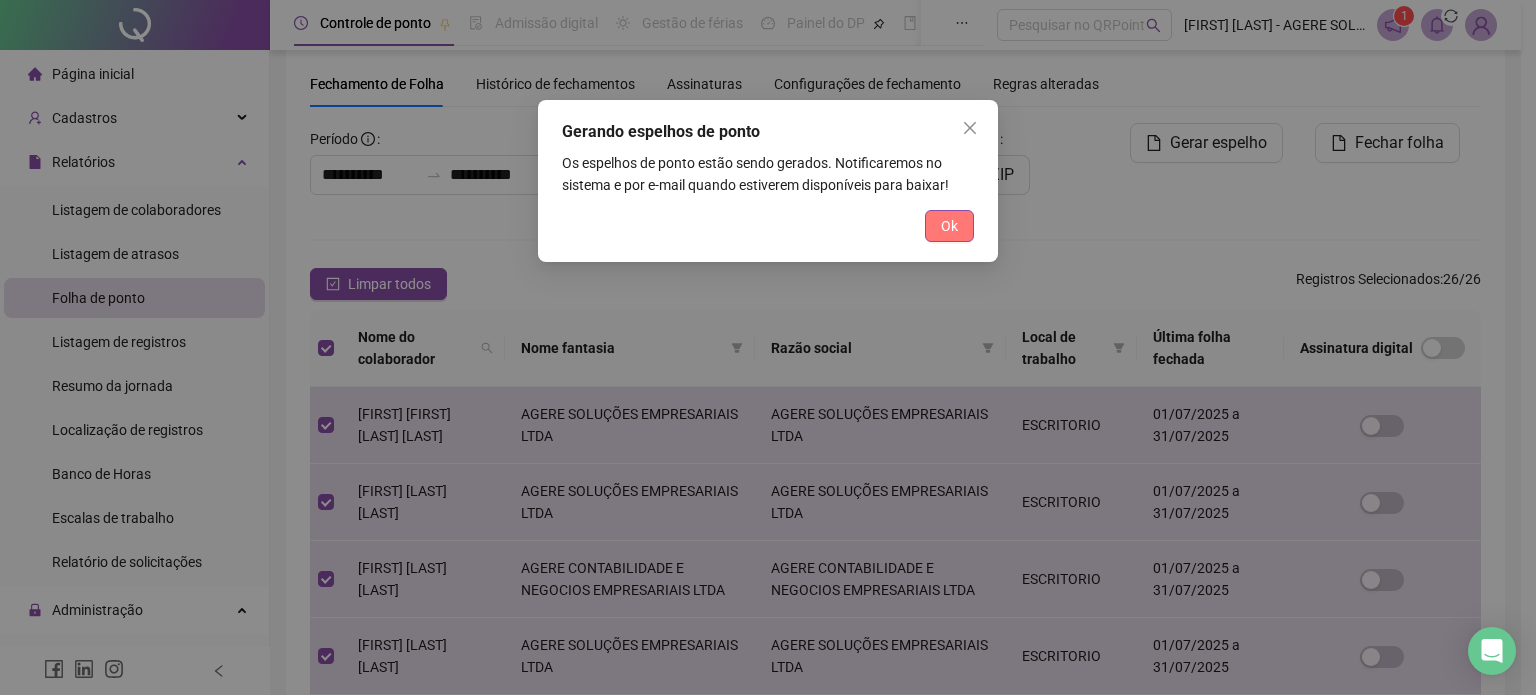 click on "Ok" at bounding box center (949, 226) 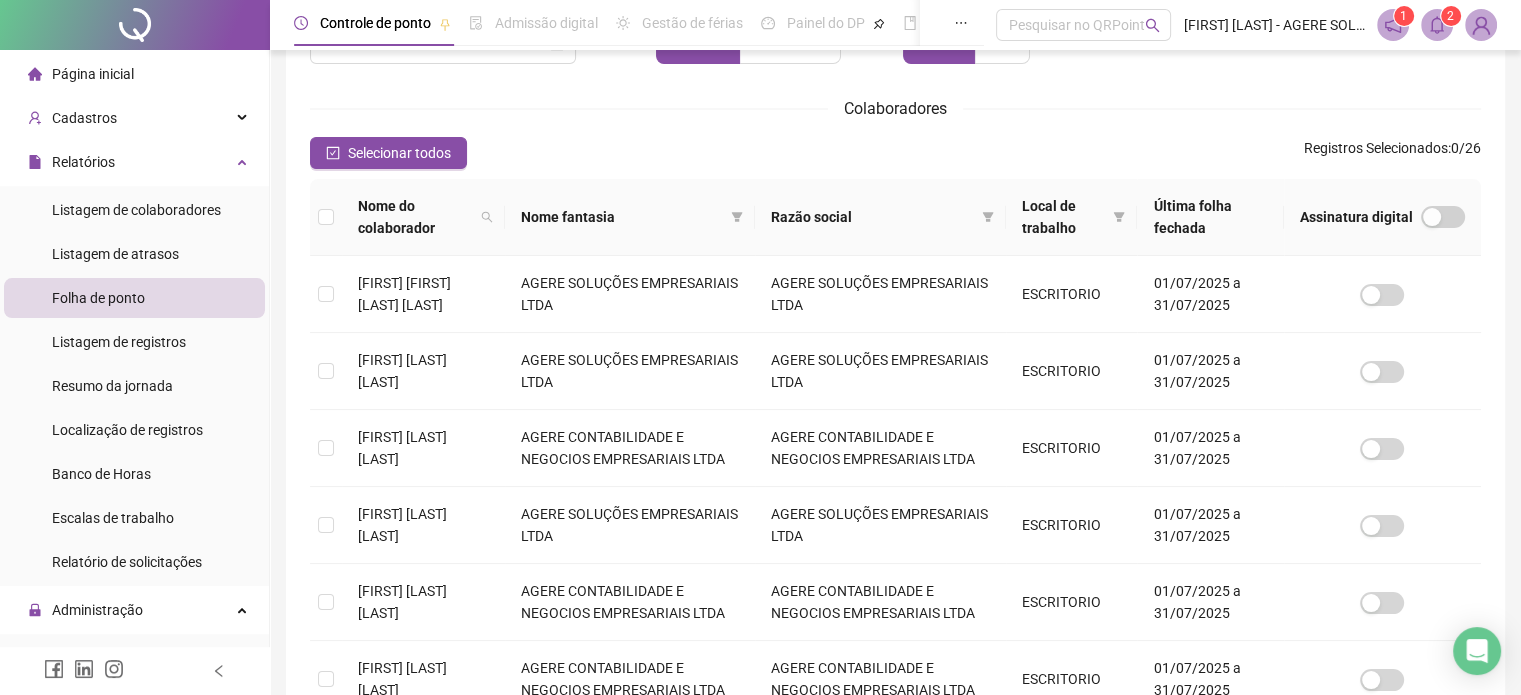 scroll, scrollTop: 187, scrollLeft: 0, axis: vertical 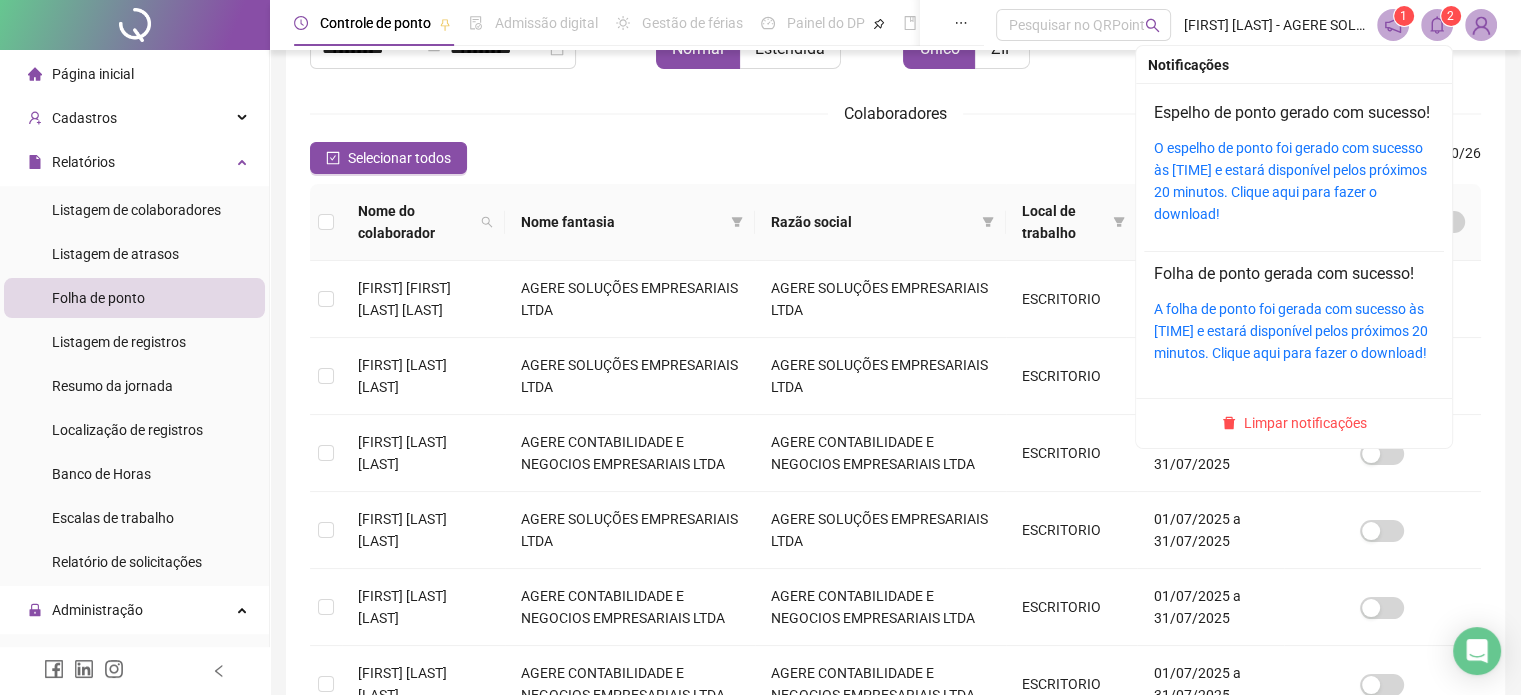 click 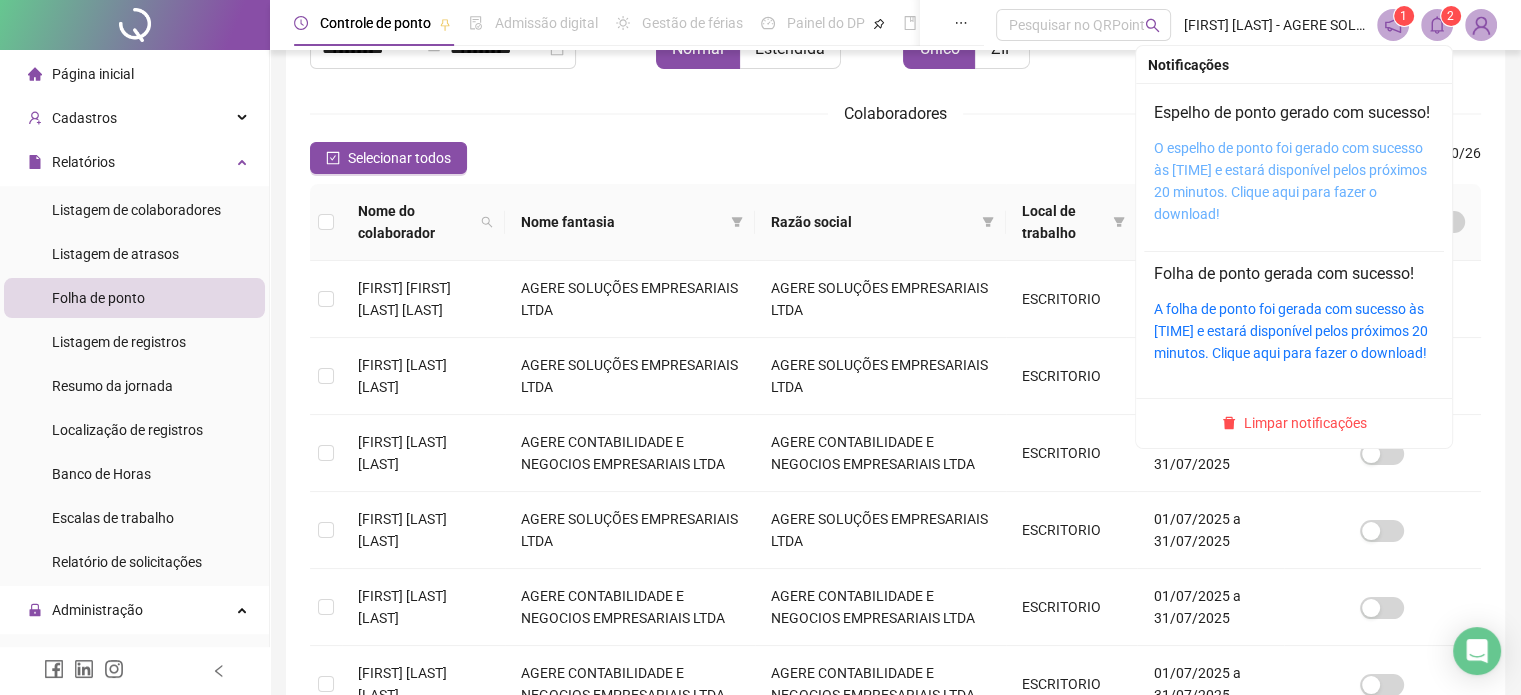 click on "O espelho de ponto foi gerado com sucesso às [TIME] e estará disponível pelos próximos 20 minutos.
Clique aqui para fazer o download!" at bounding box center (1290, 181) 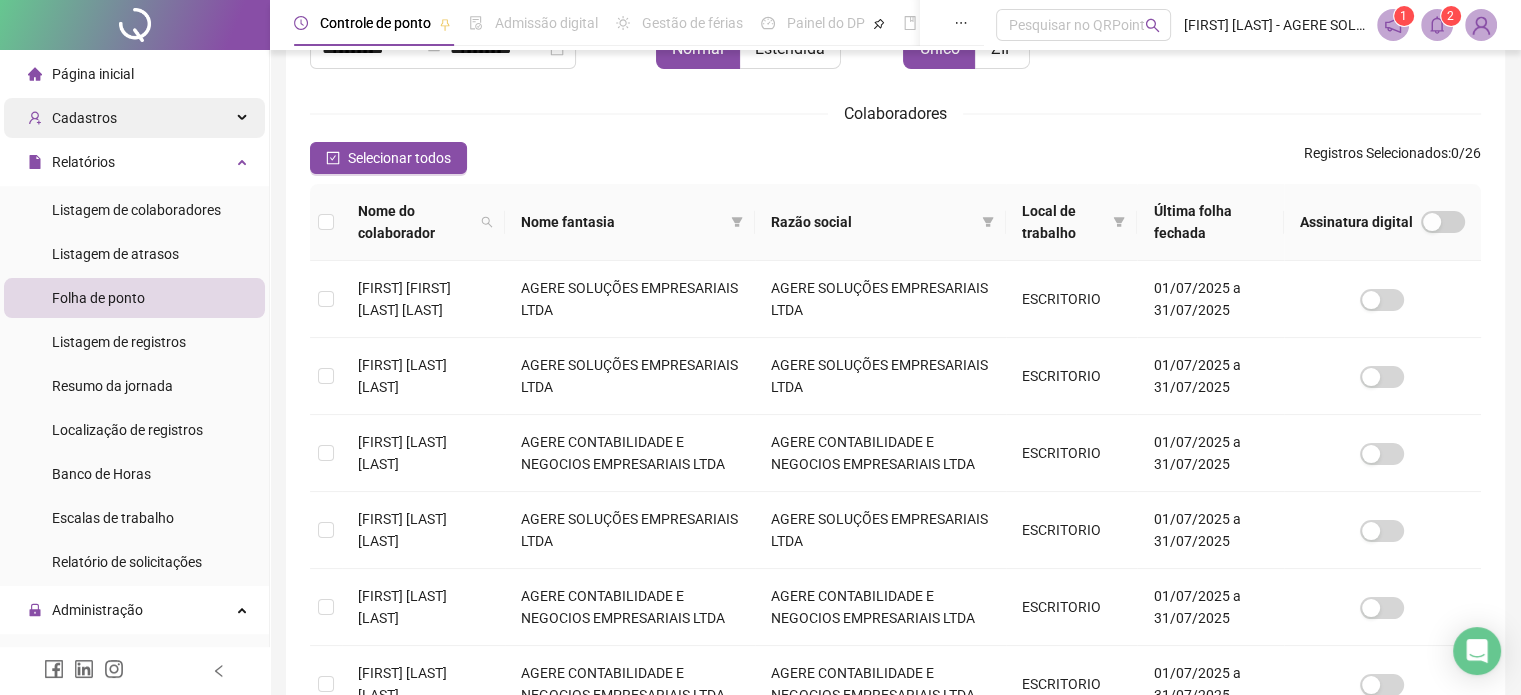click on "Cadastros" at bounding box center (84, 118) 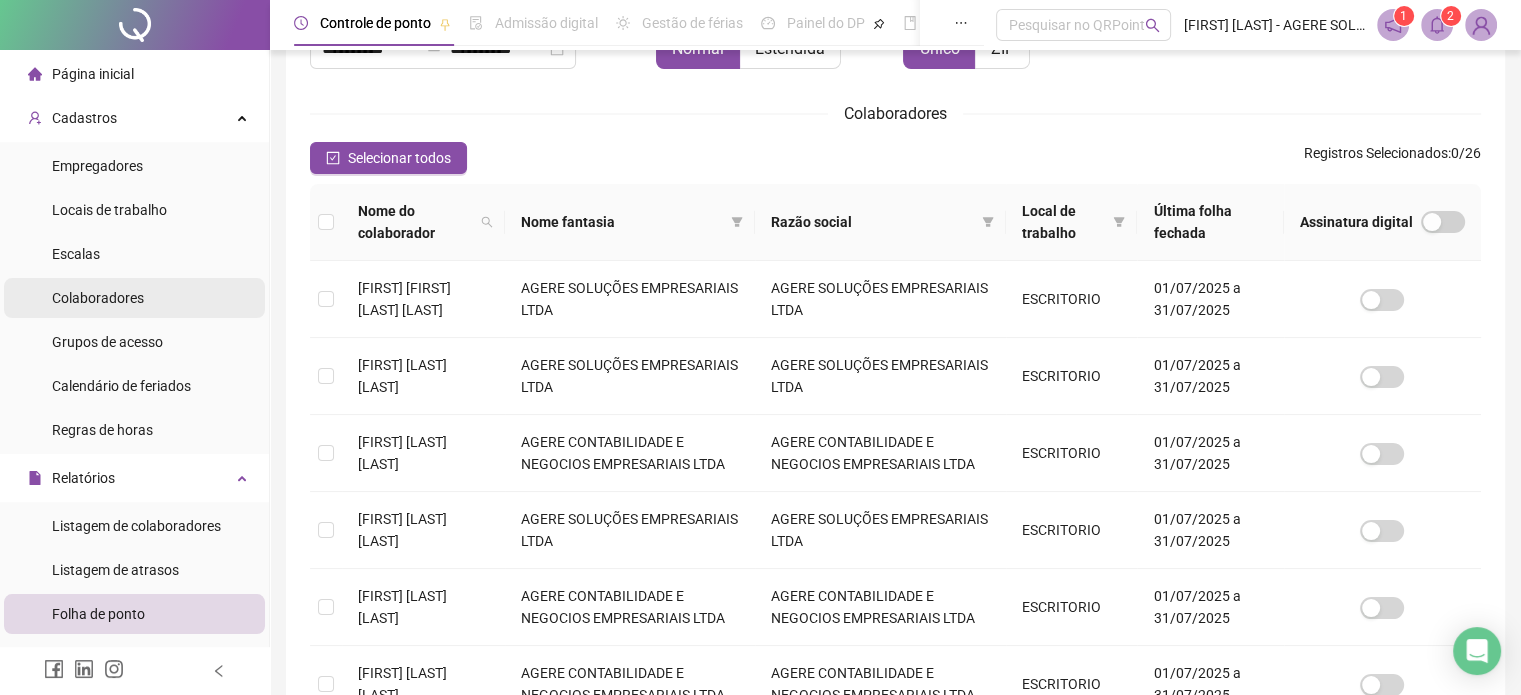 click on "Colaboradores" at bounding box center (98, 298) 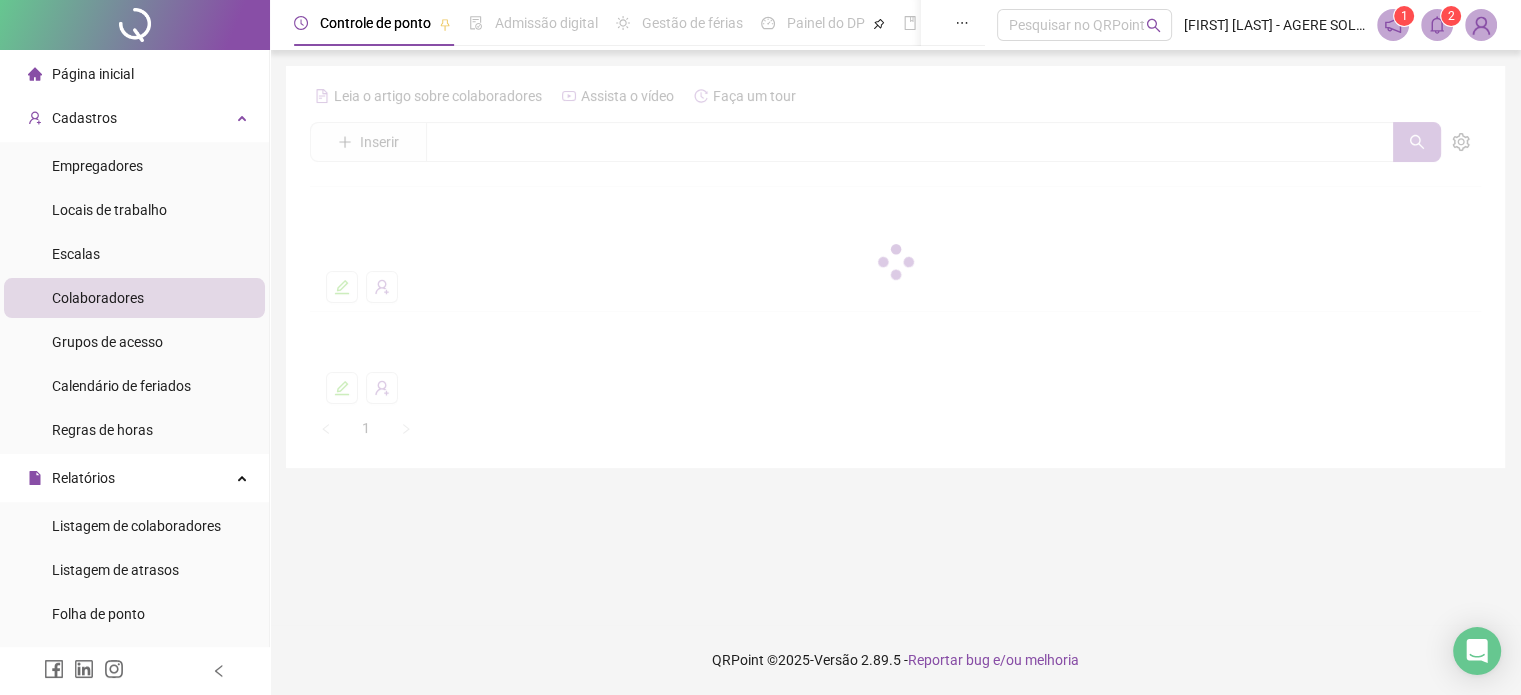 scroll, scrollTop: 0, scrollLeft: 0, axis: both 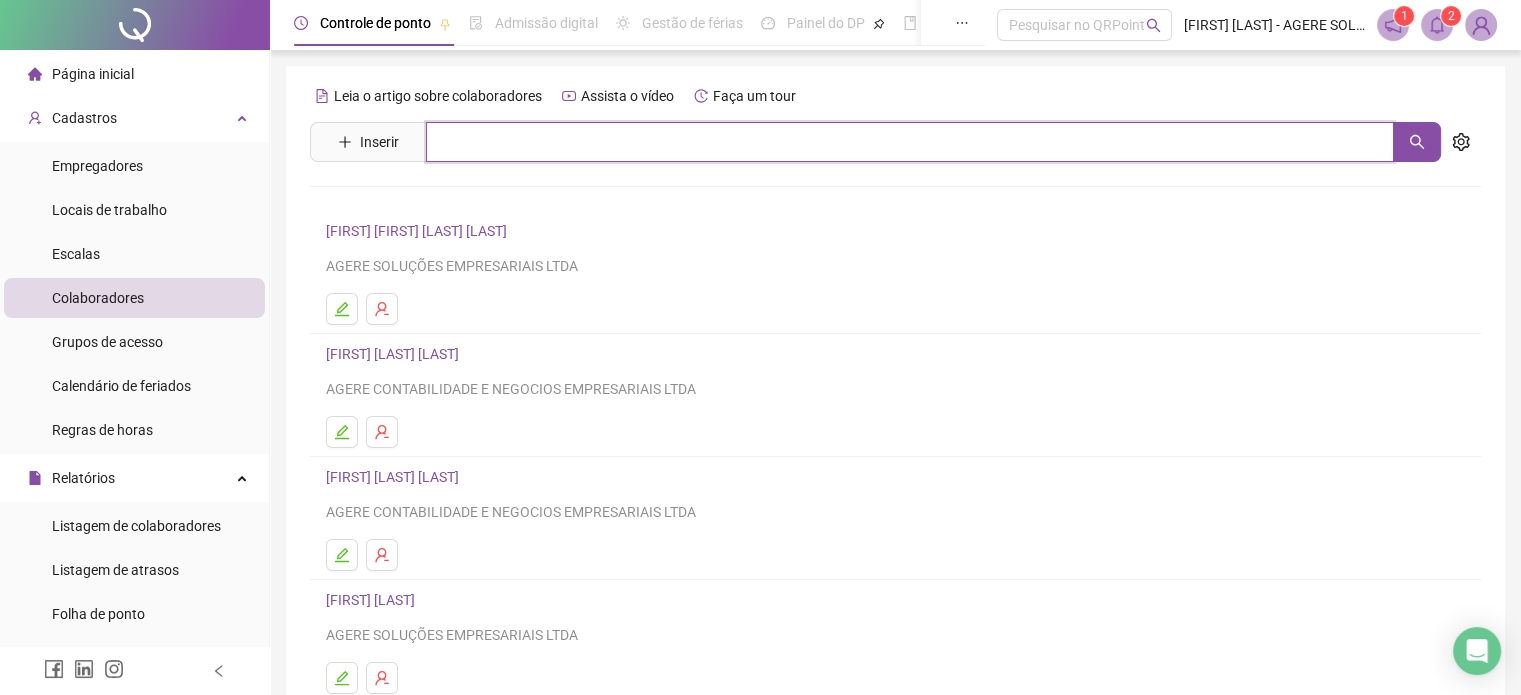 click at bounding box center [910, 142] 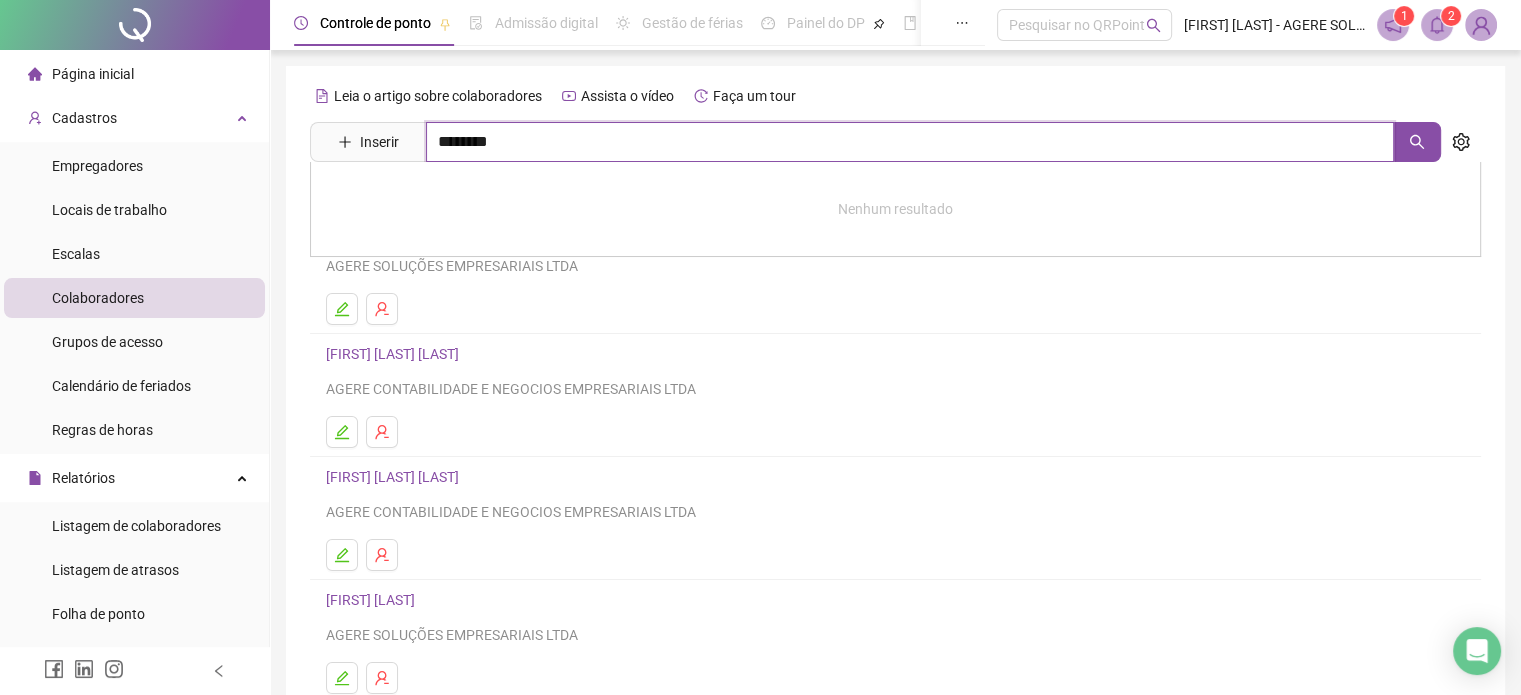 drag, startPoint x: 1408, startPoint y: 150, endPoint x: 1368, endPoint y: 162, distance: 41.761227 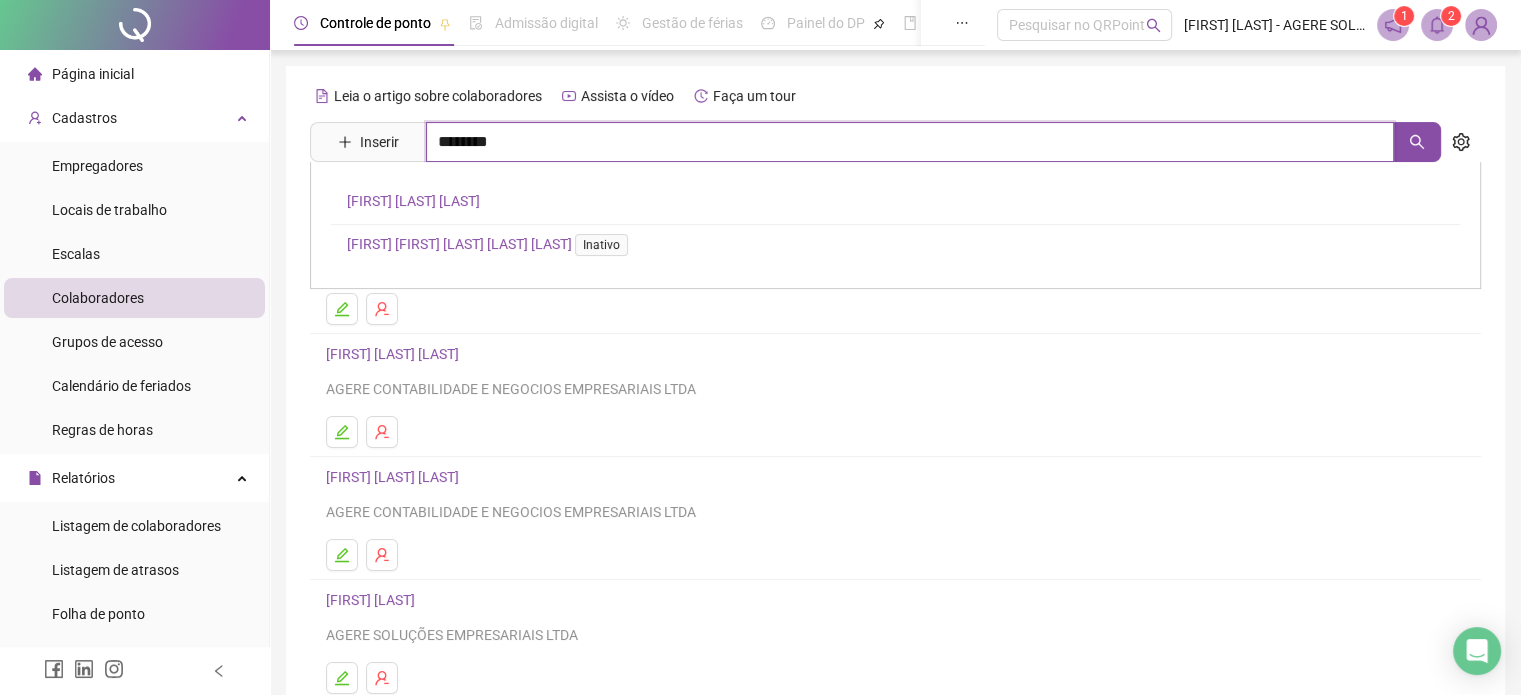type on "********" 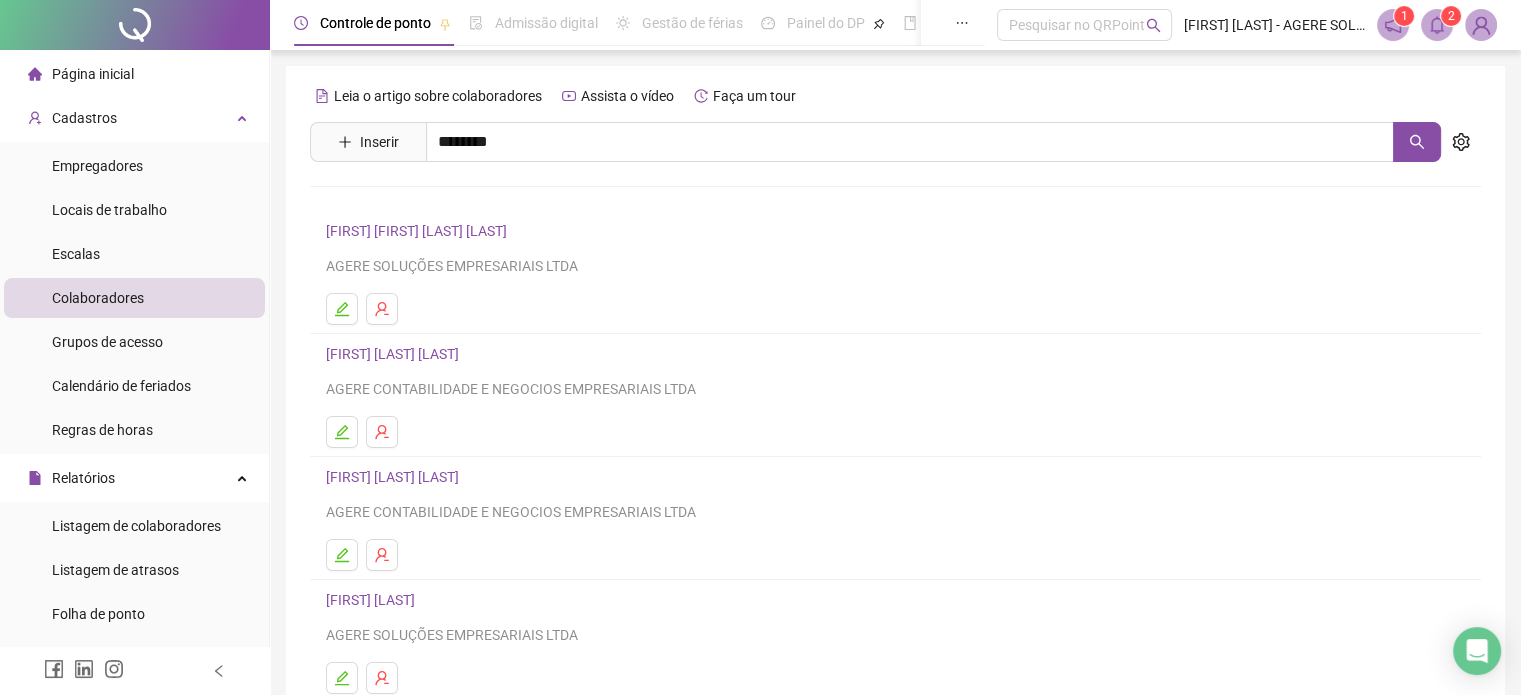 click on "[FIRST] [LAST] [LAST]" at bounding box center [413, 201] 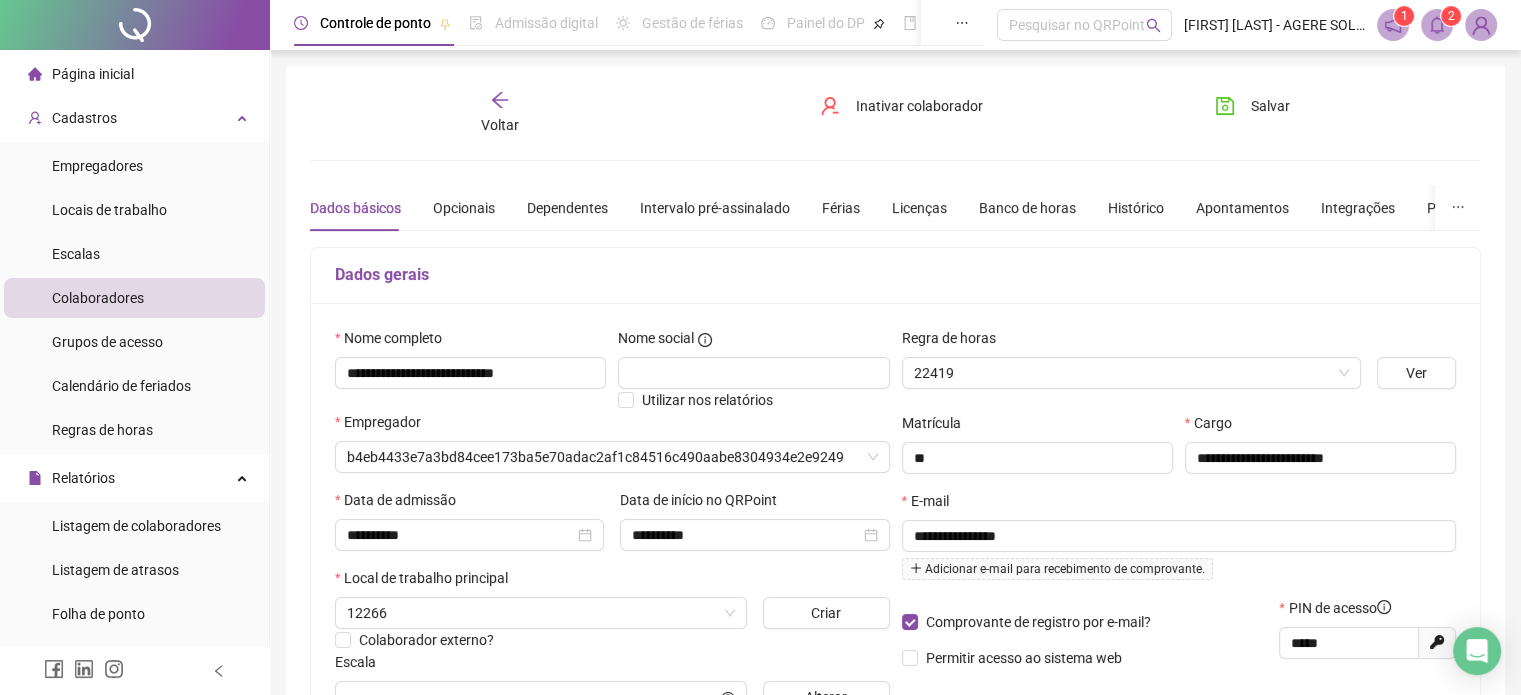 type on "**********" 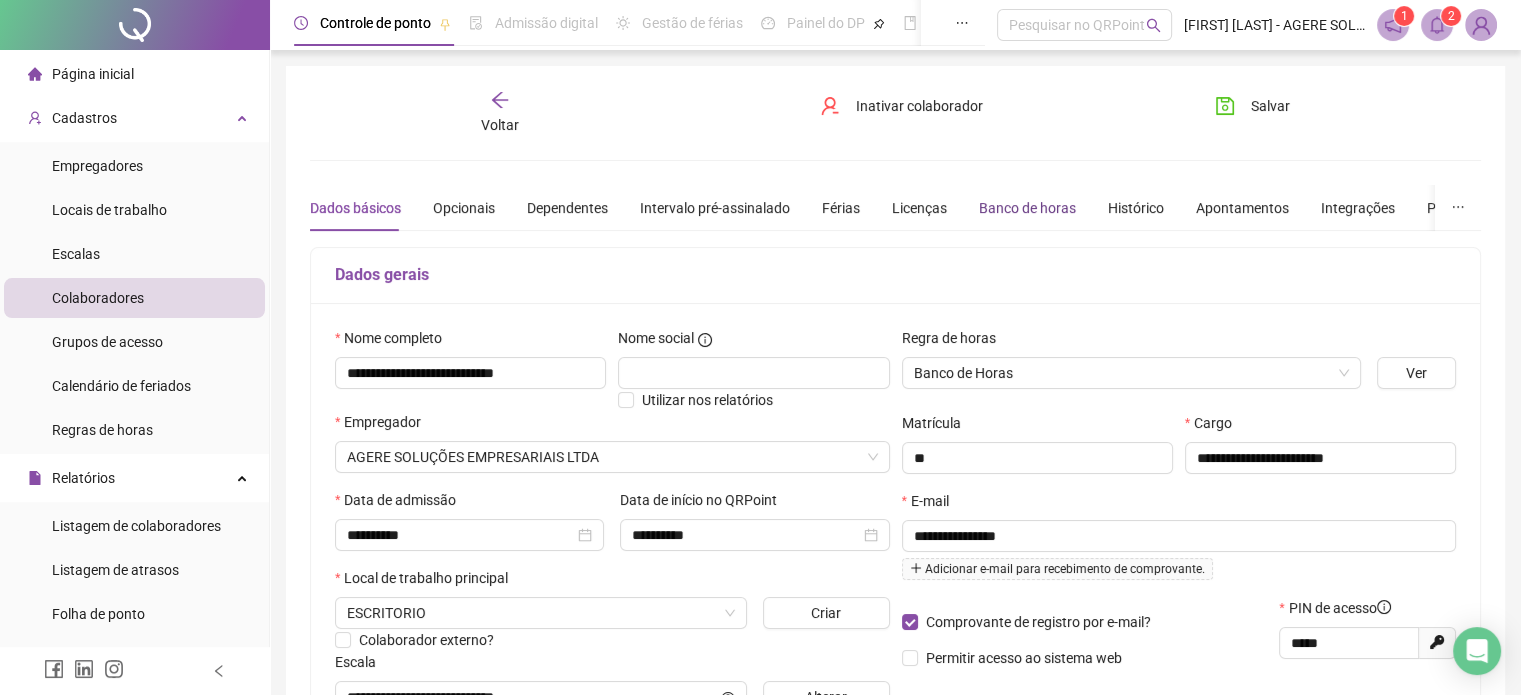 click on "Banco de horas" at bounding box center (1027, 208) 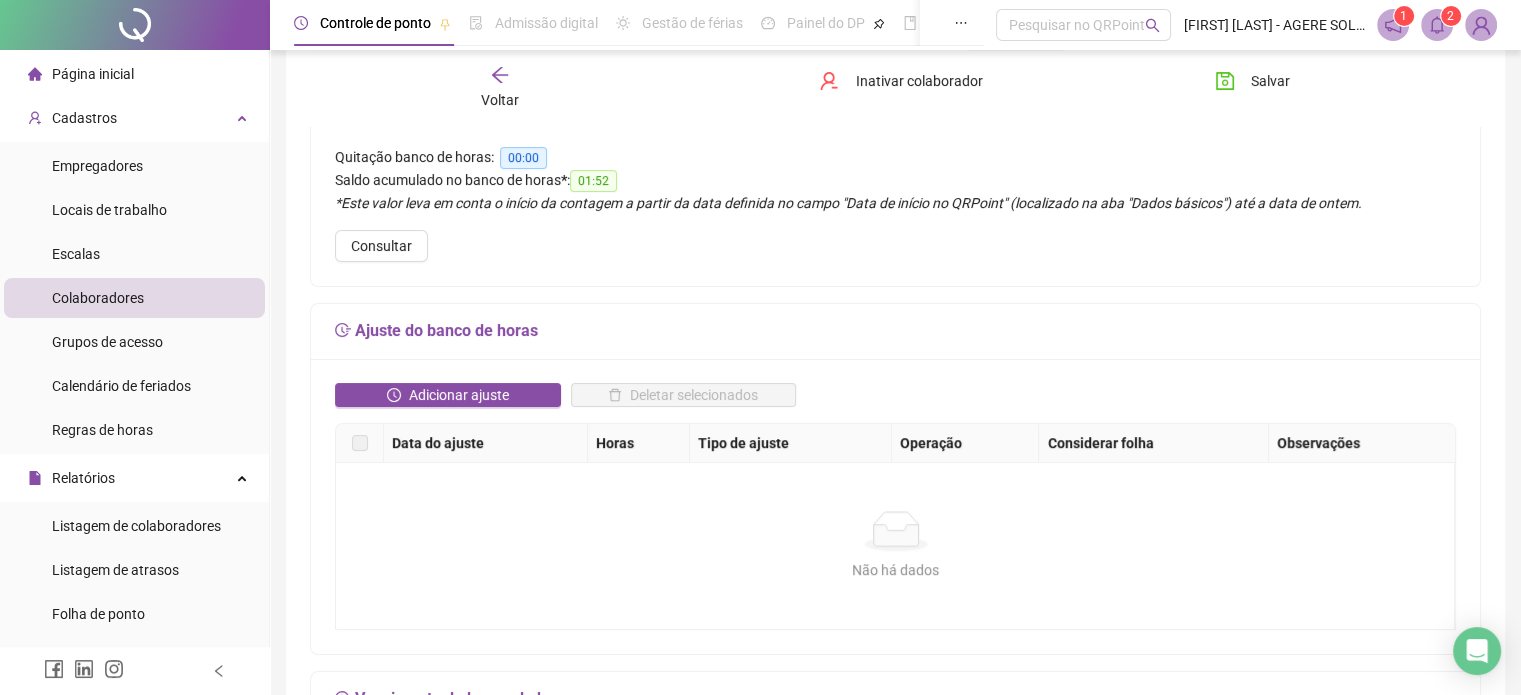 scroll, scrollTop: 200, scrollLeft: 0, axis: vertical 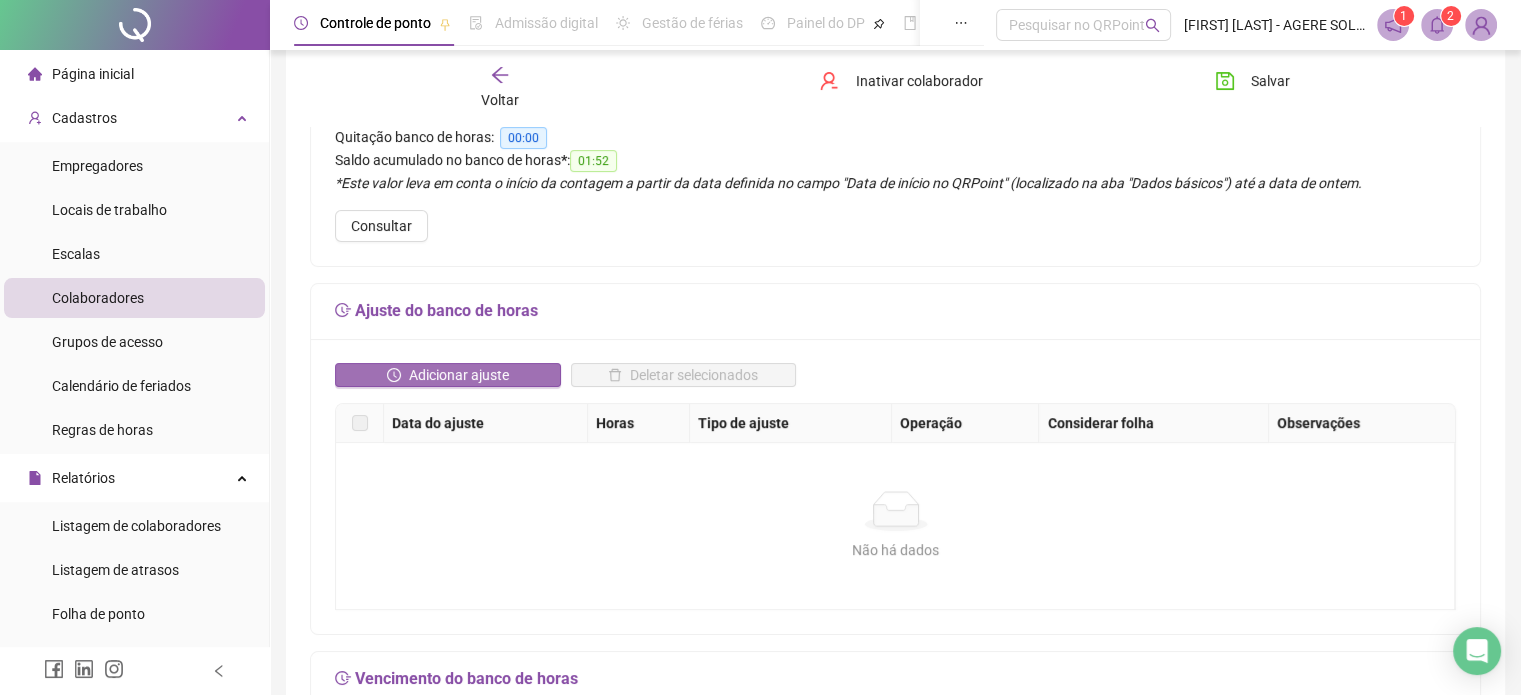 click on "Adicionar ajuste" at bounding box center [459, 375] 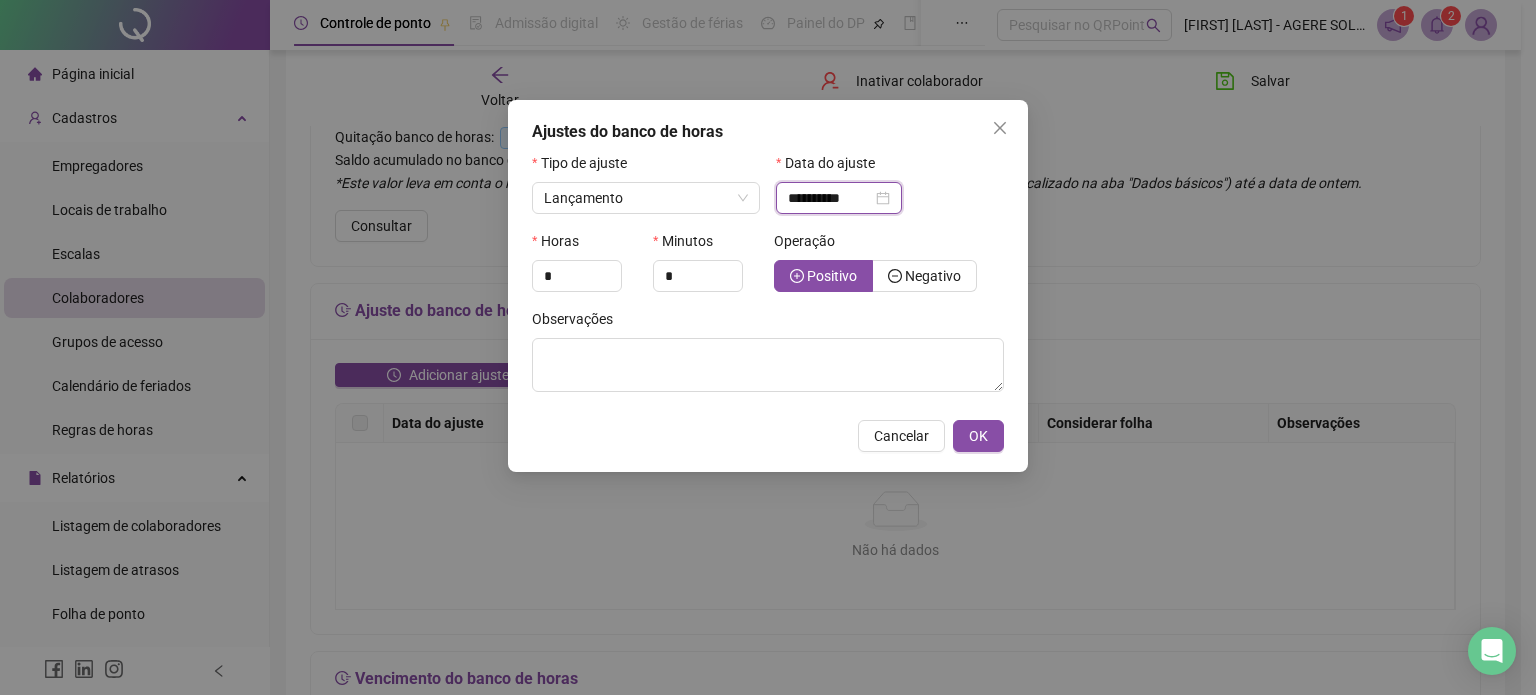 click on "**********" at bounding box center [830, 198] 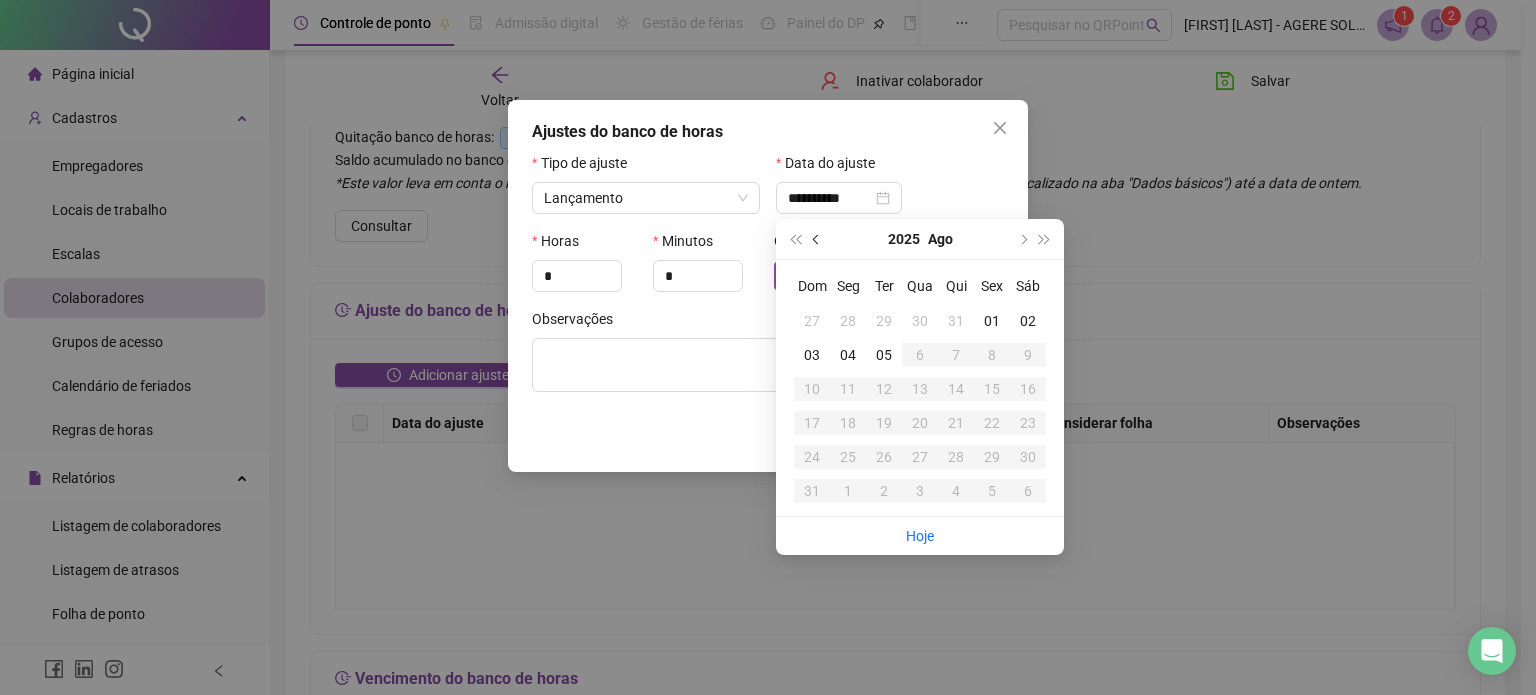 click at bounding box center [817, 239] 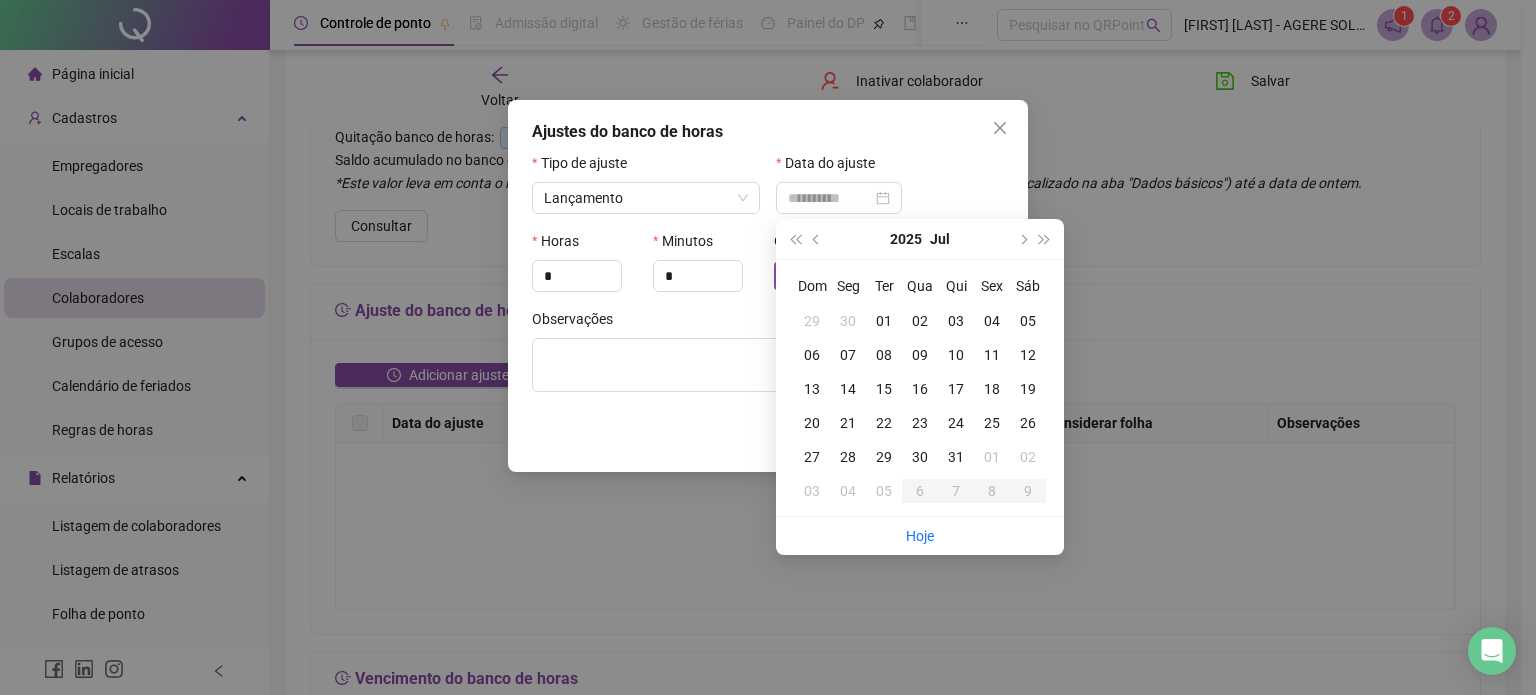 type on "**********" 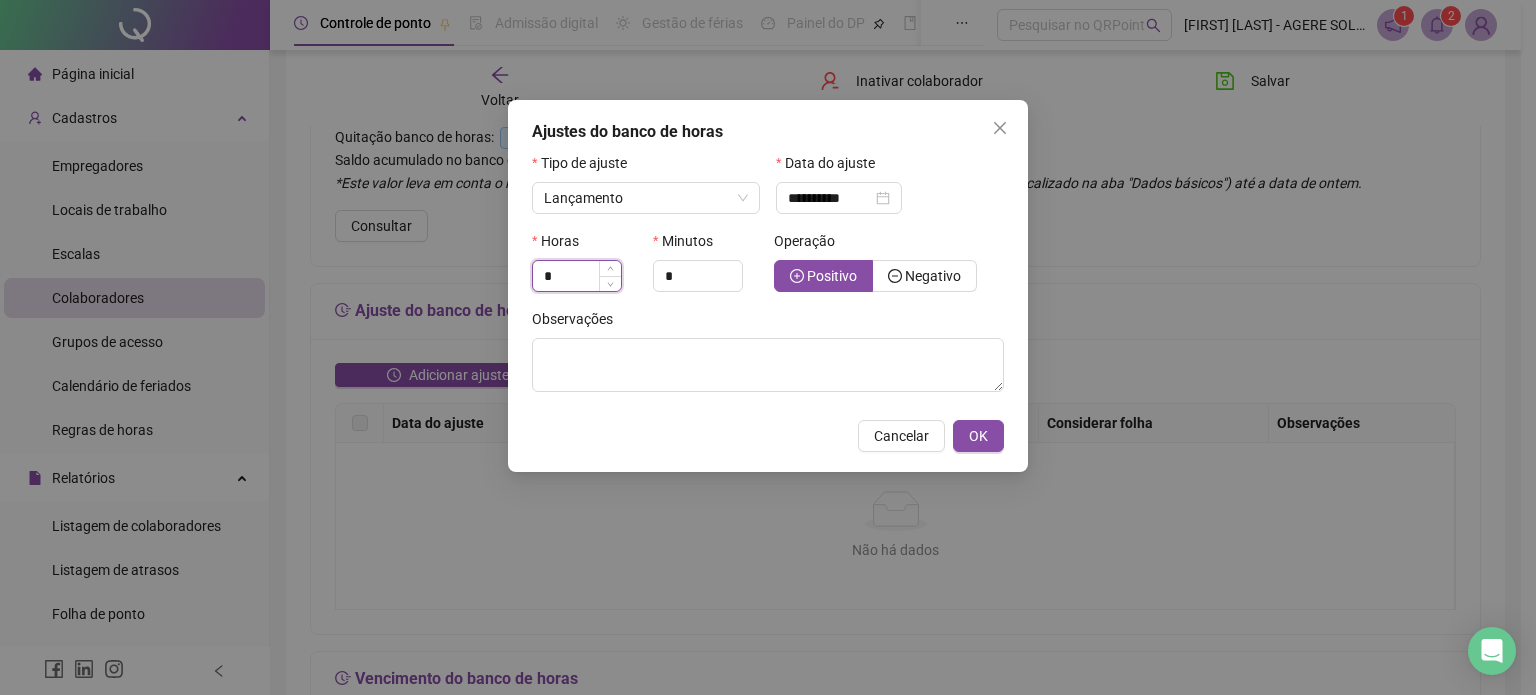 click on "*" at bounding box center (577, 276) 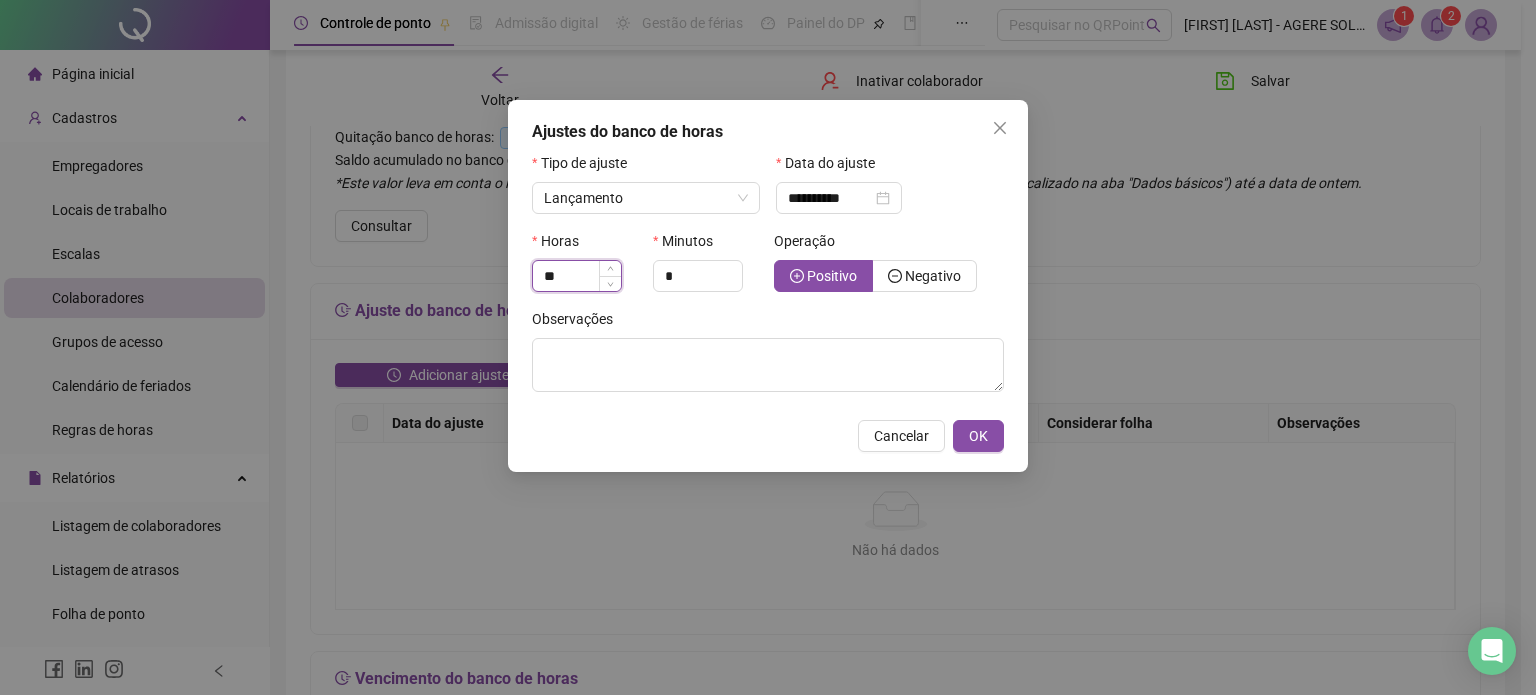 type on "*" 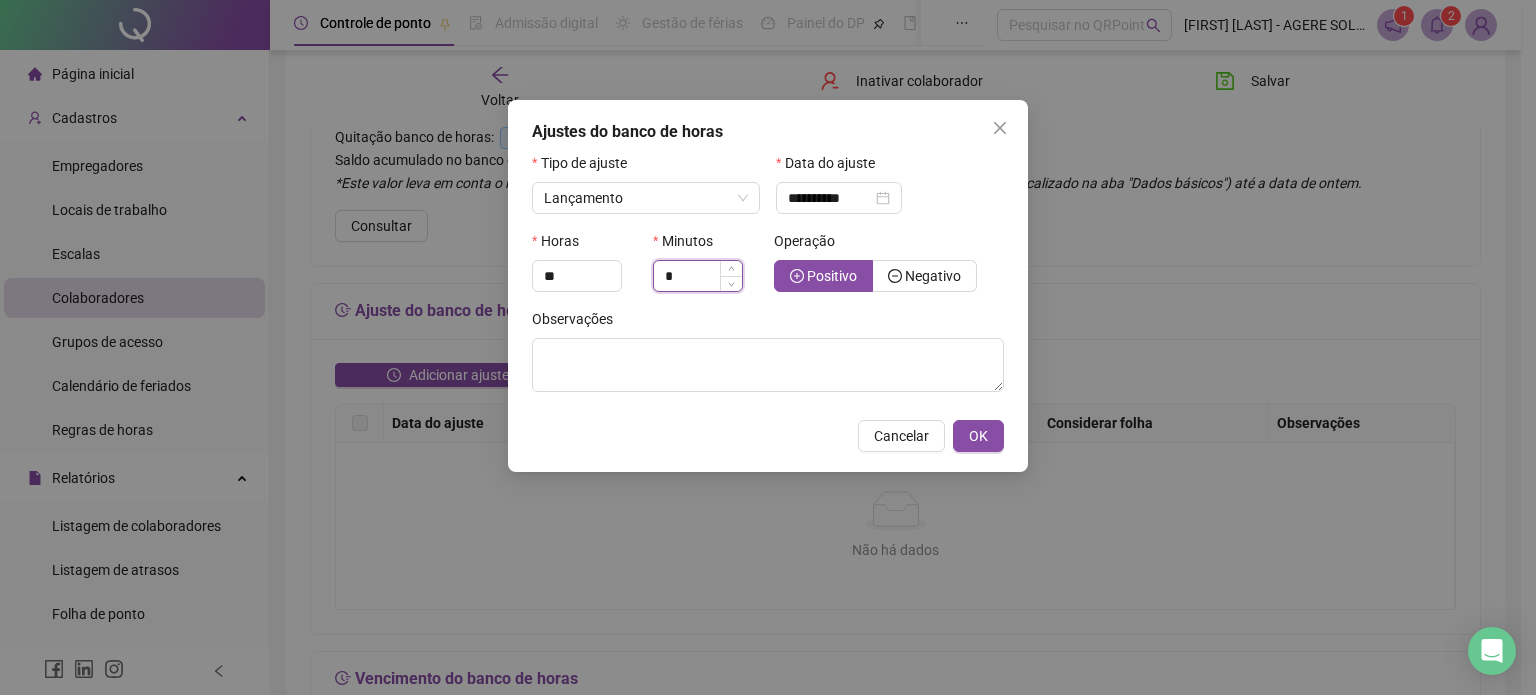 click on "*" at bounding box center (698, 276) 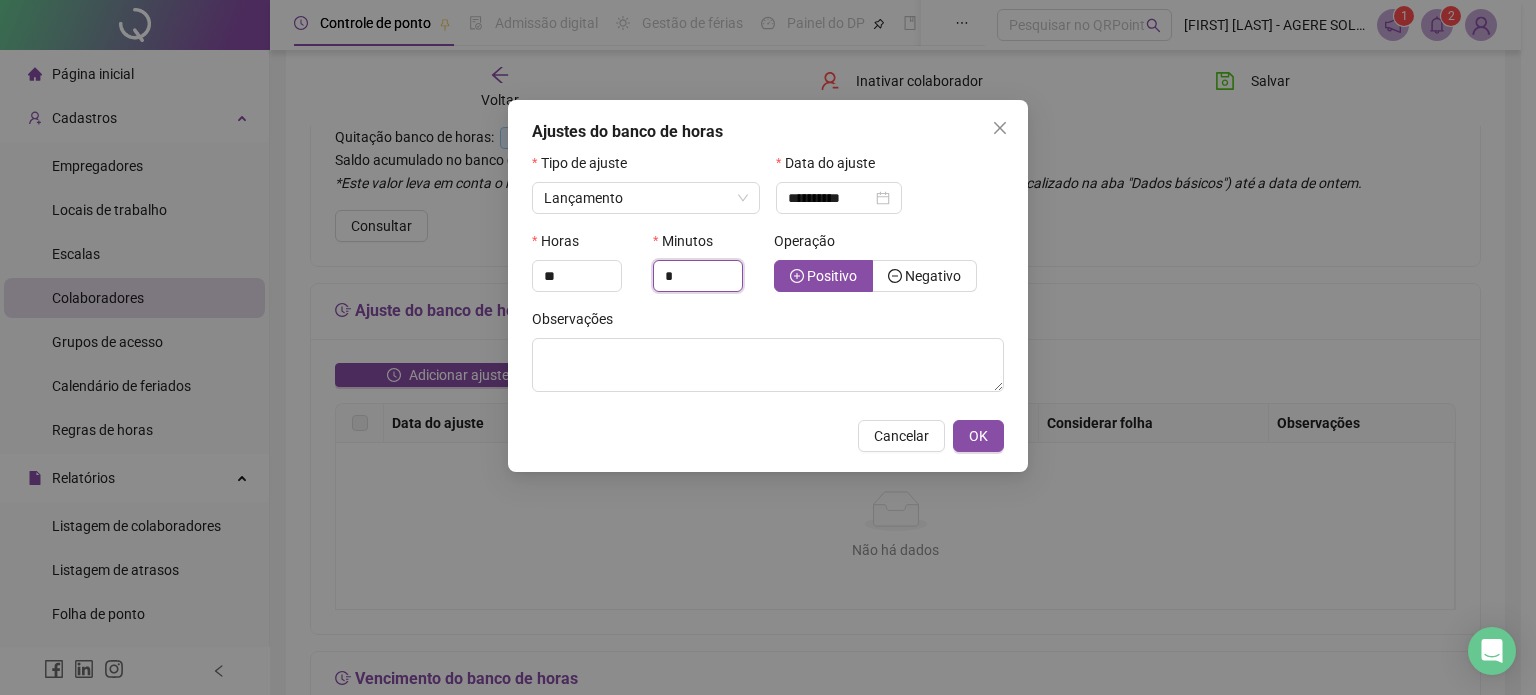 drag, startPoint x: 699, startPoint y: 279, endPoint x: 503, endPoint y: 262, distance: 196.73587 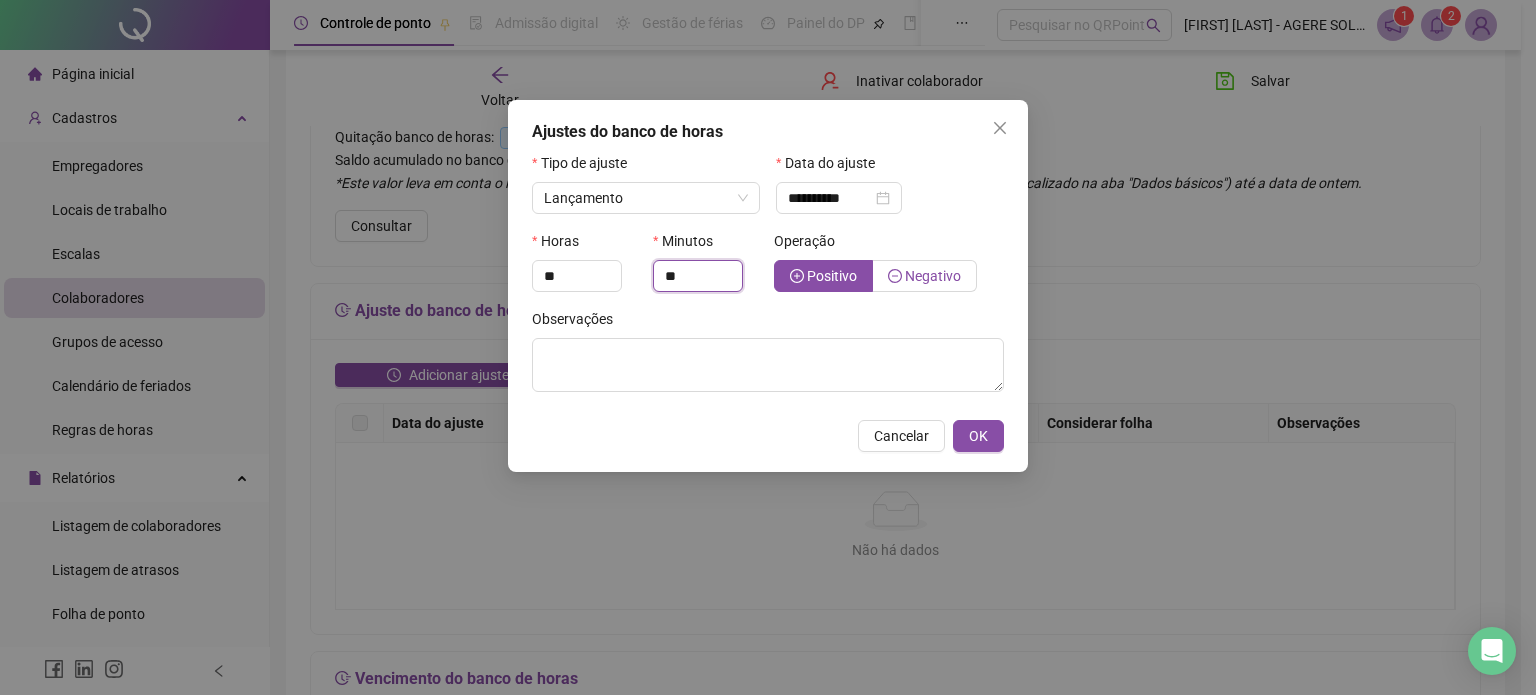 type on "**" 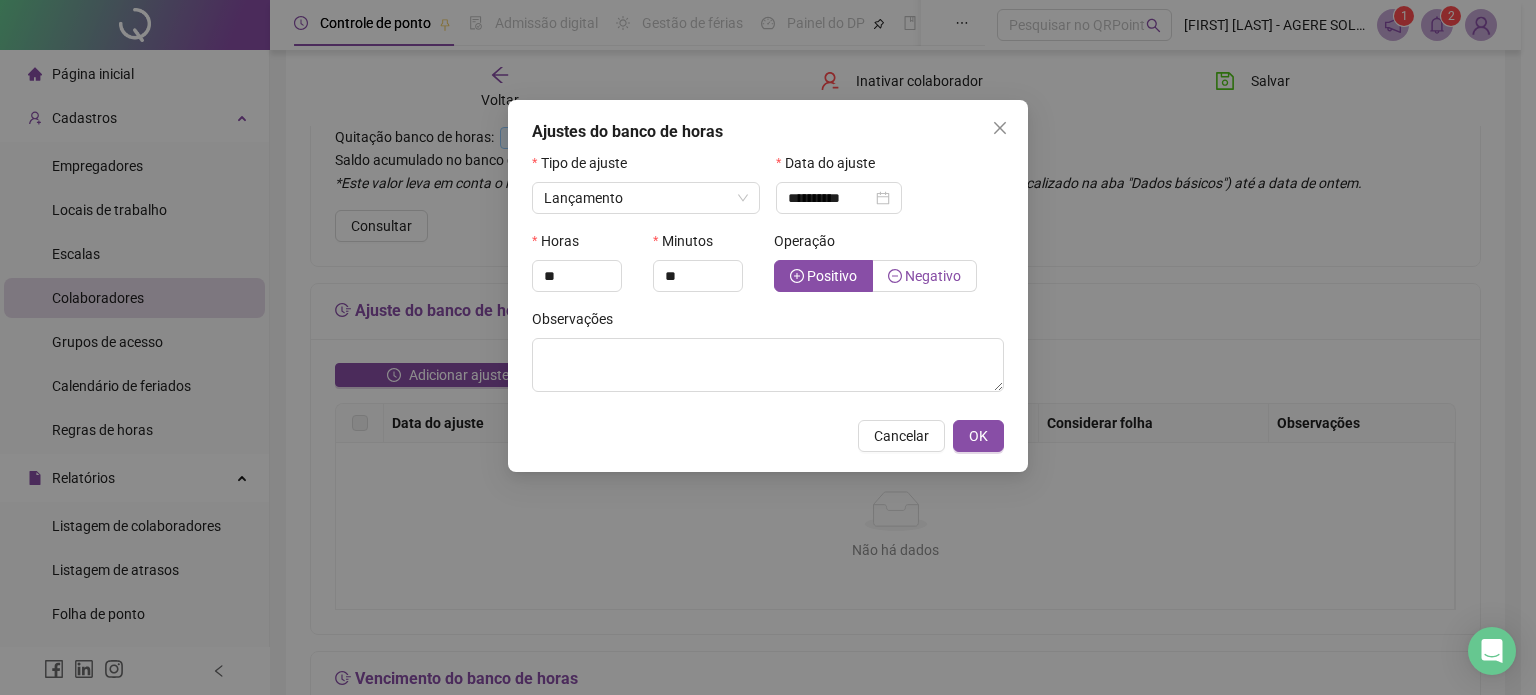 click on "Negativo" at bounding box center [925, 276] 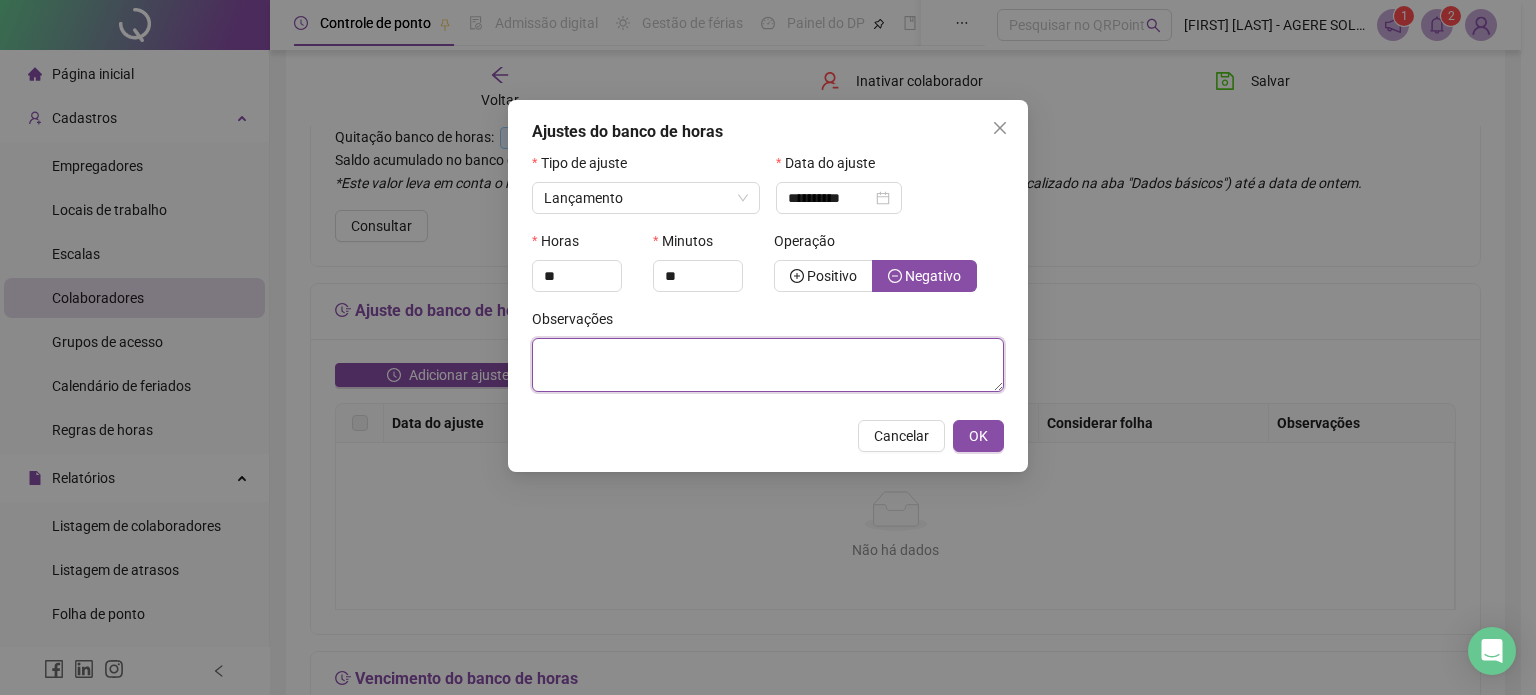 click at bounding box center [768, 365] 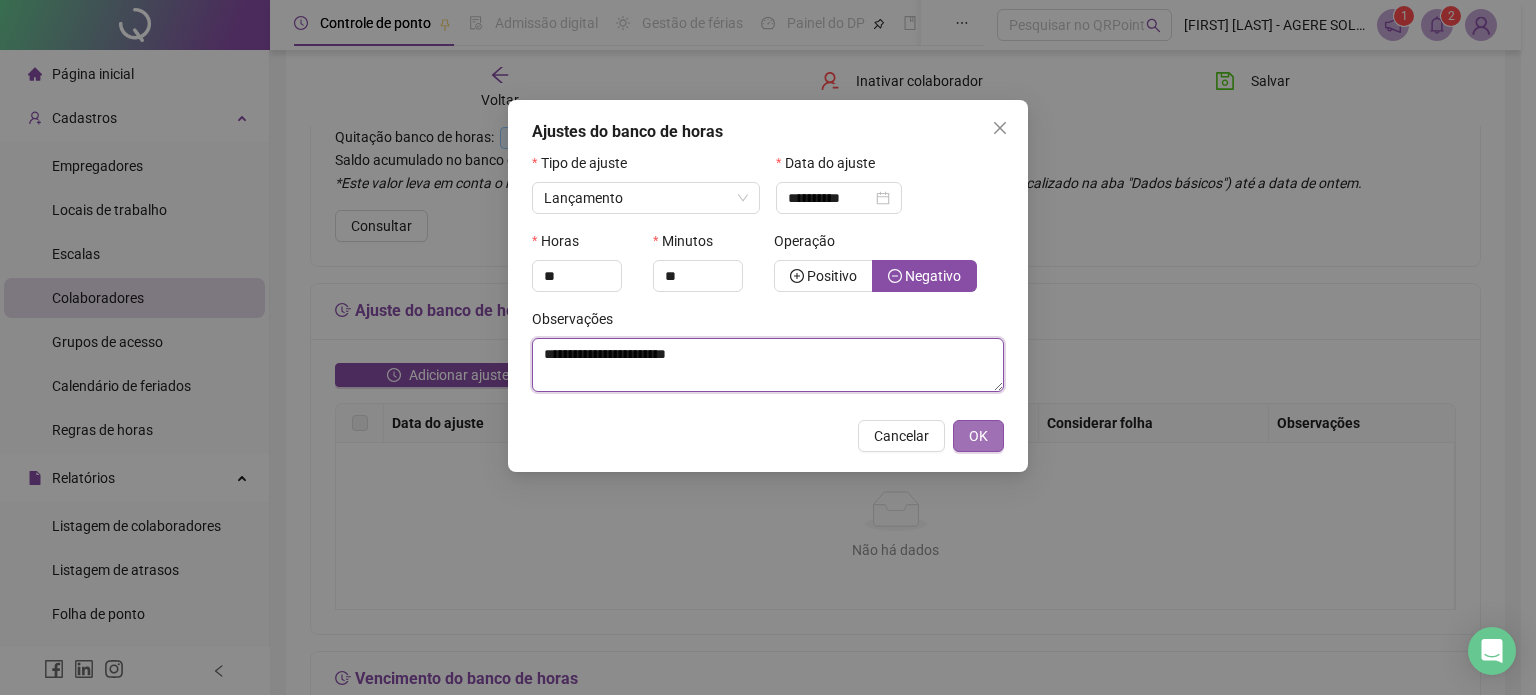 type on "**********" 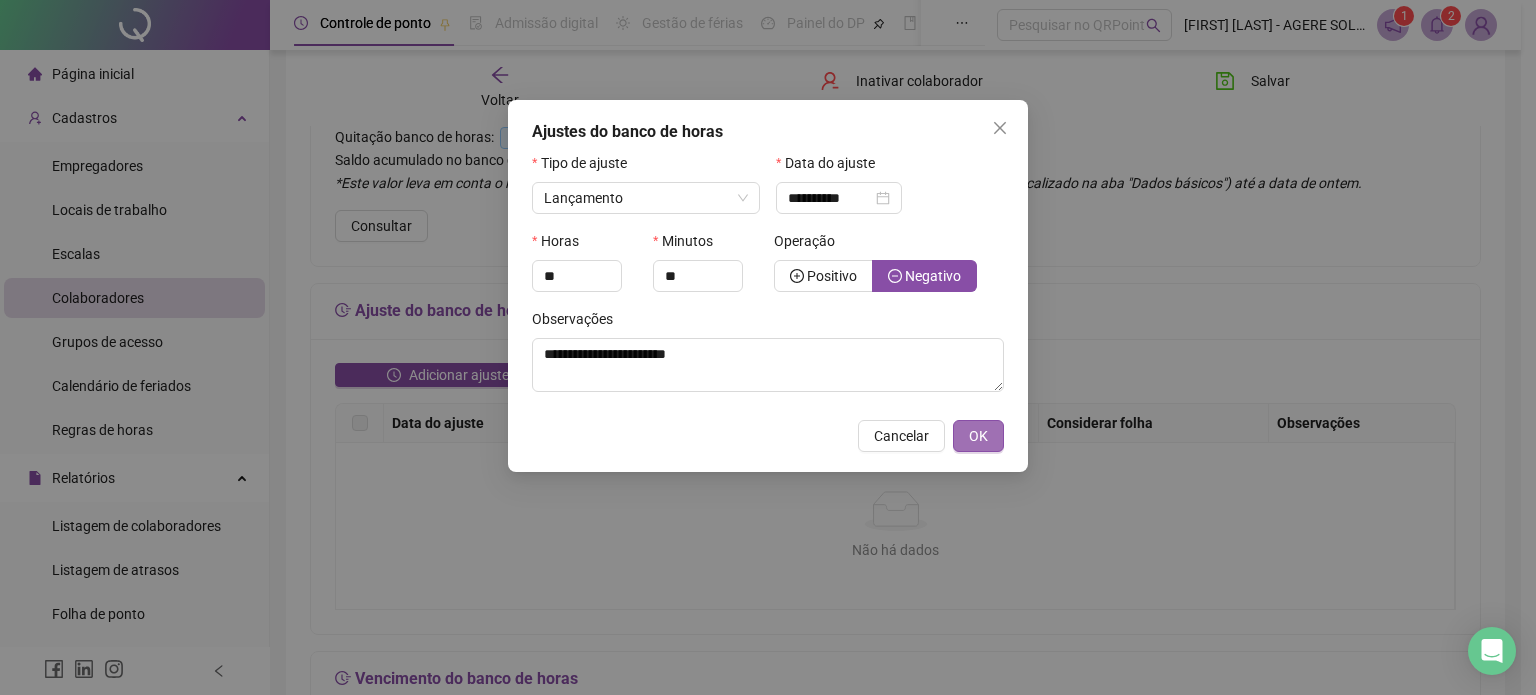 click on "OK" at bounding box center [978, 436] 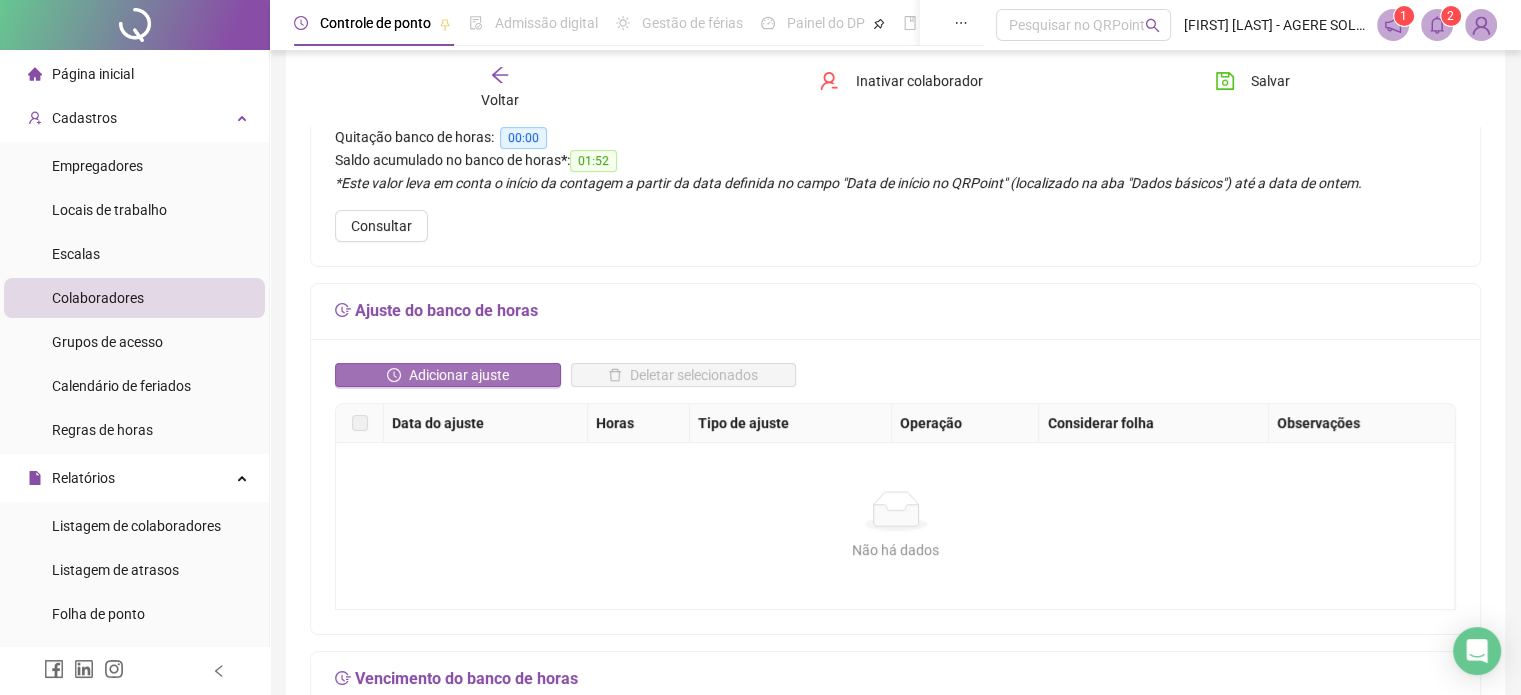 click on "Adicionar ajuste" at bounding box center [459, 375] 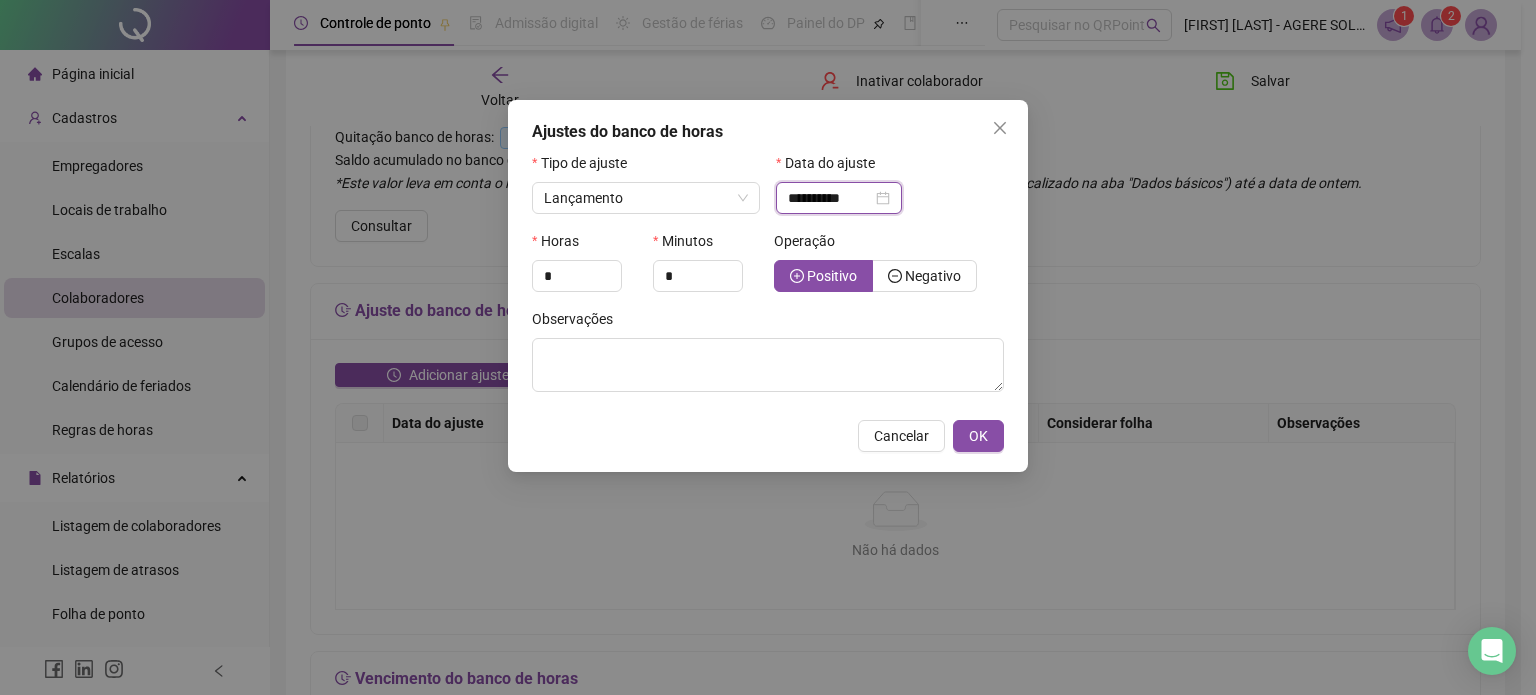 click on "**********" at bounding box center [830, 198] 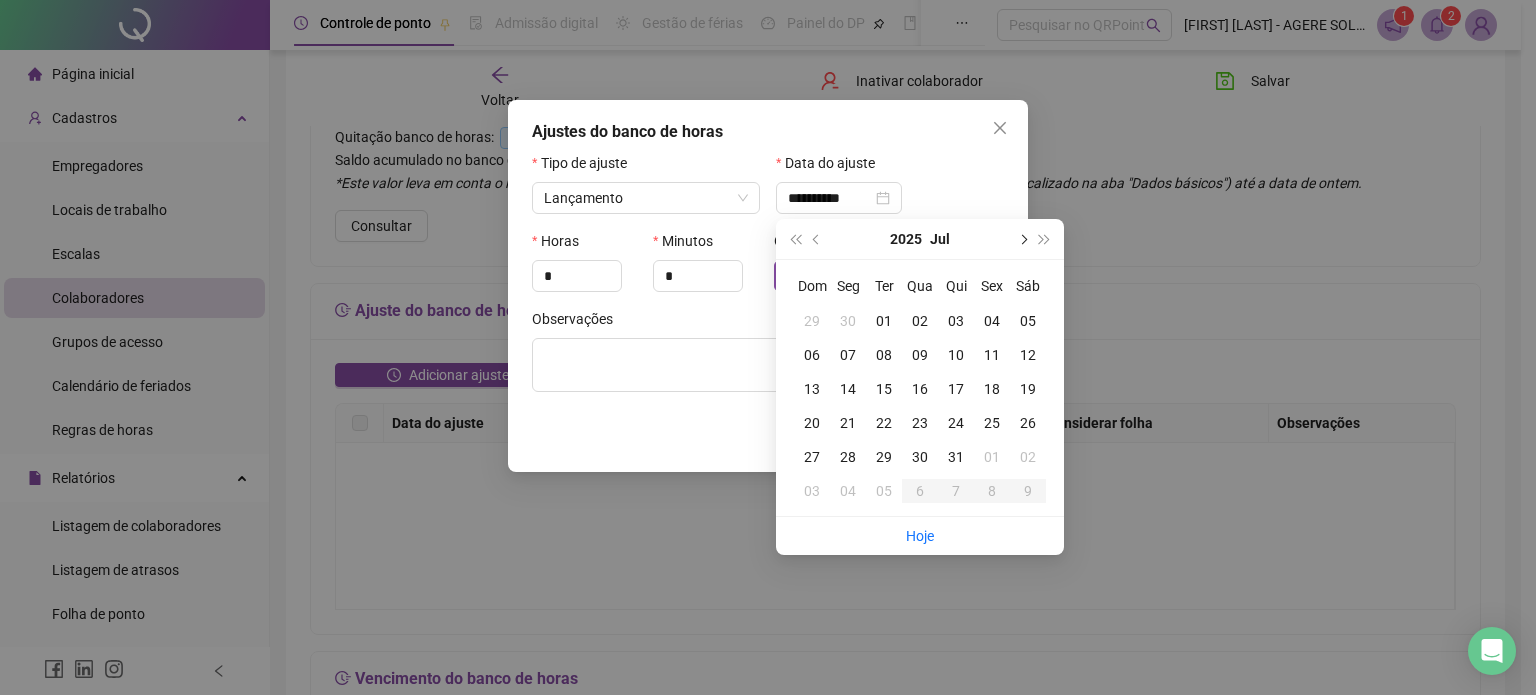click at bounding box center (1022, 239) 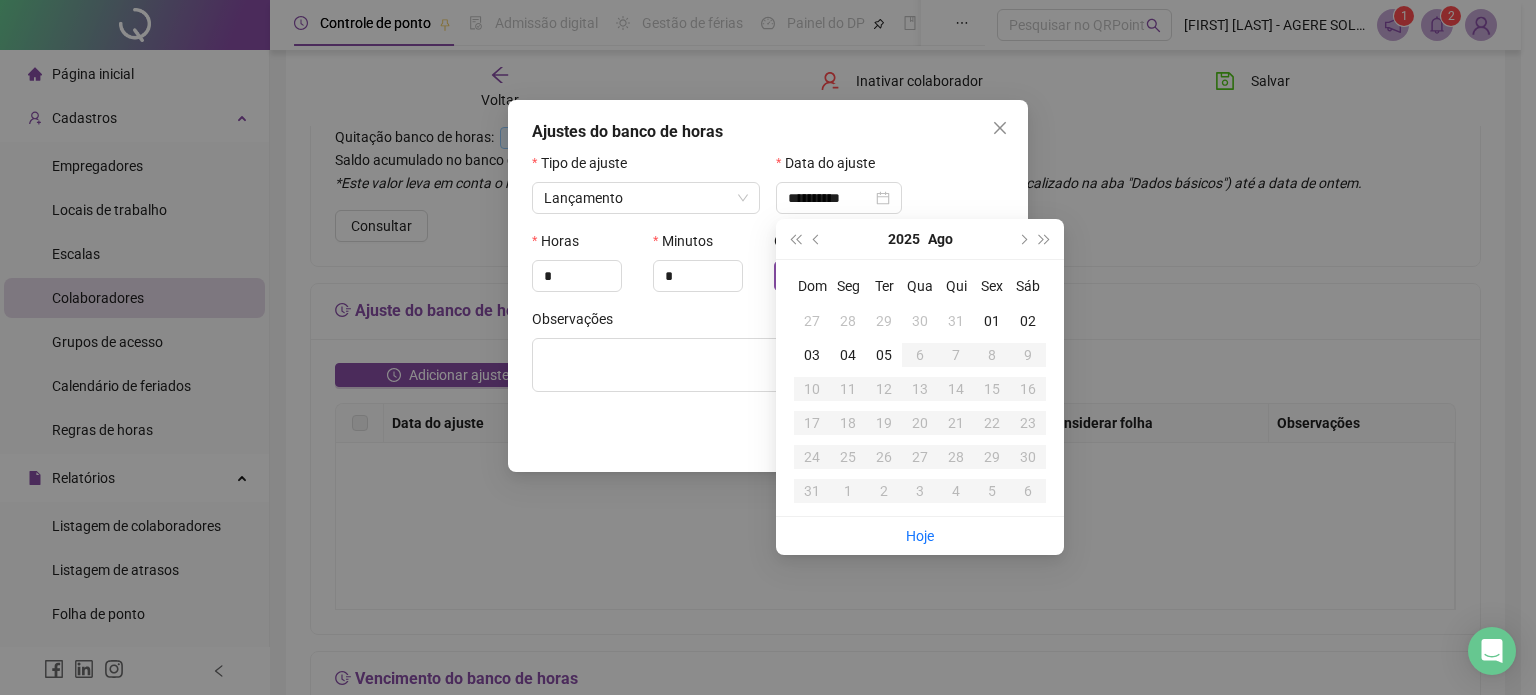 type on "**********" 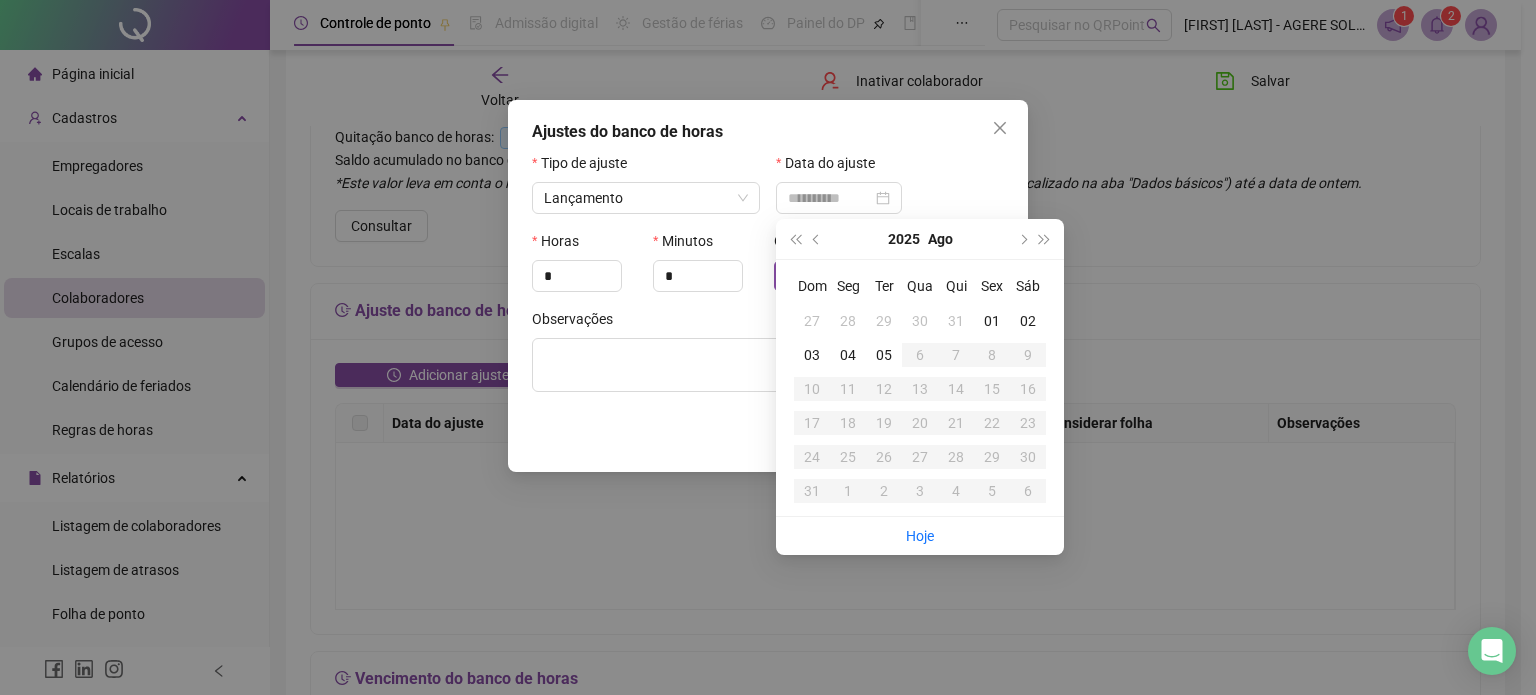 click on "01" at bounding box center [992, 321] 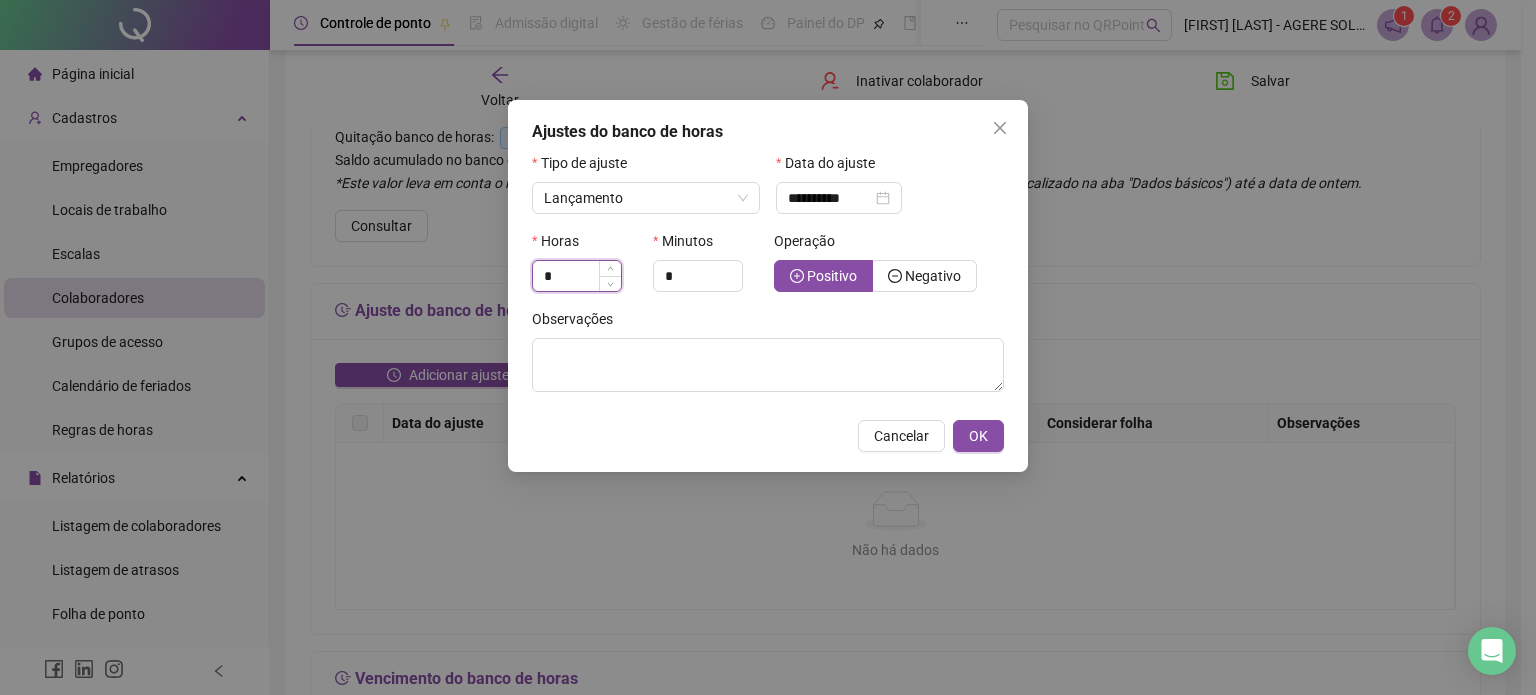 click on "*" at bounding box center [577, 276] 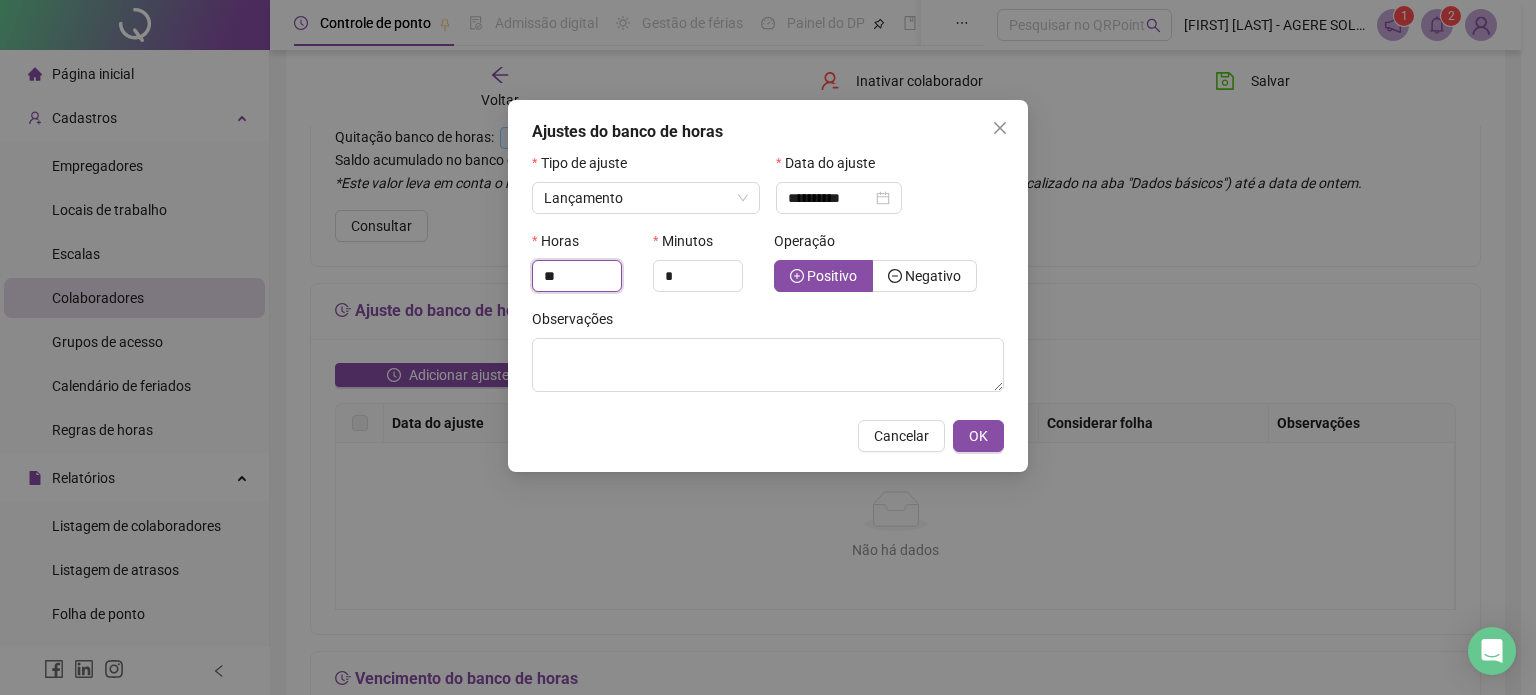 type on "**" 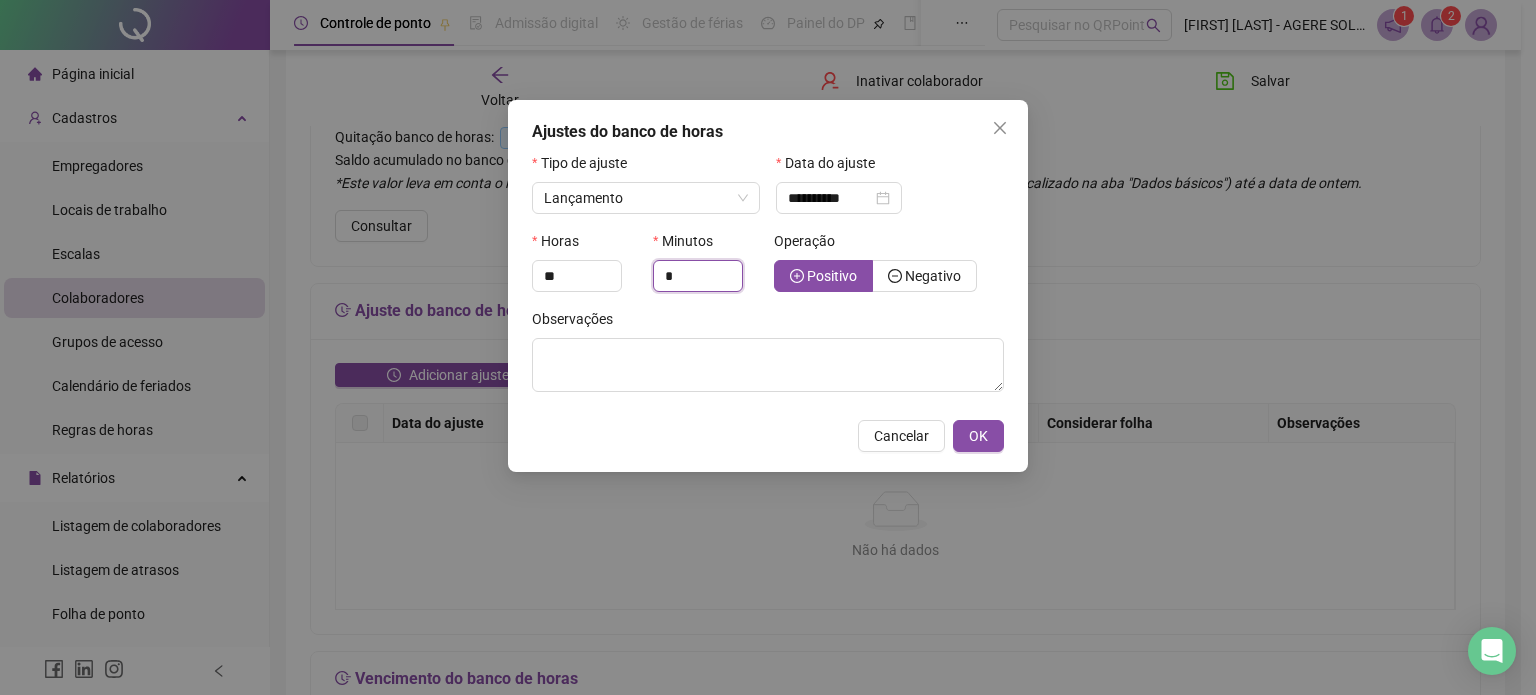 drag, startPoint x: 588, startPoint y: 257, endPoint x: 571, endPoint y: 247, distance: 19.723083 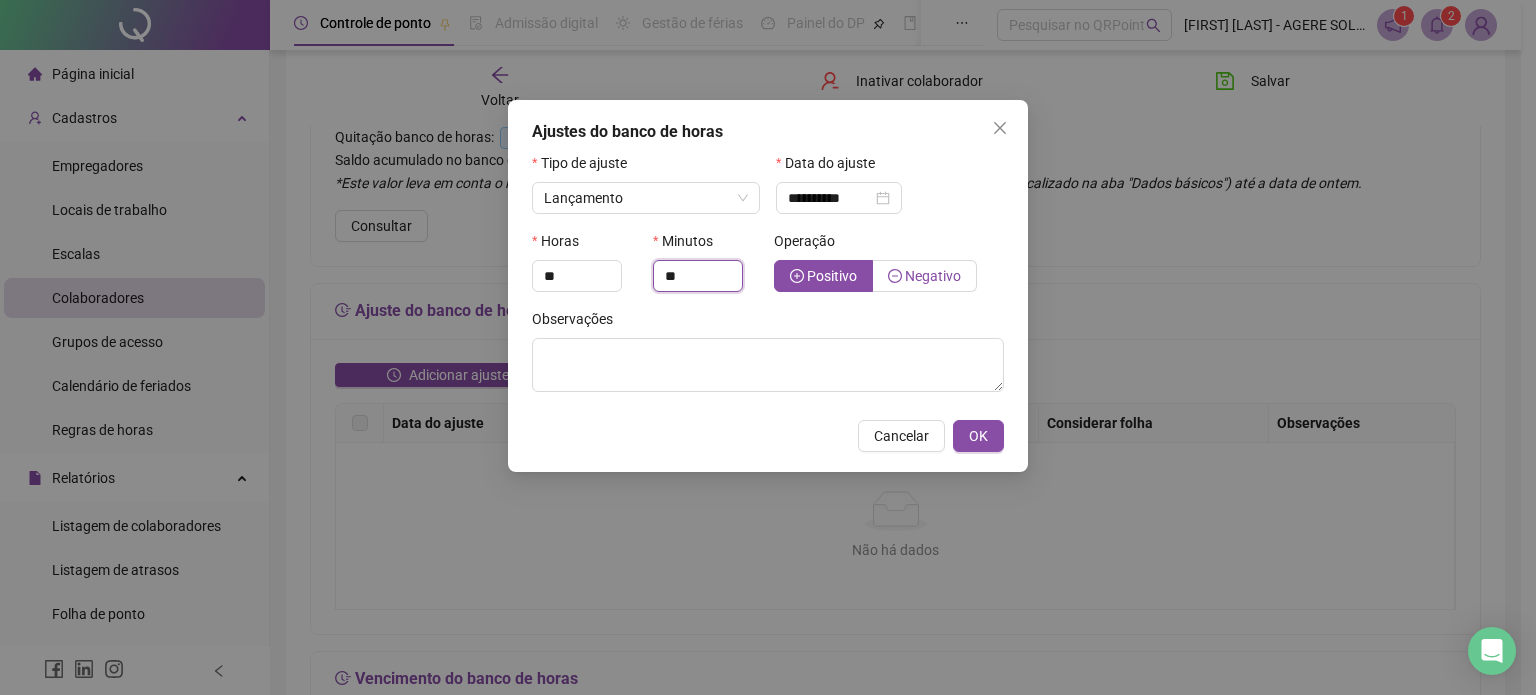 type on "**" 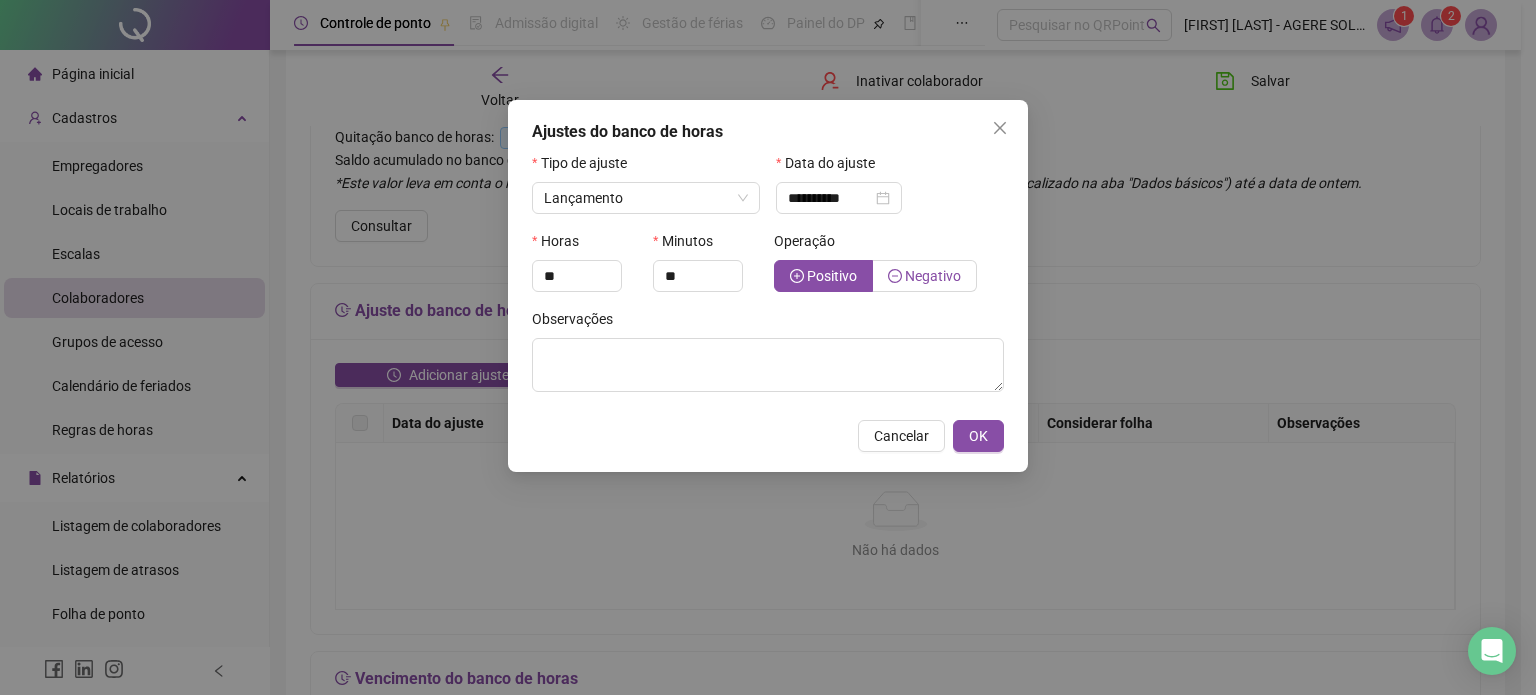 click 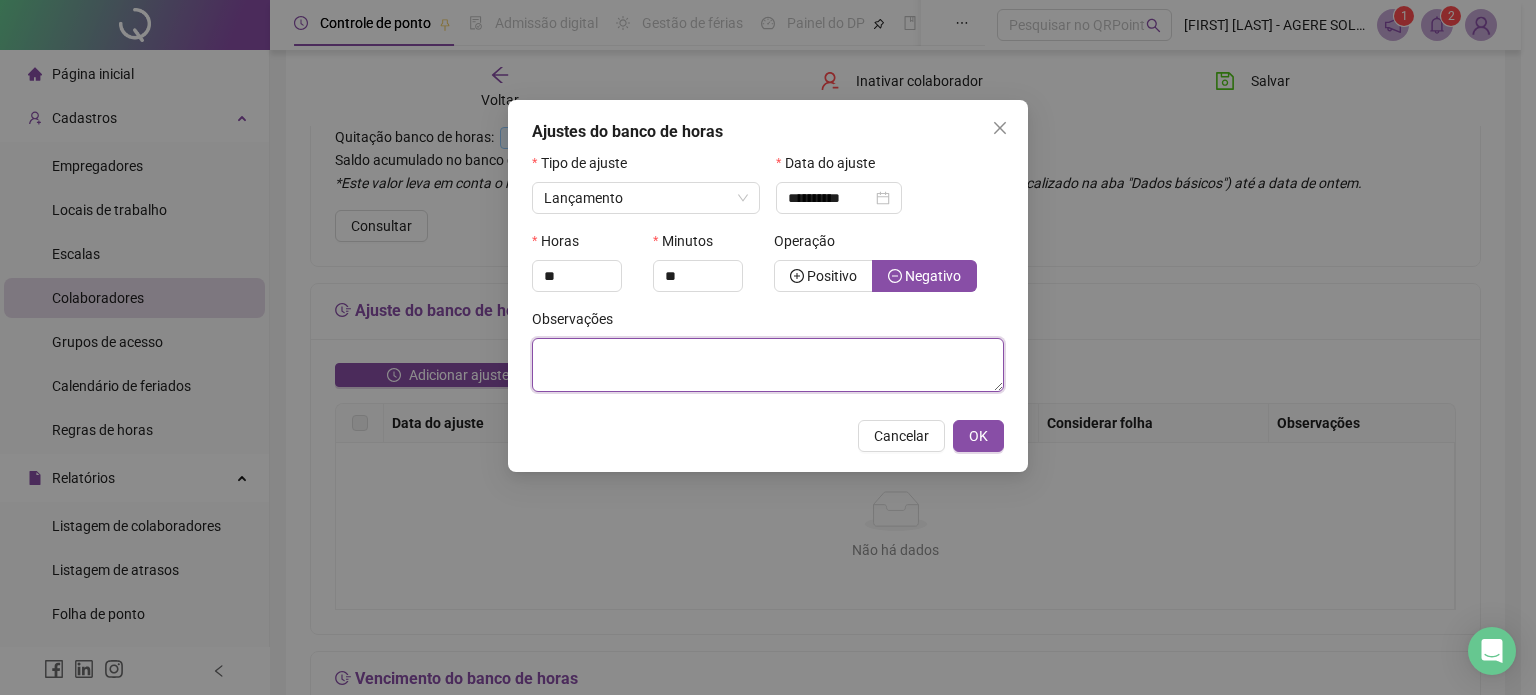 click at bounding box center (768, 365) 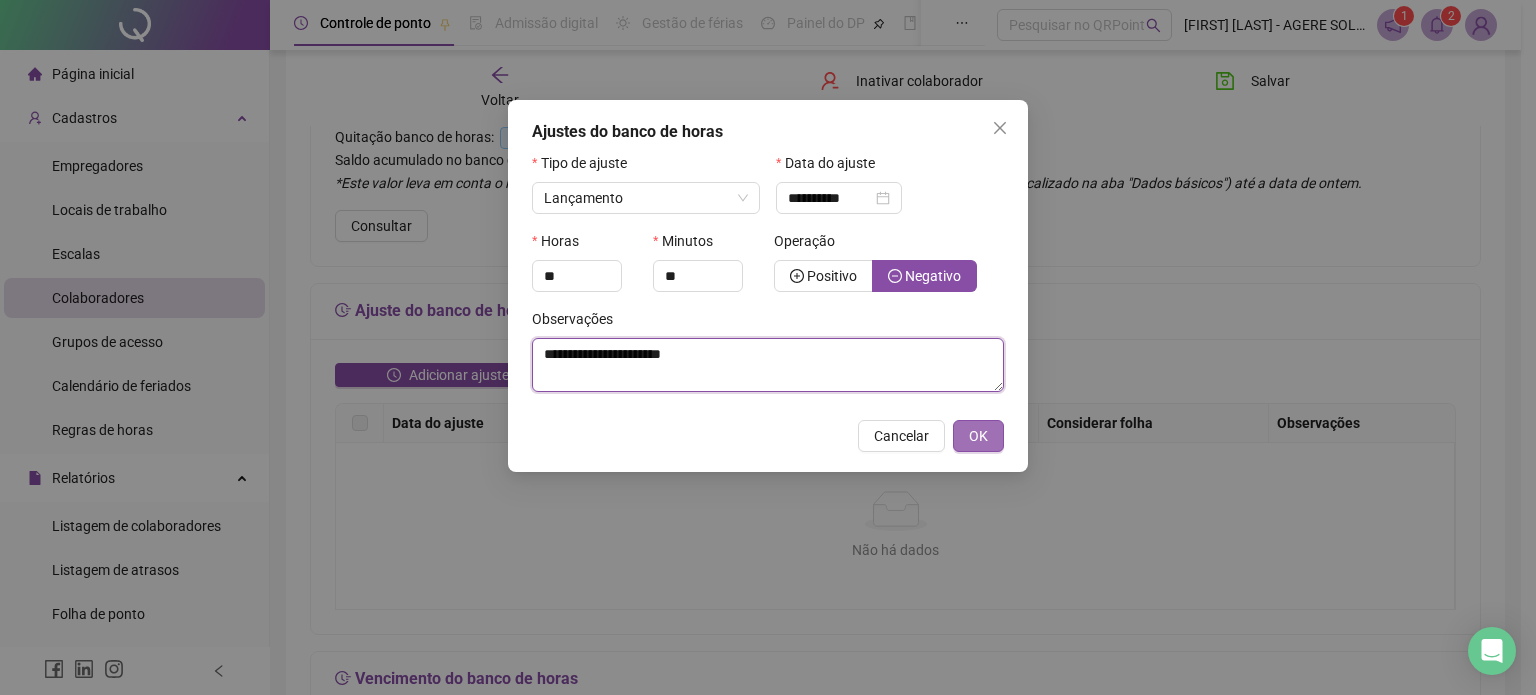 type on "**********" 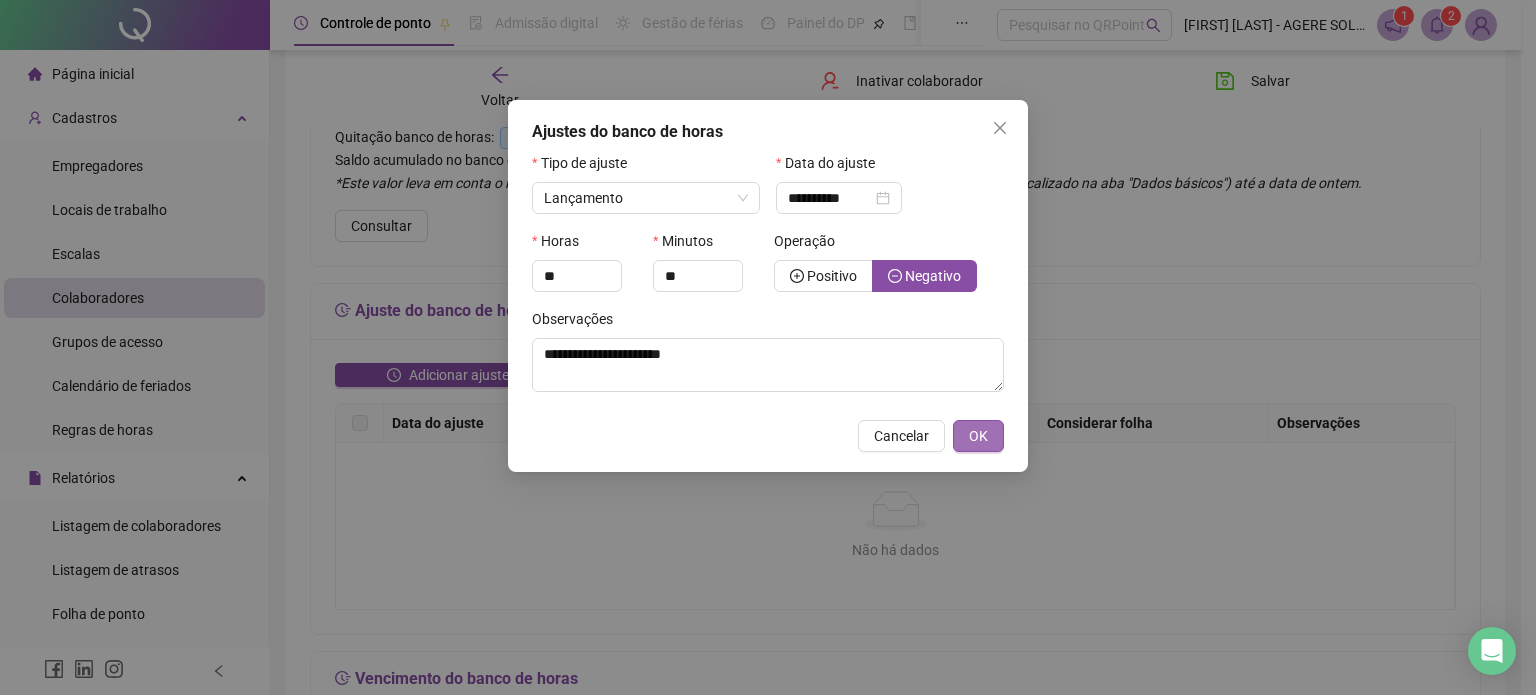 click on "OK" at bounding box center [978, 436] 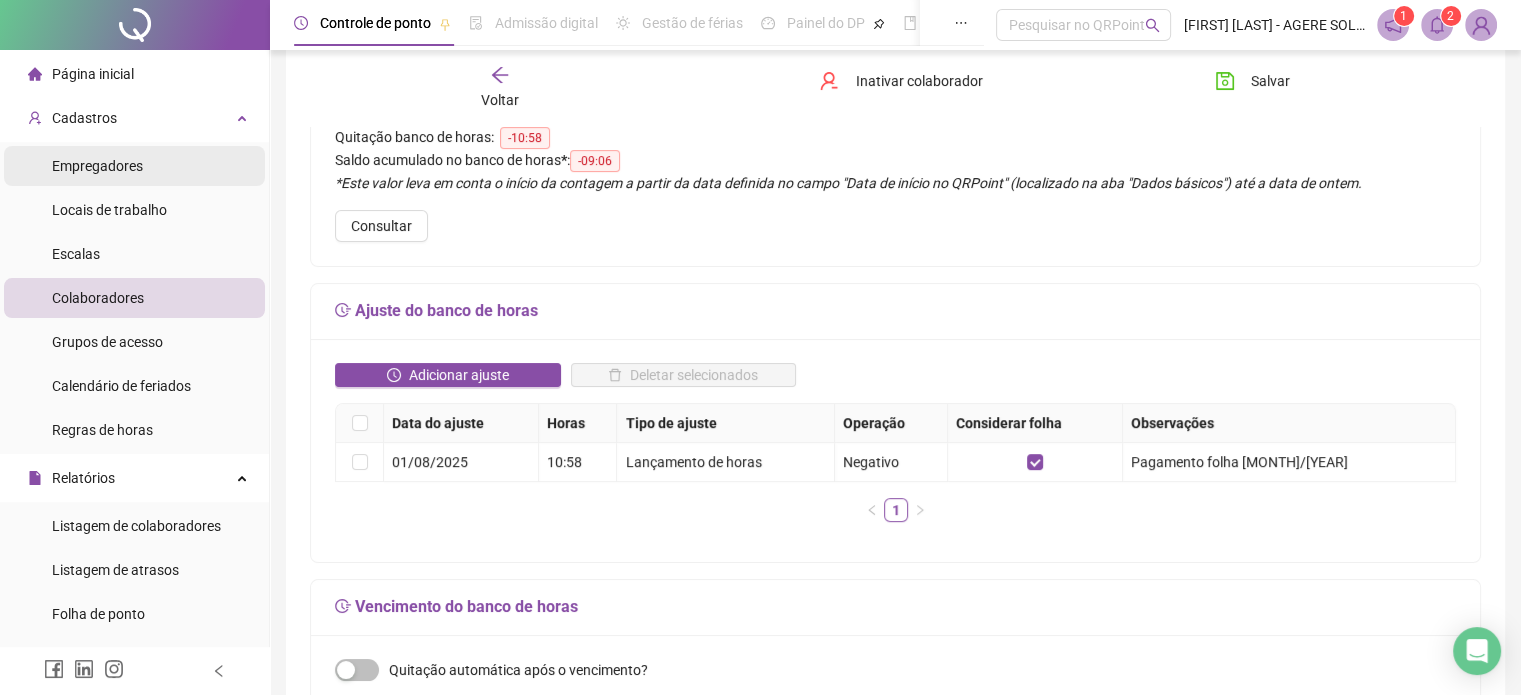 click on "Empregadores" at bounding box center (97, 166) 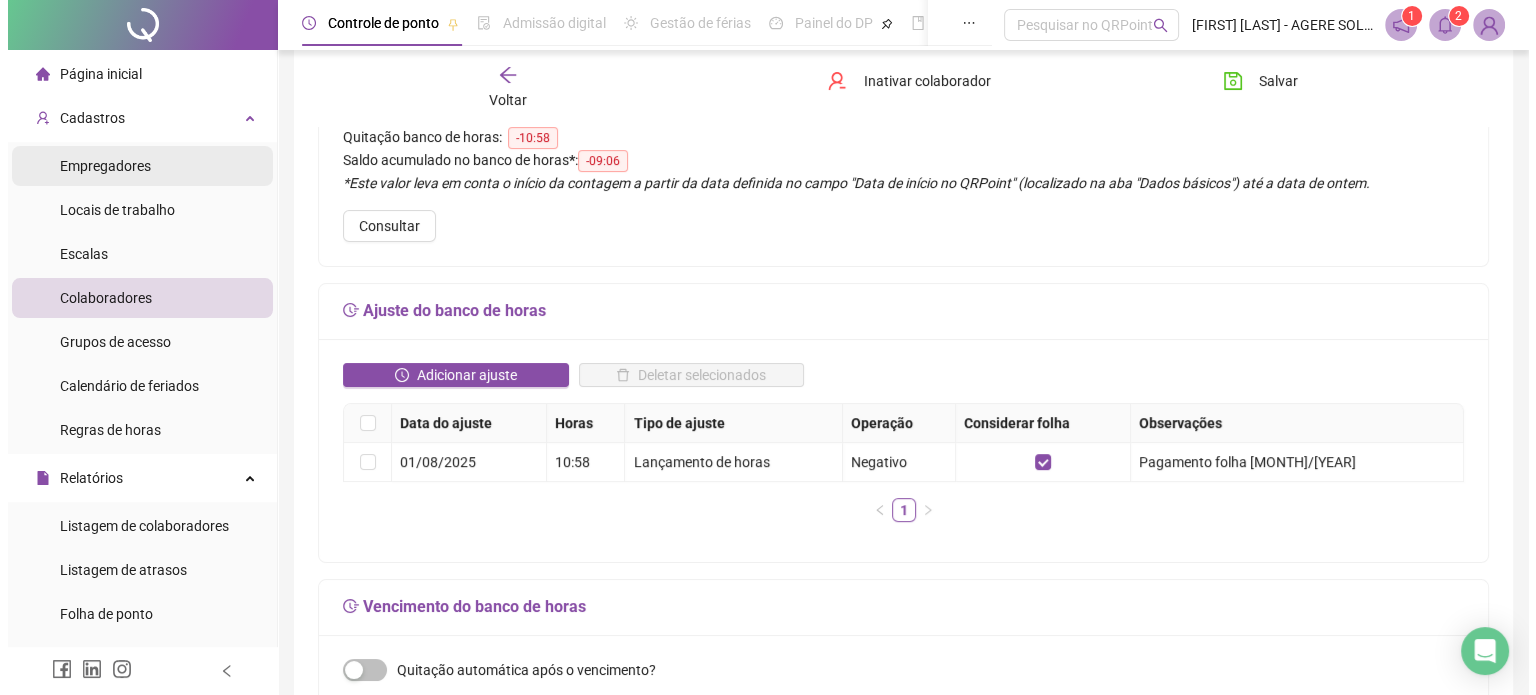 scroll, scrollTop: 0, scrollLeft: 0, axis: both 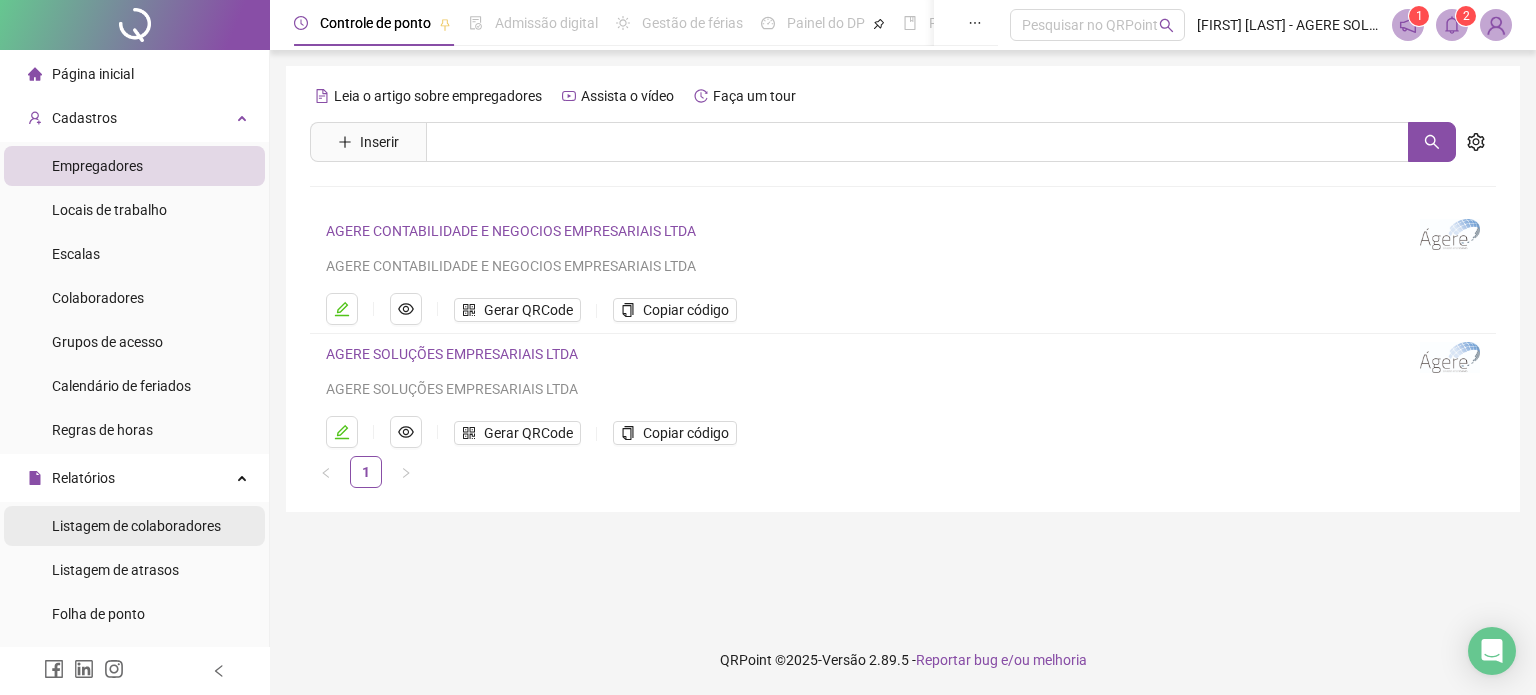 click on "Listagem de colaboradores" at bounding box center [136, 526] 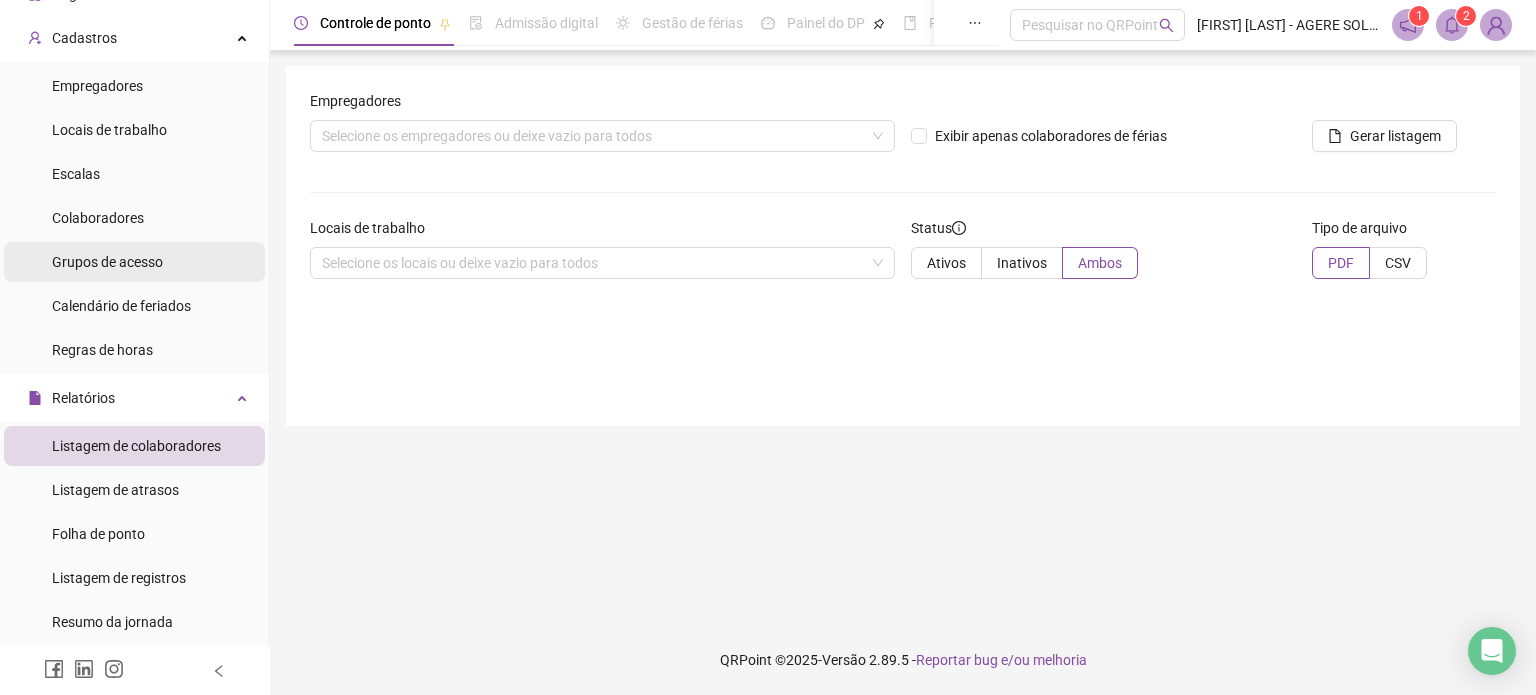 scroll, scrollTop: 300, scrollLeft: 0, axis: vertical 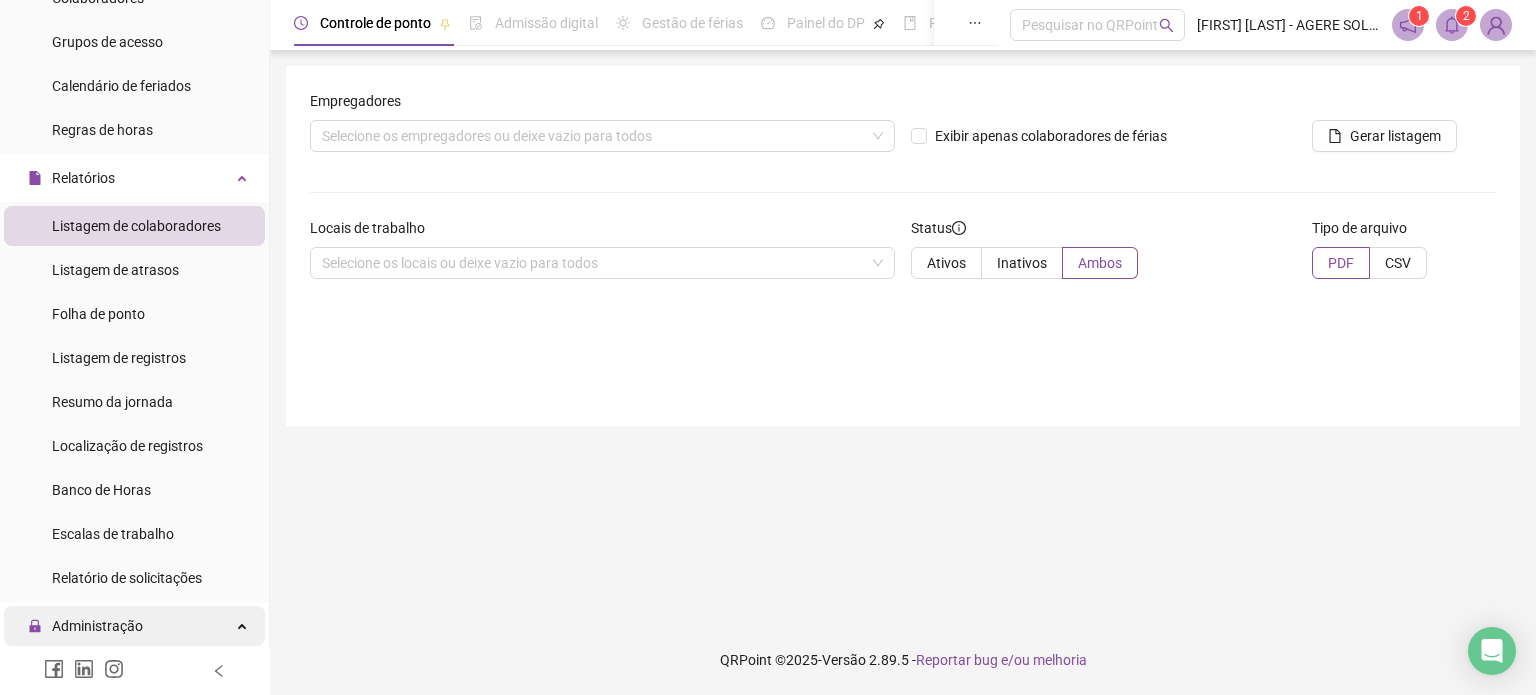 click on "Administração" at bounding box center [97, 626] 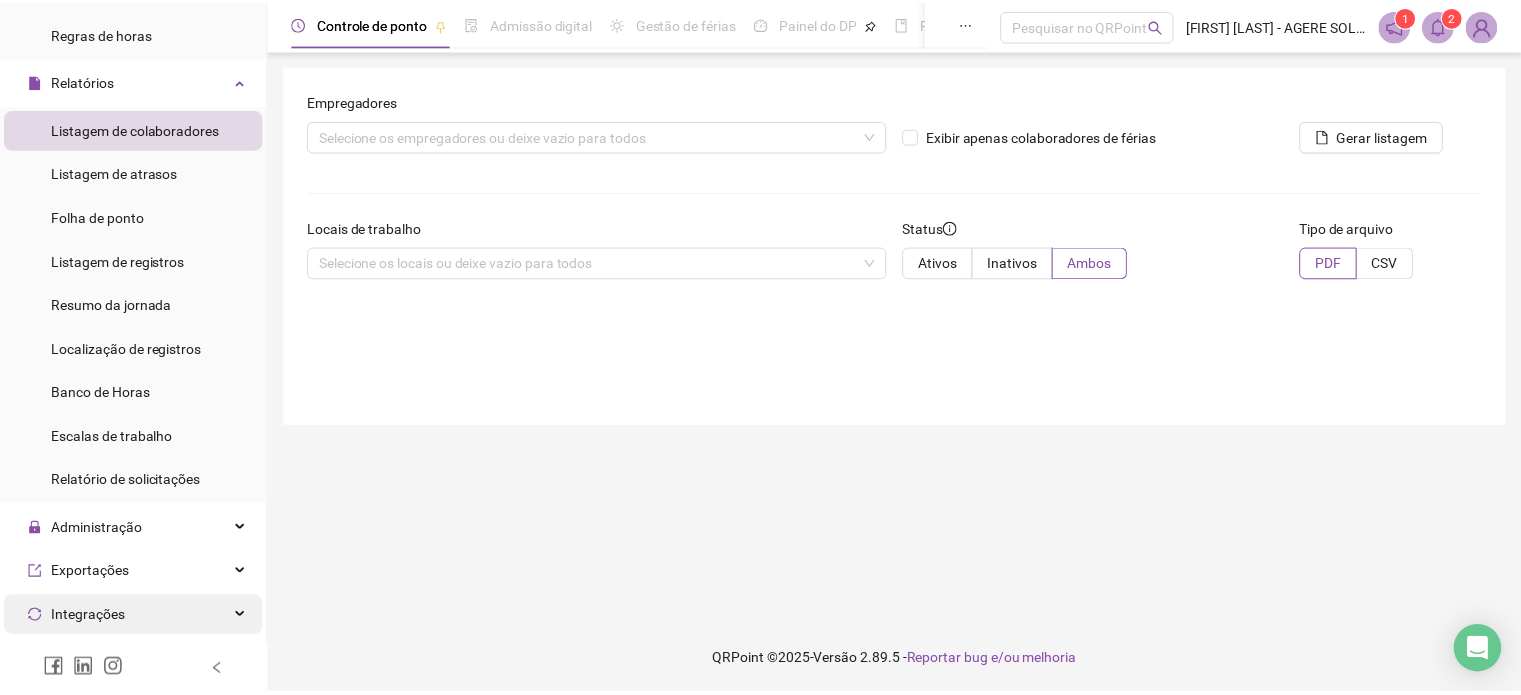scroll, scrollTop: 400, scrollLeft: 0, axis: vertical 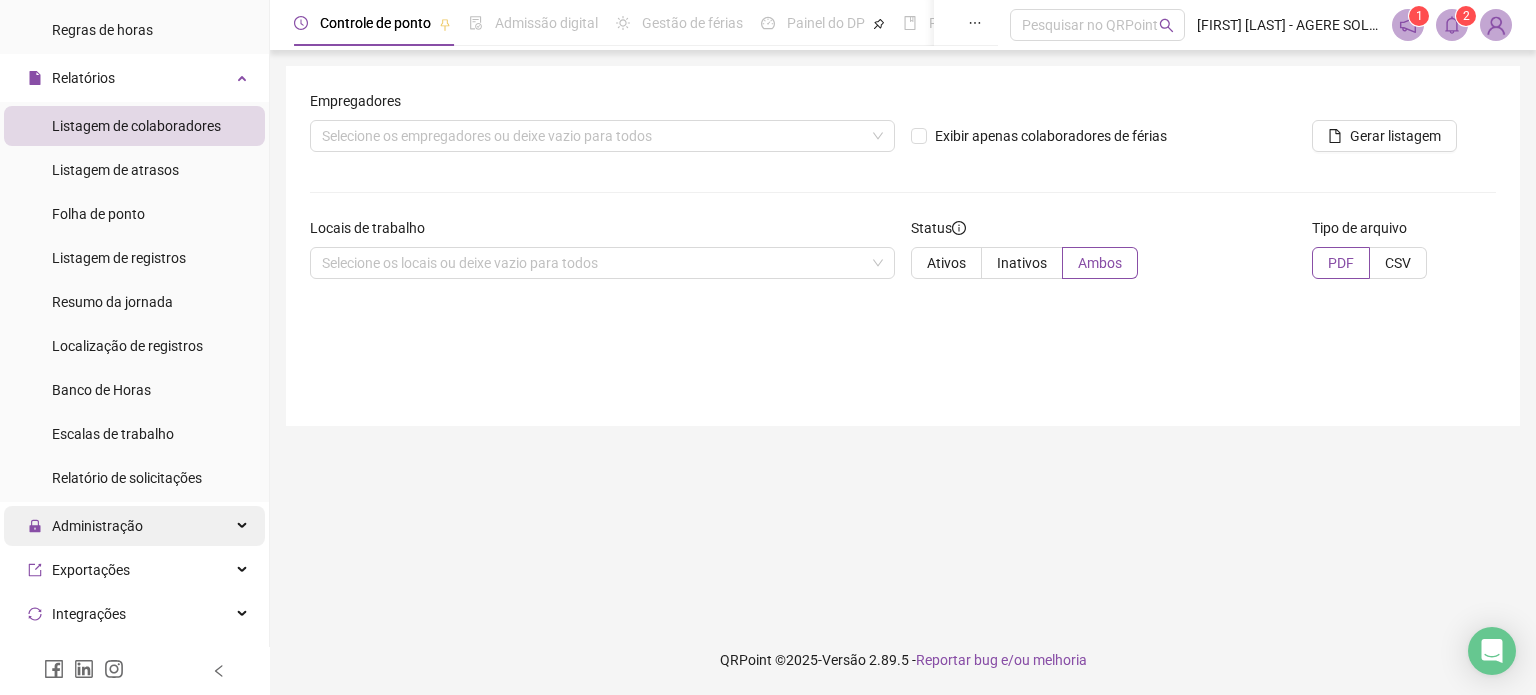 click on "Administração" at bounding box center [97, 526] 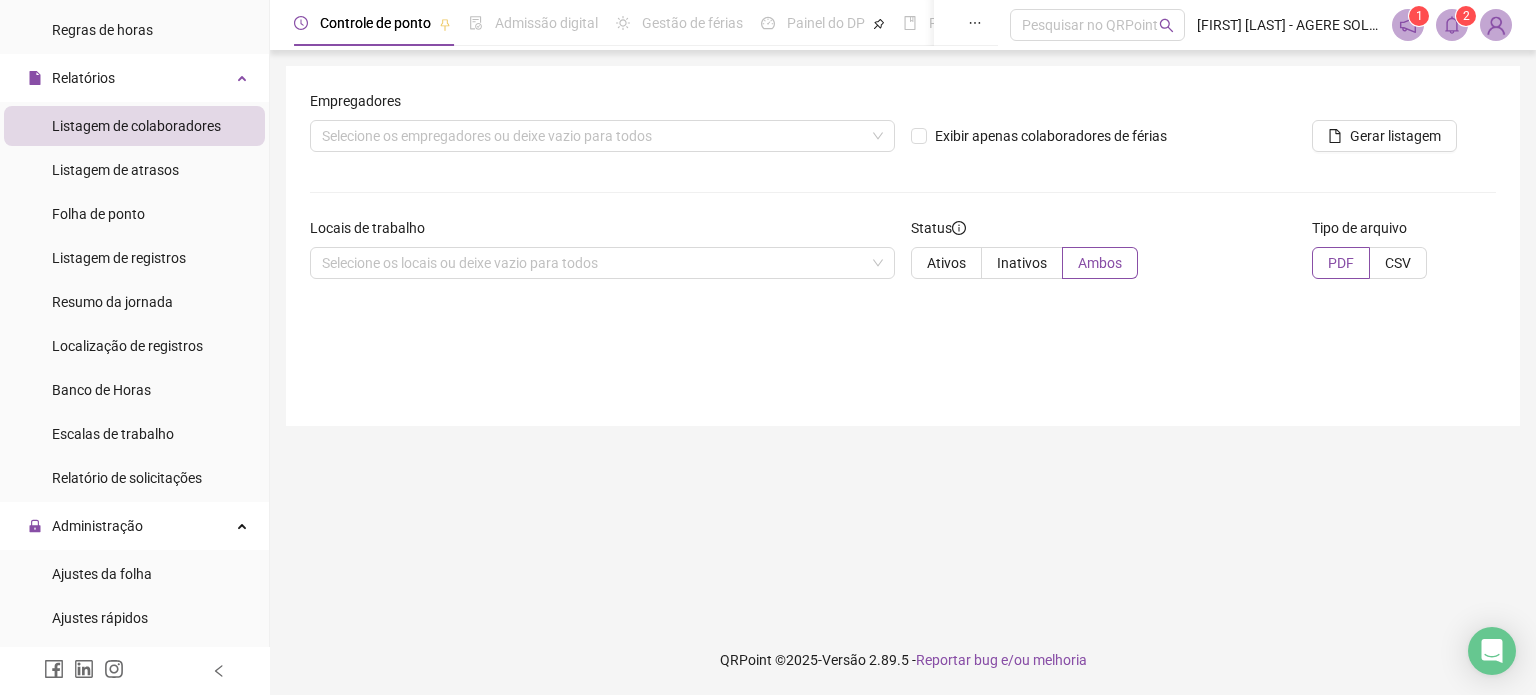 drag, startPoint x: 92, startPoint y: 572, endPoint x: 119, endPoint y: 549, distance: 35.468296 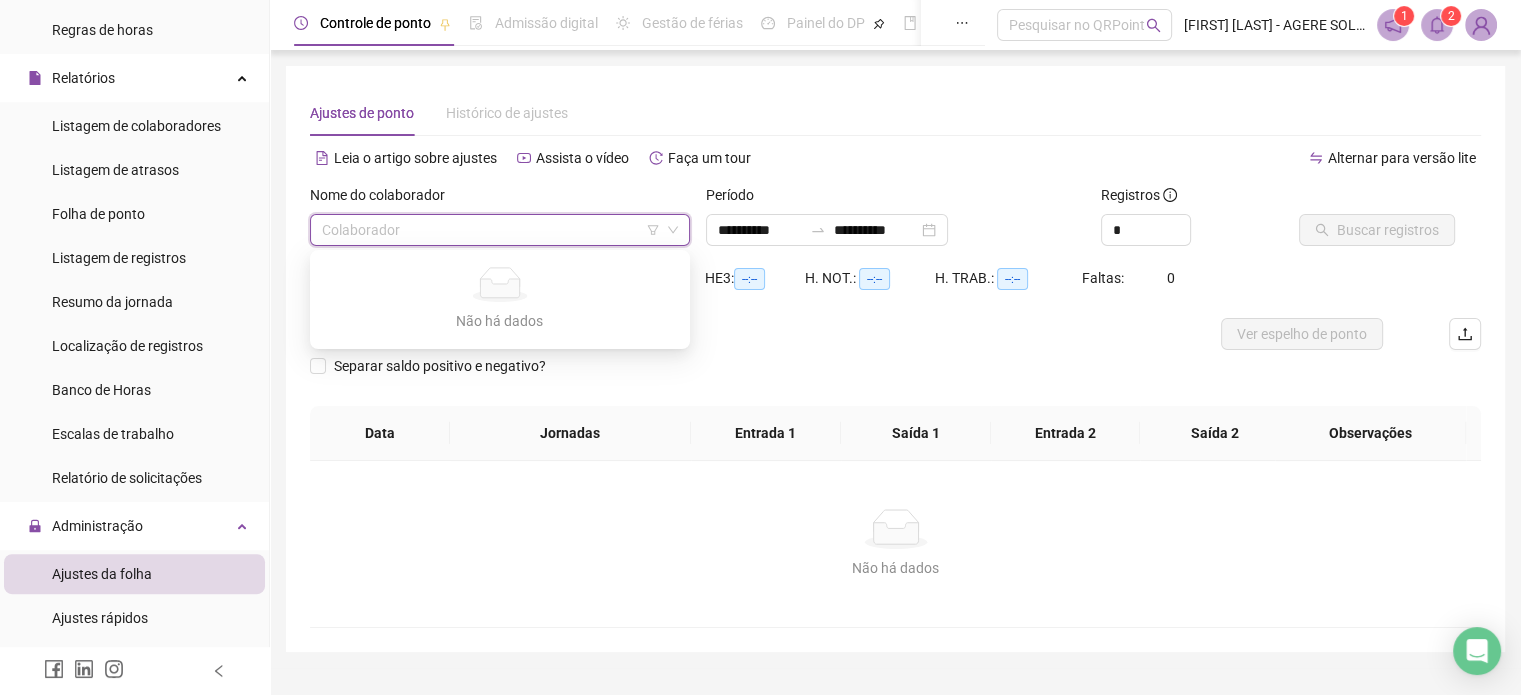 click at bounding box center [491, 230] 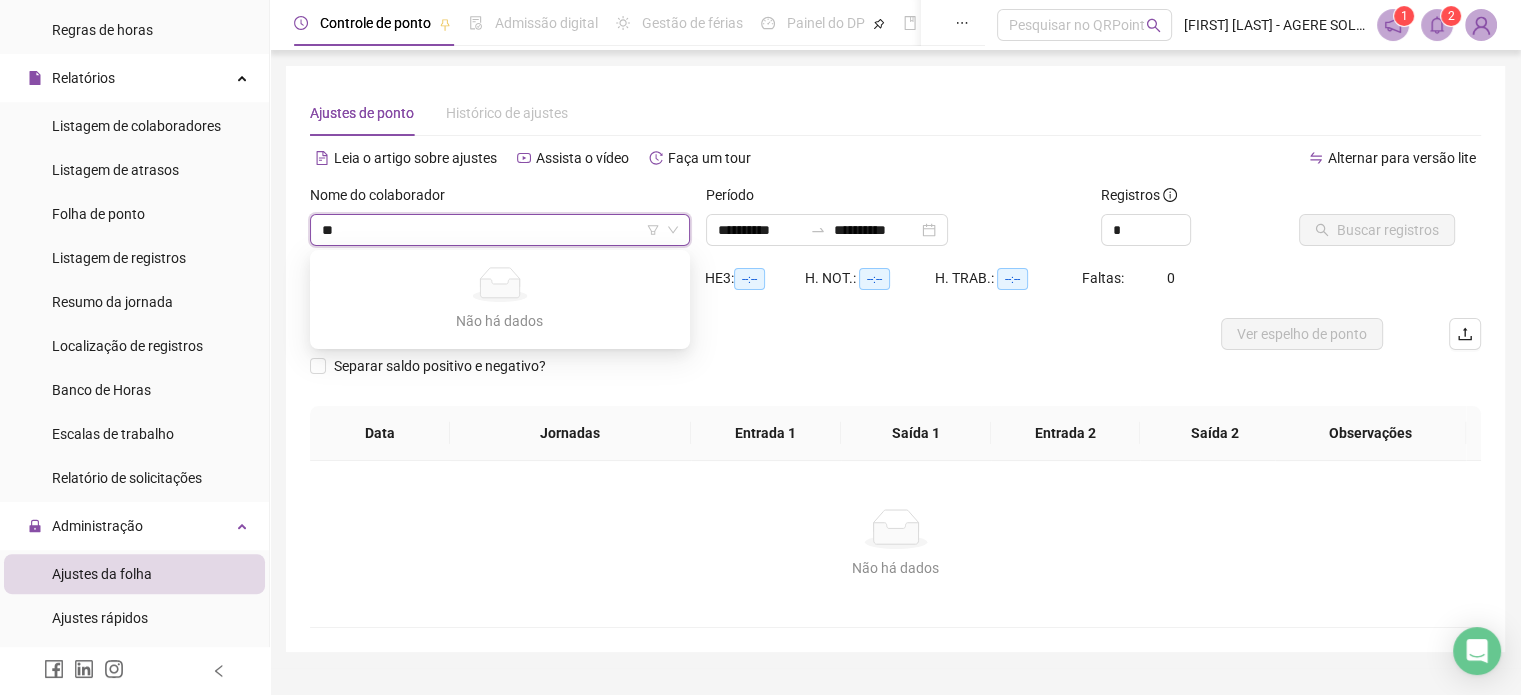 type on "***" 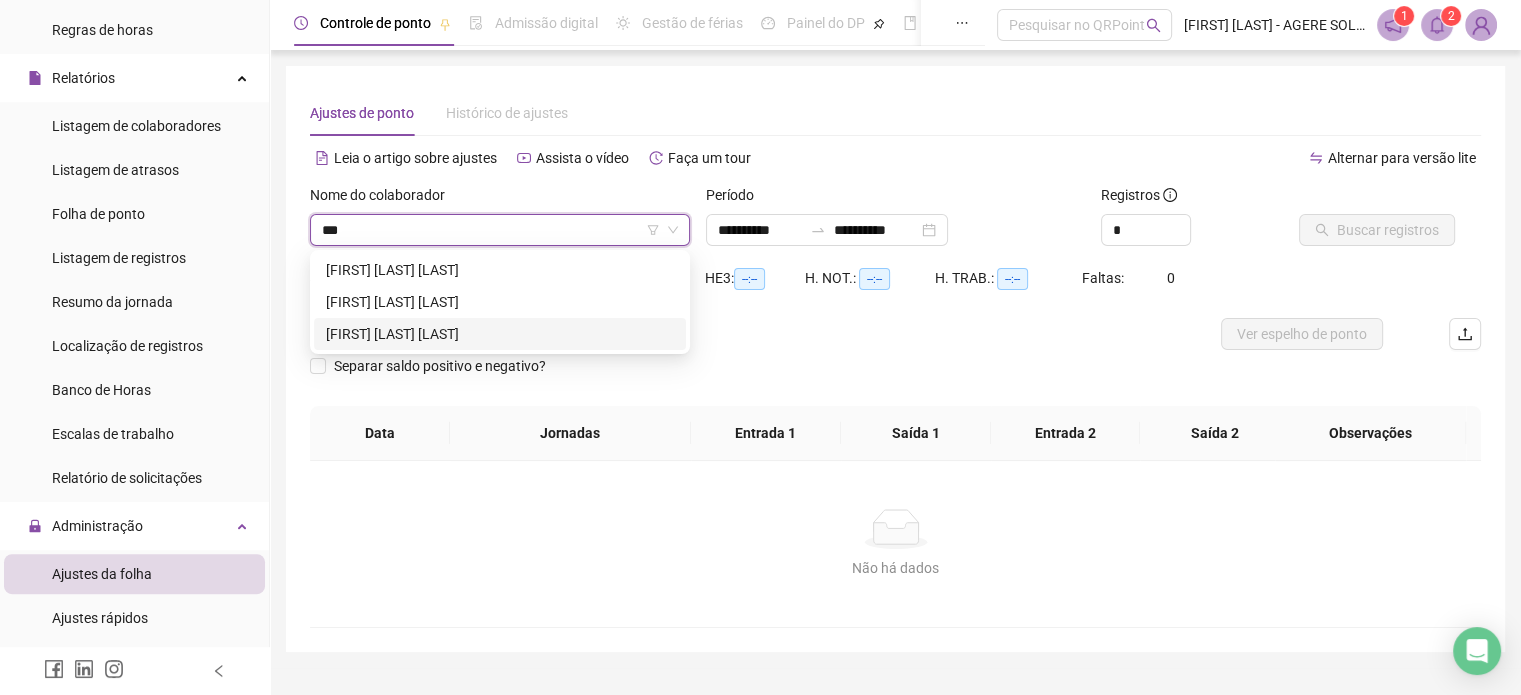 click on "[FIRST] [LAST] [LAST]" at bounding box center (500, 334) 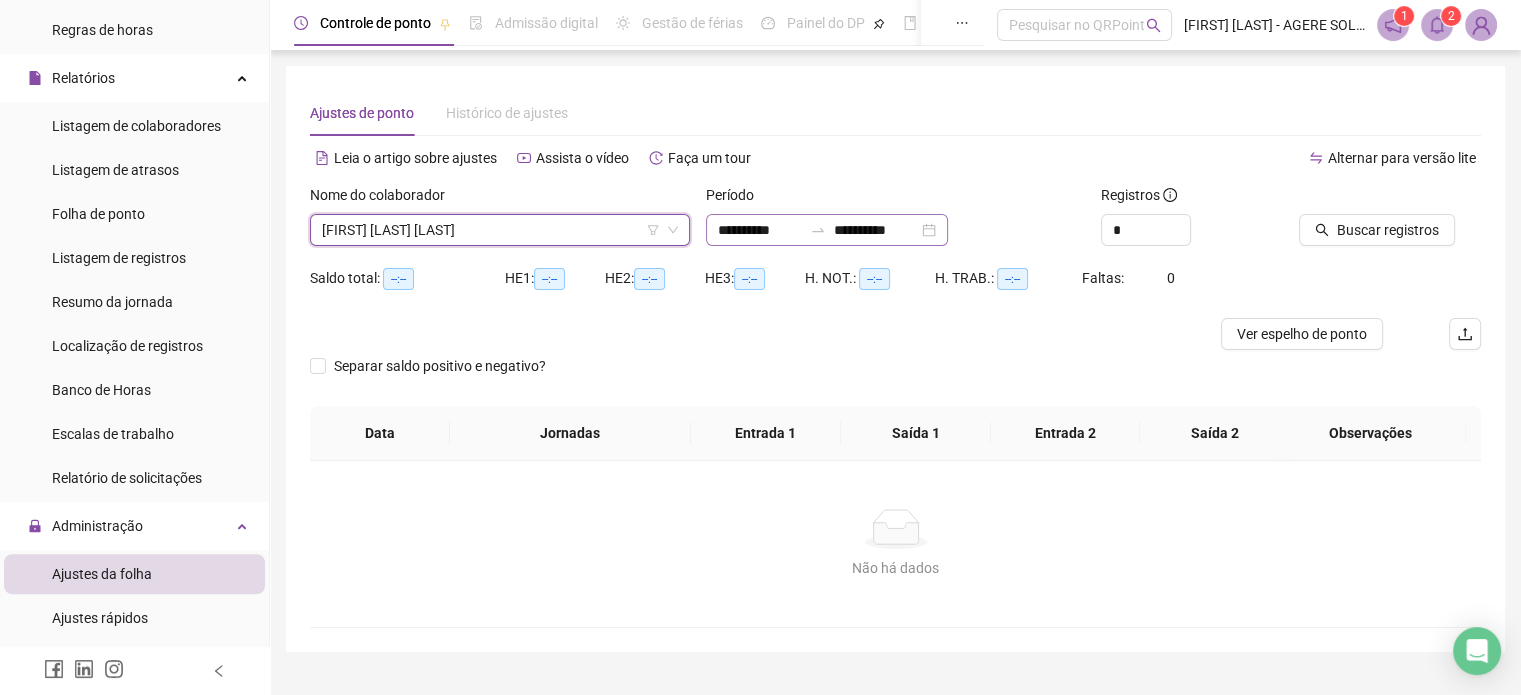 click on "**********" at bounding box center (827, 230) 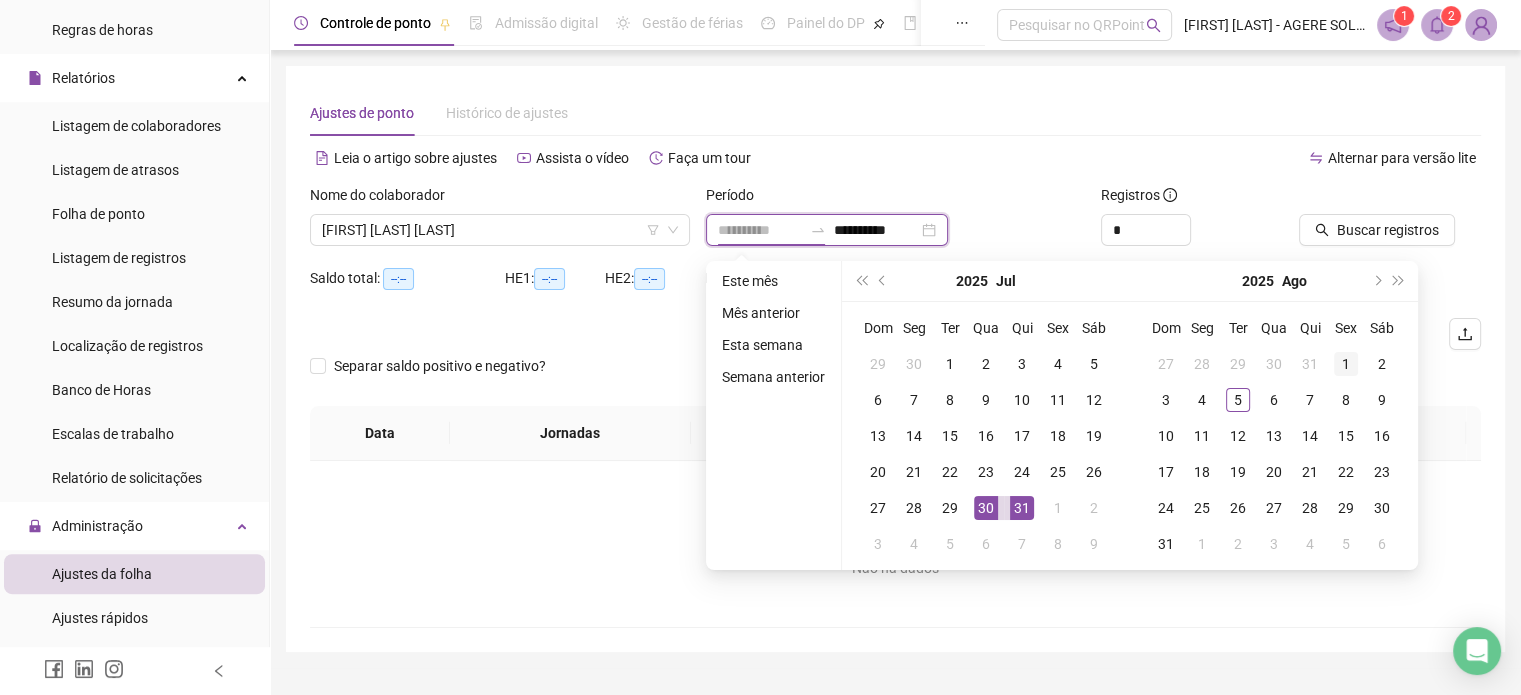 type on "**********" 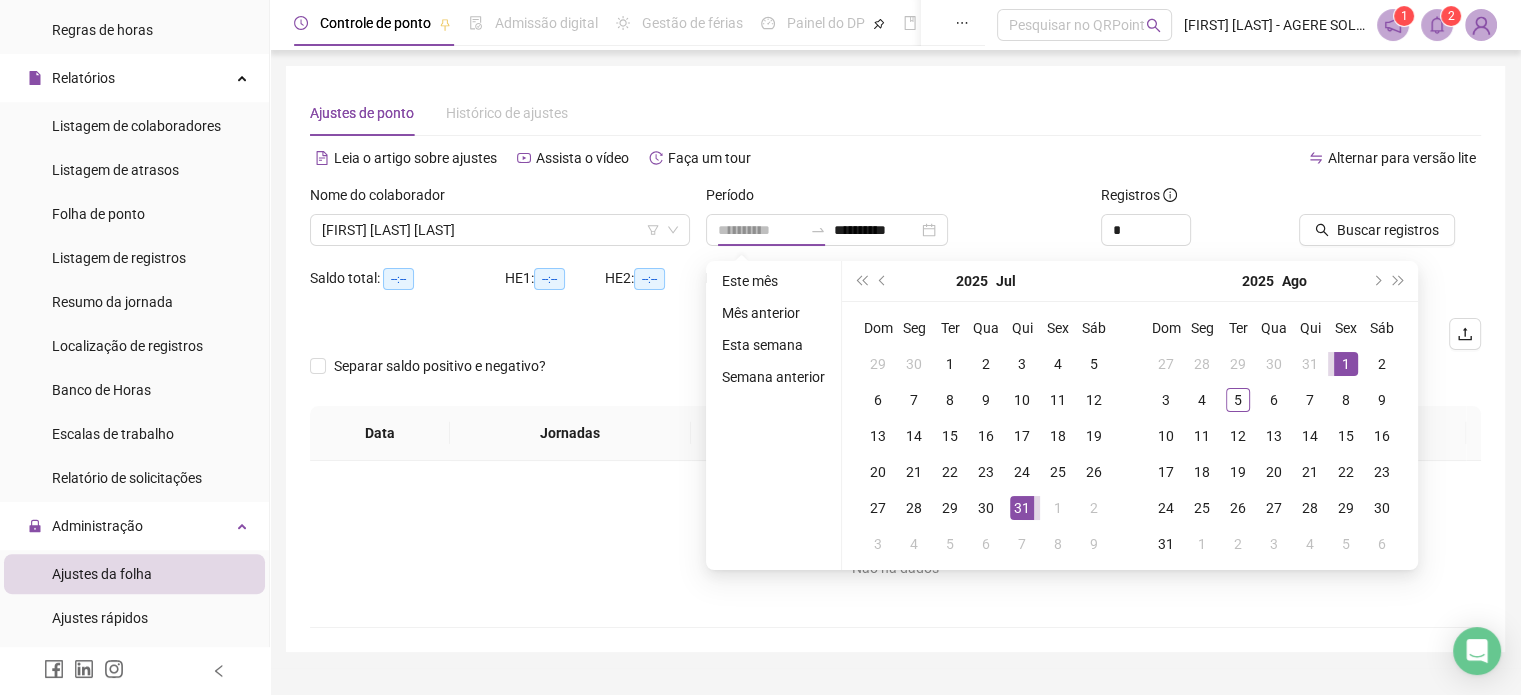 click on "1" at bounding box center [1346, 364] 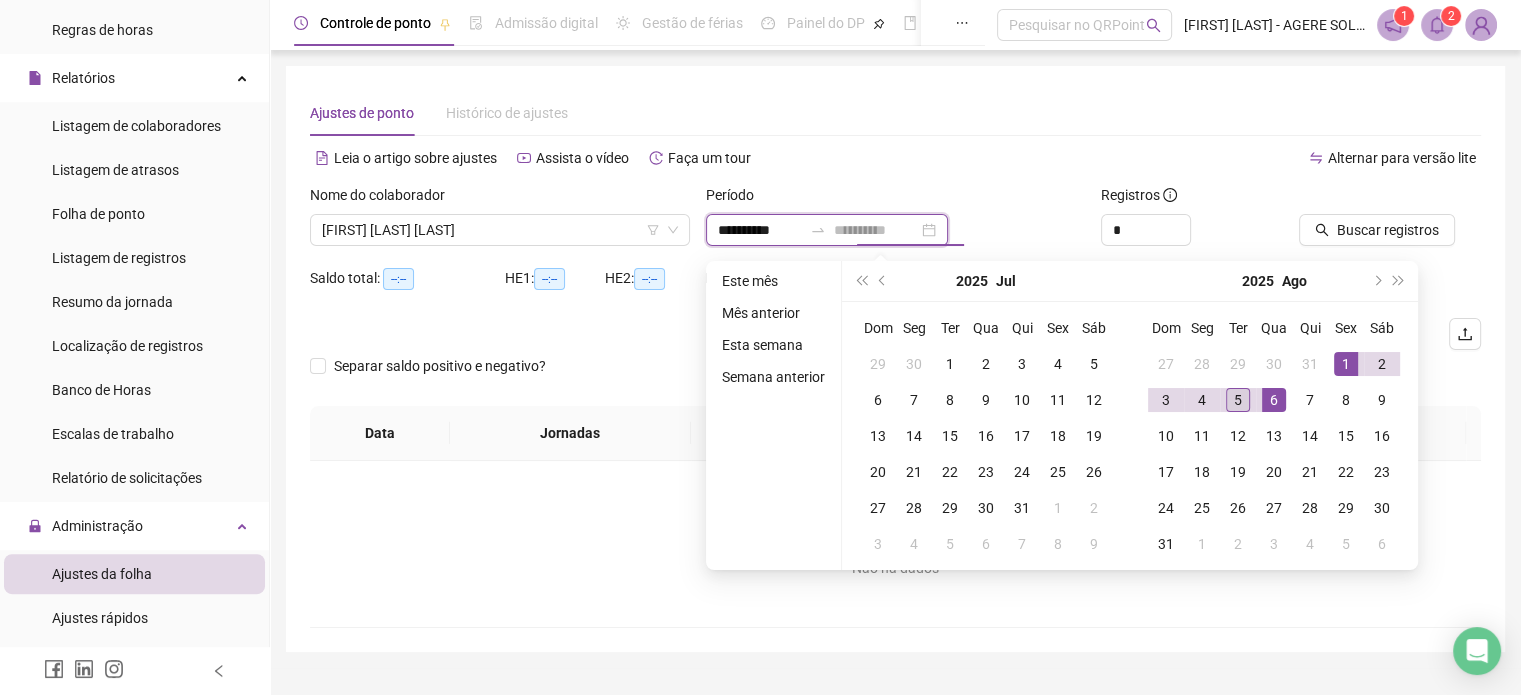 type on "**********" 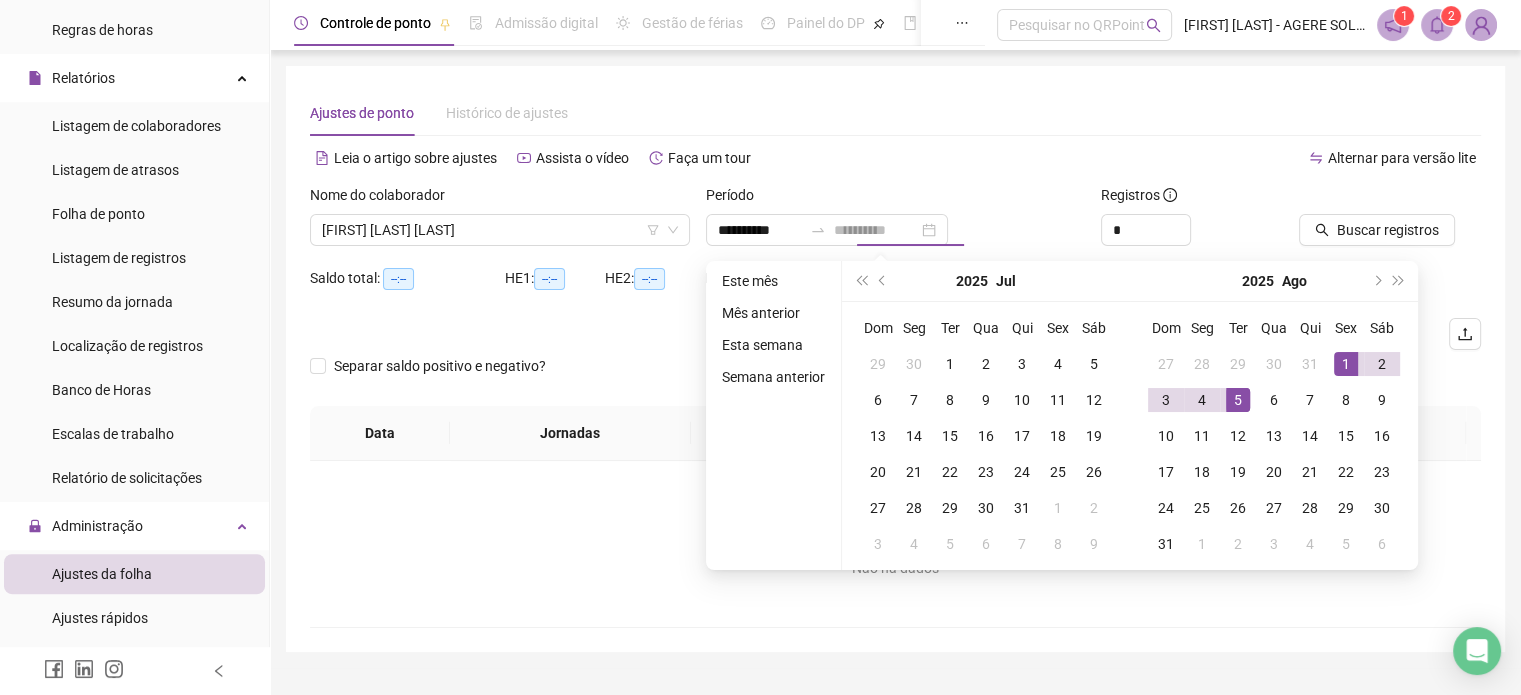click on "5" at bounding box center [1238, 400] 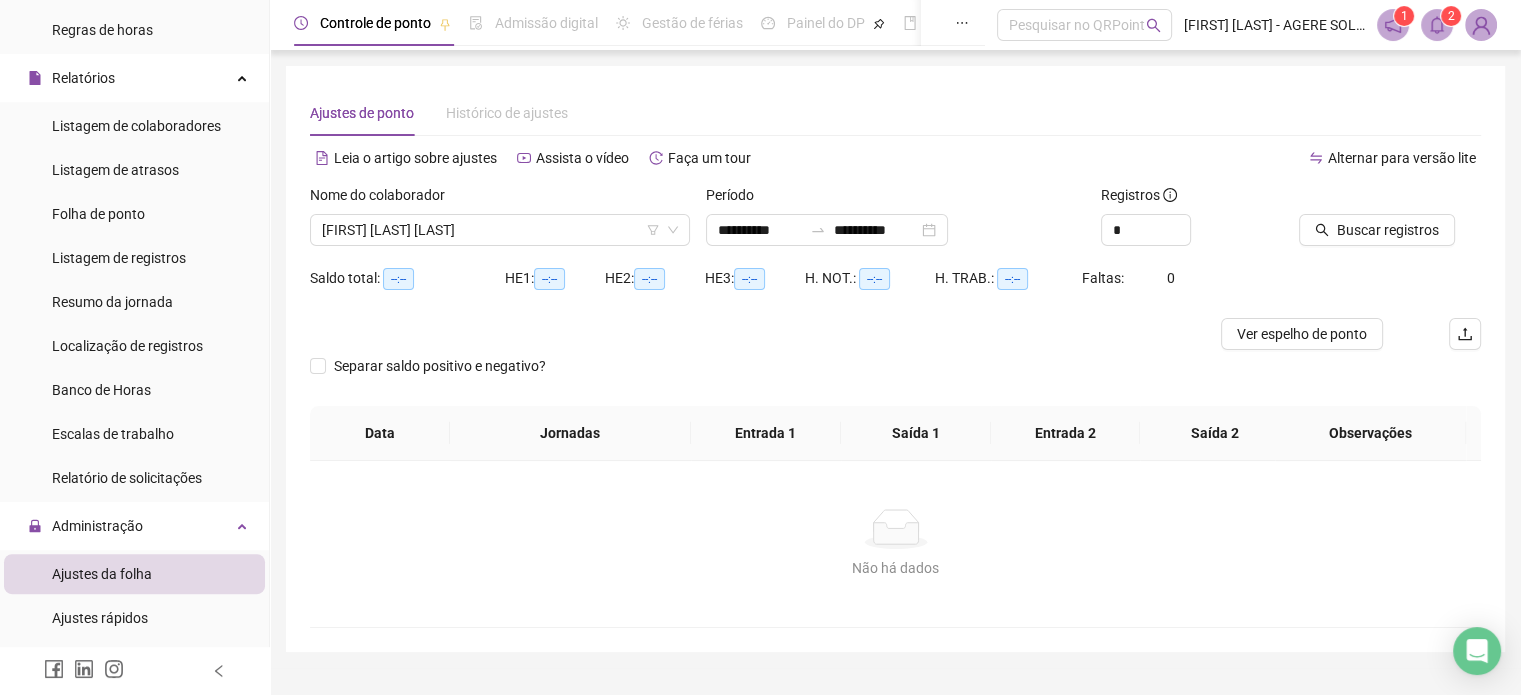 click on "Buscar registros" at bounding box center [1390, 223] 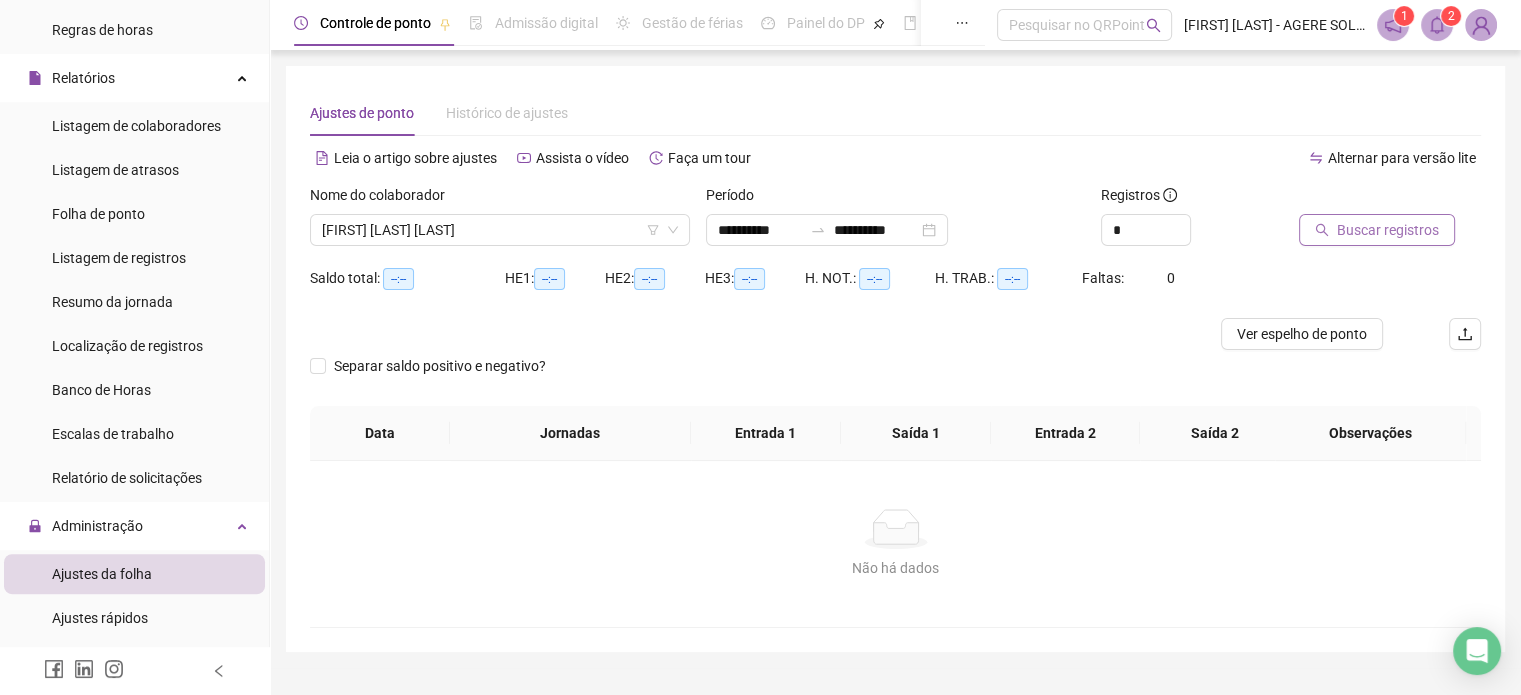 click on "Buscar registros" at bounding box center (1388, 230) 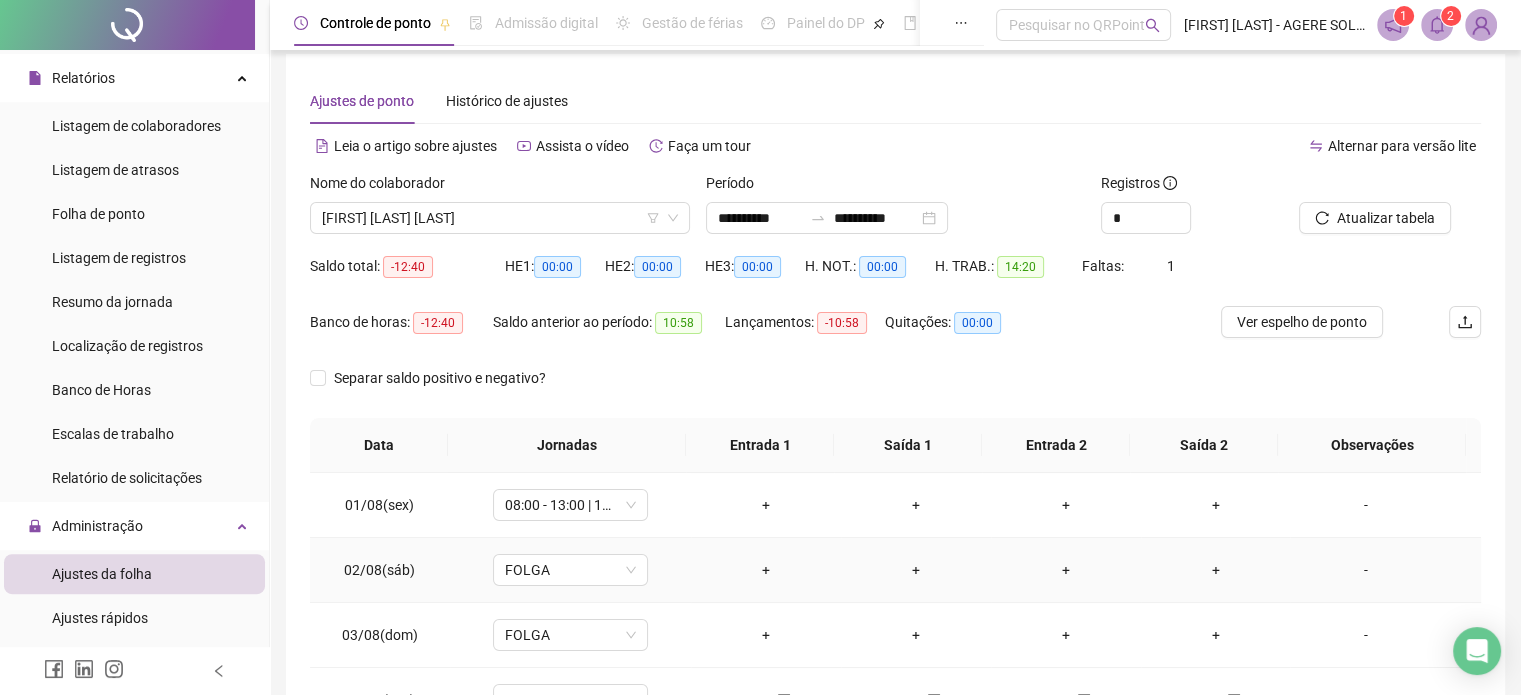 scroll, scrollTop: 0, scrollLeft: 0, axis: both 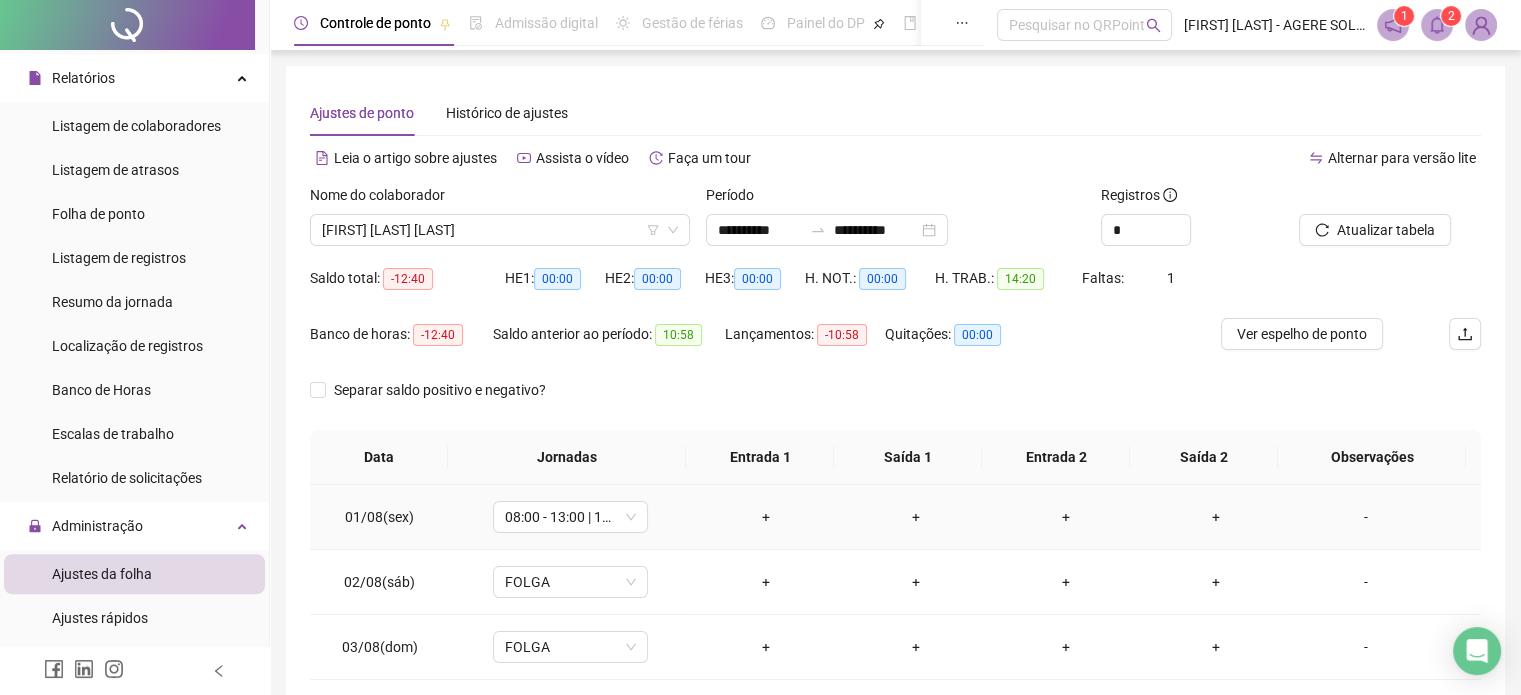 click on "-" at bounding box center (1365, 517) 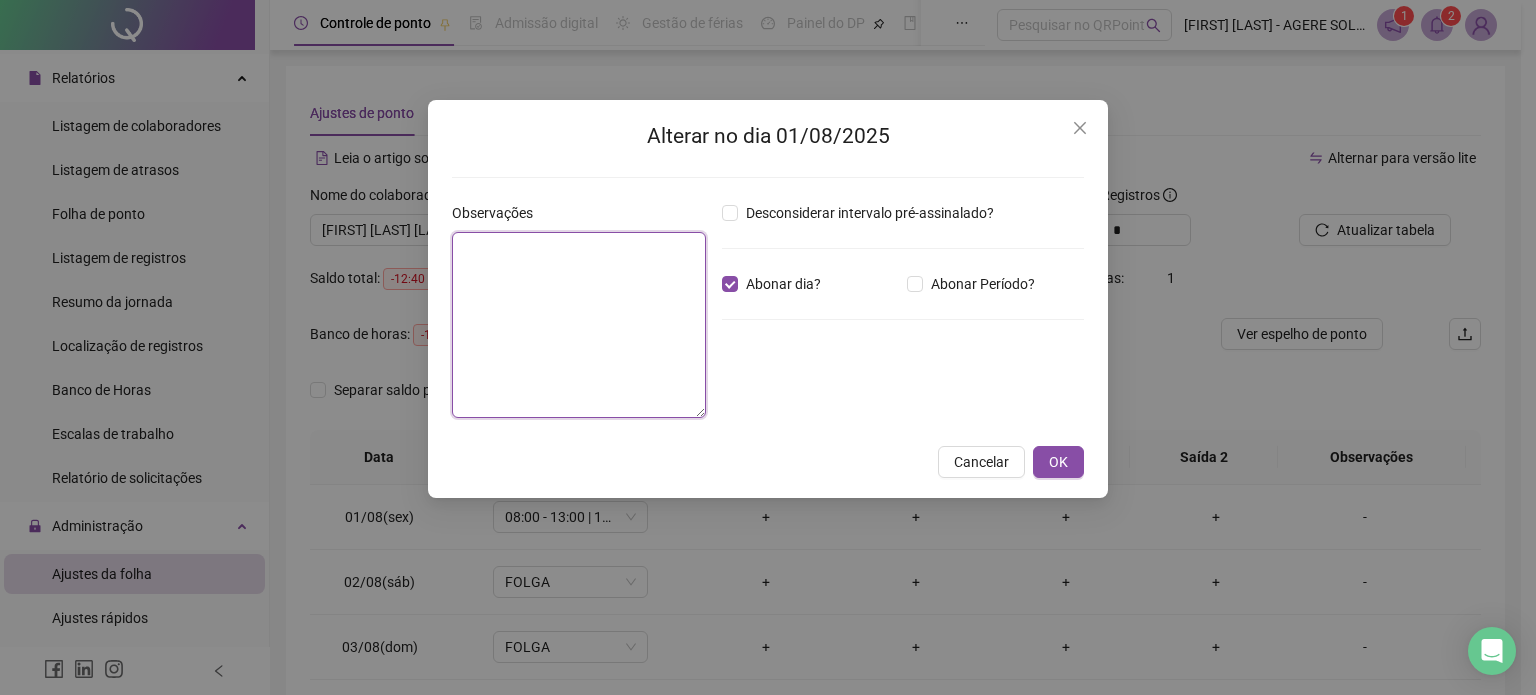 click at bounding box center (579, 325) 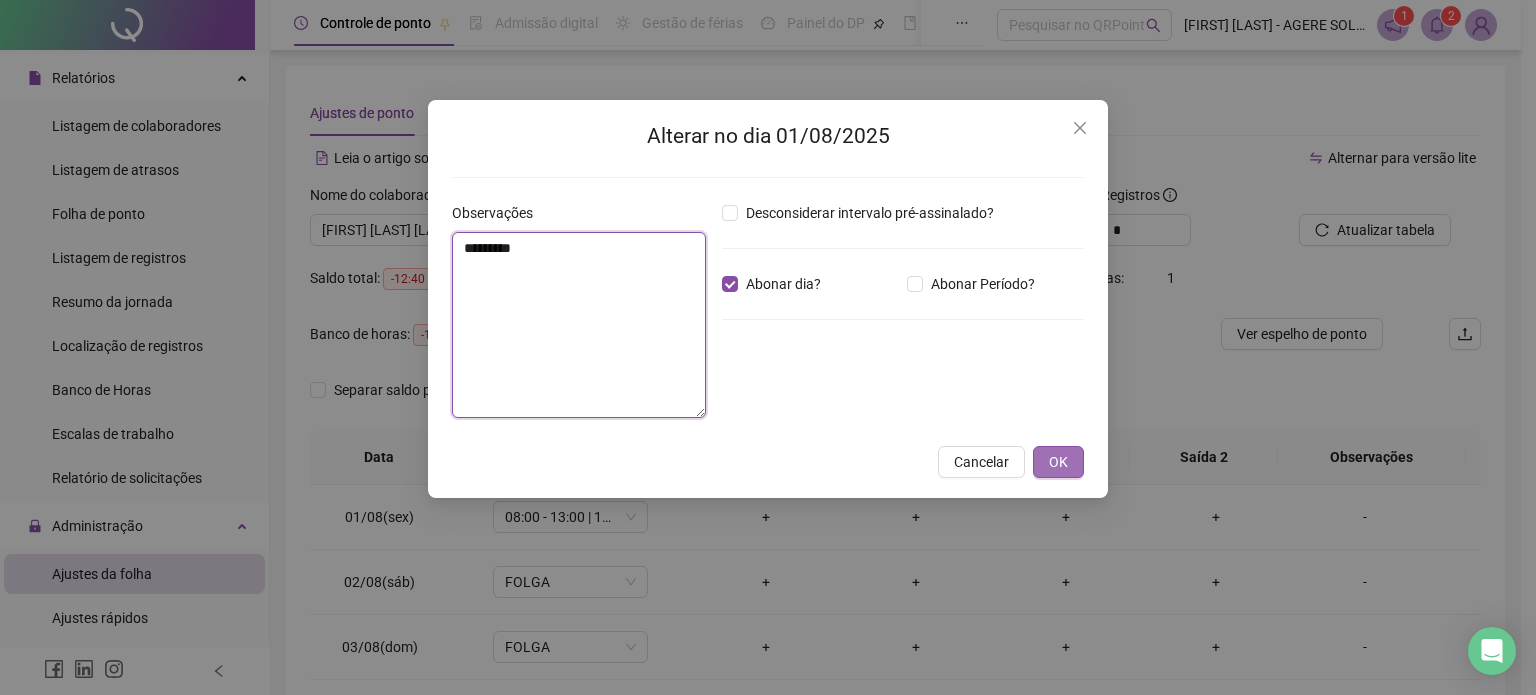 type on "*********" 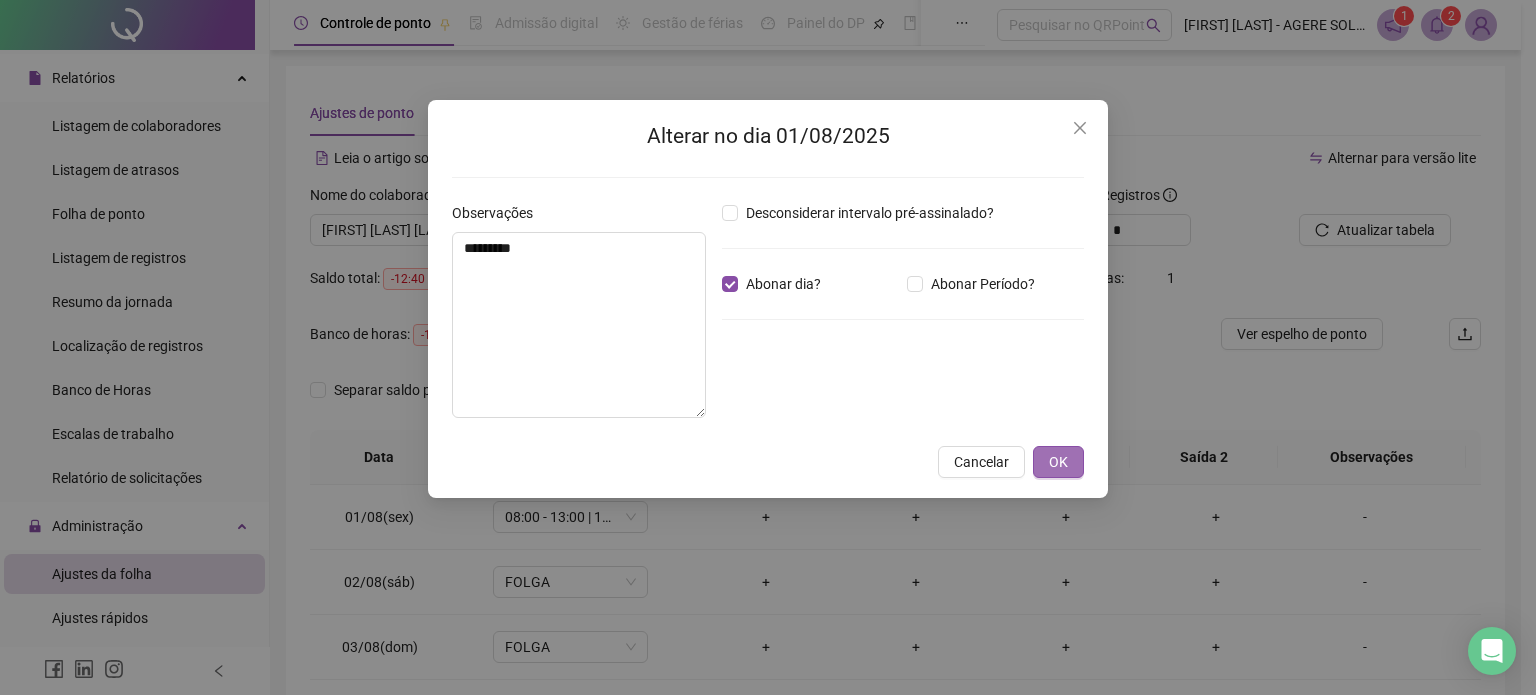 click on "OK" at bounding box center [1058, 462] 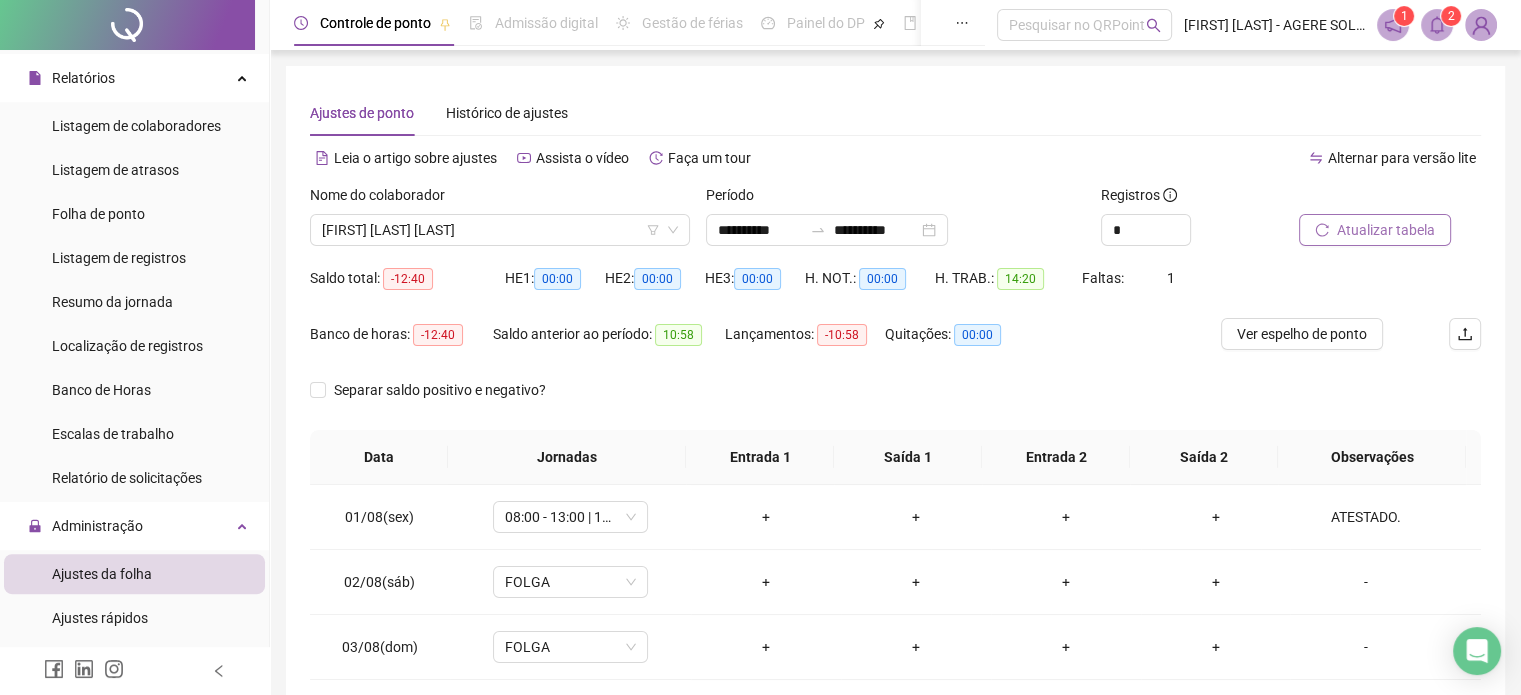 click on "Atualizar tabela" at bounding box center [1386, 230] 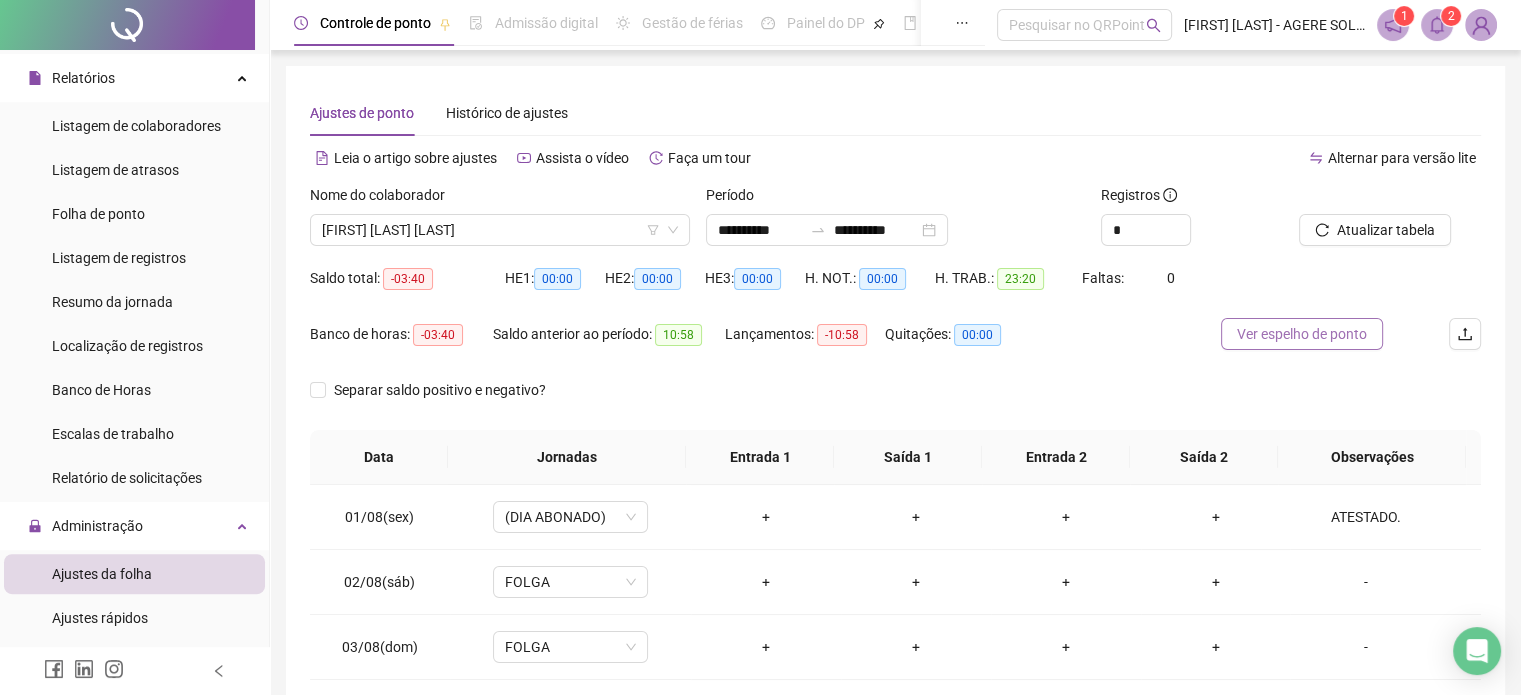 click on "Ver espelho de ponto" at bounding box center (1302, 334) 